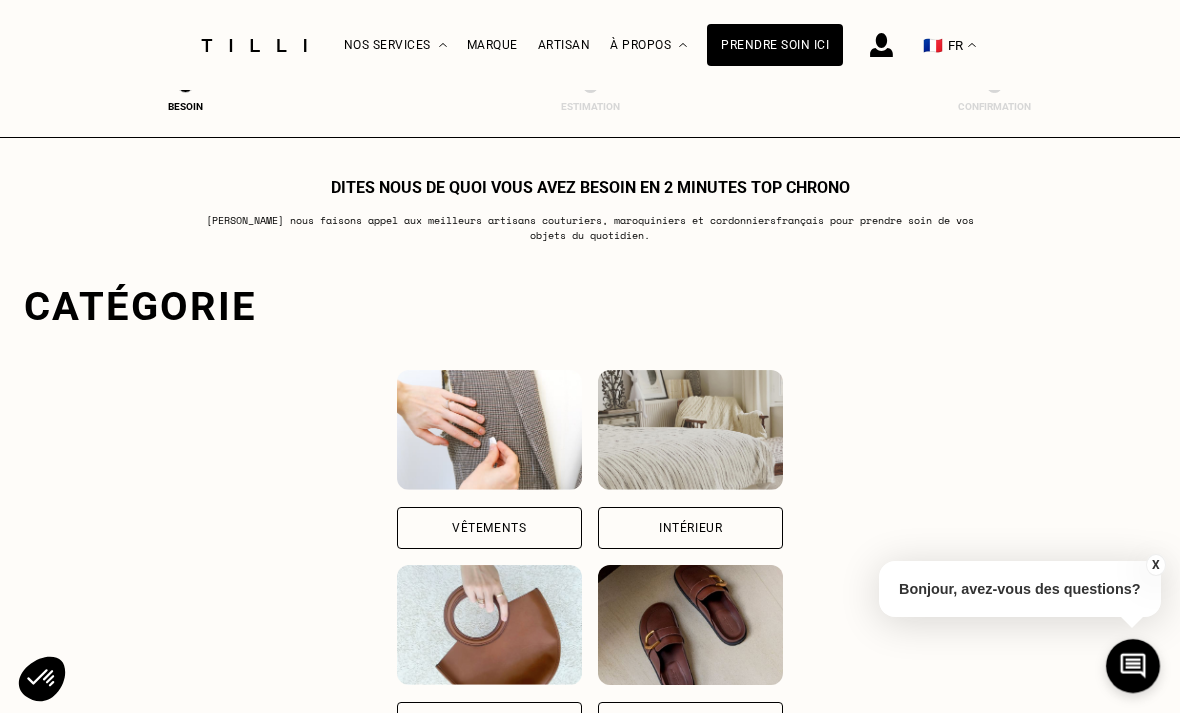 scroll, scrollTop: 0, scrollLeft: 0, axis: both 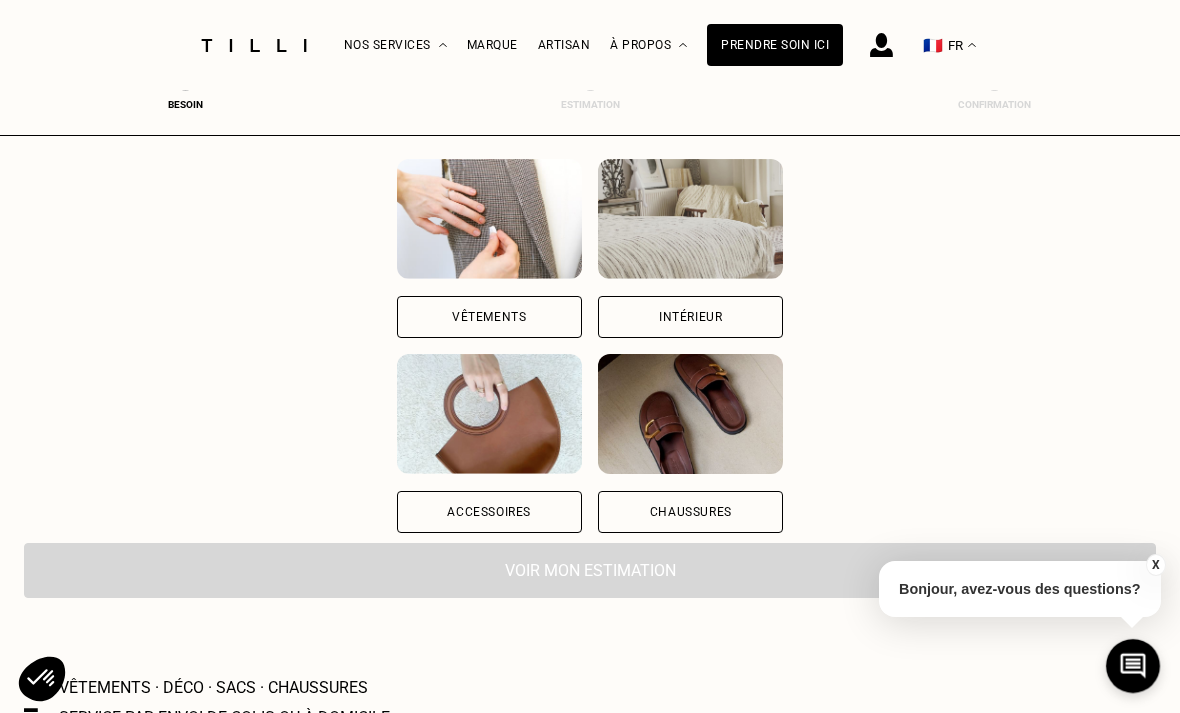 click on "Intérieur" at bounding box center (690, 317) 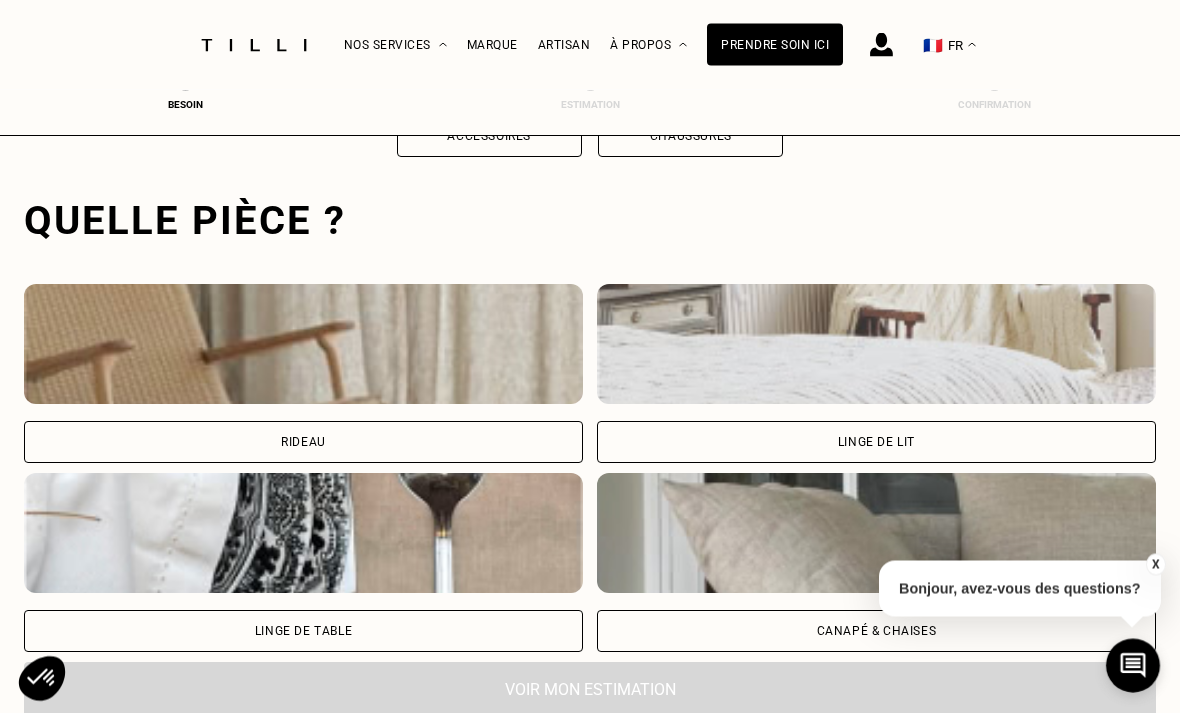scroll, scrollTop: 617, scrollLeft: 0, axis: vertical 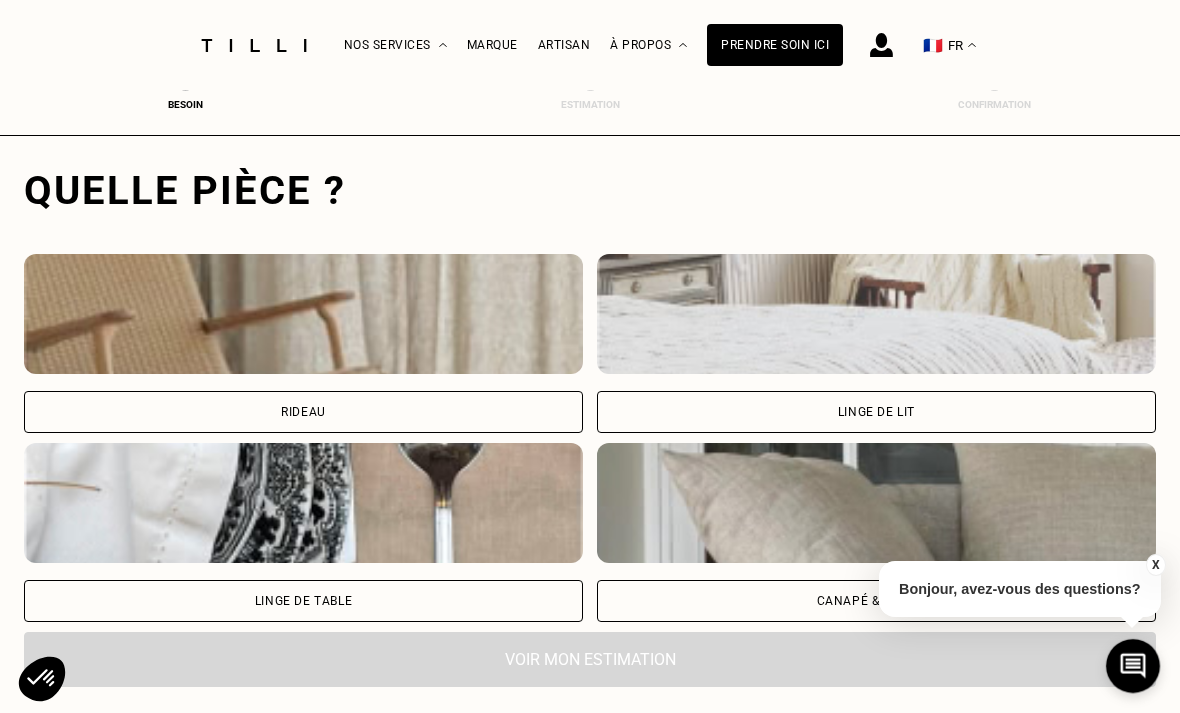click on "Rideau" at bounding box center [303, 412] 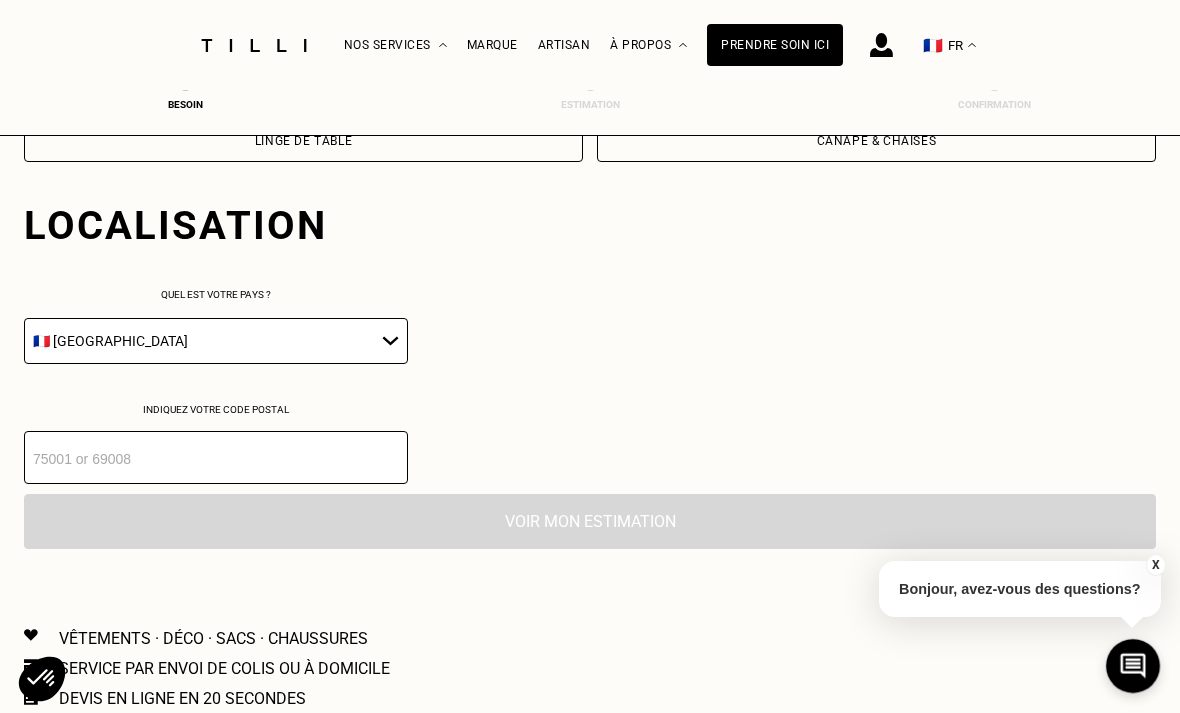 scroll, scrollTop: 1113, scrollLeft: 0, axis: vertical 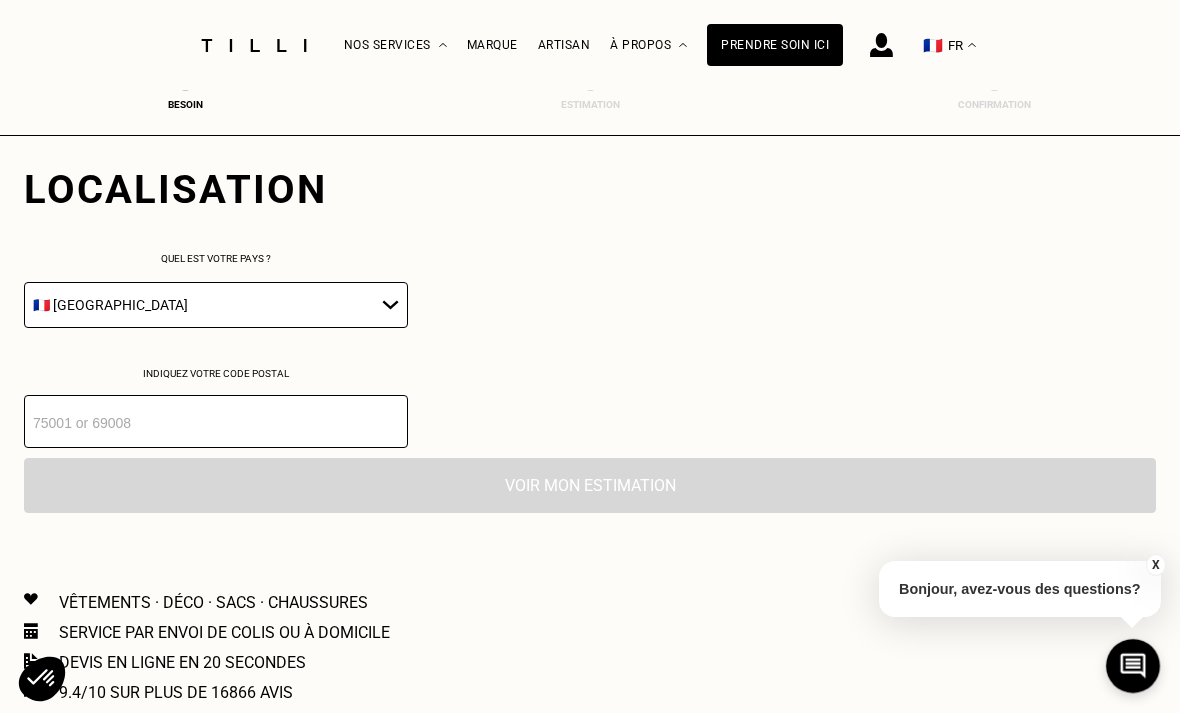 click at bounding box center [216, 421] 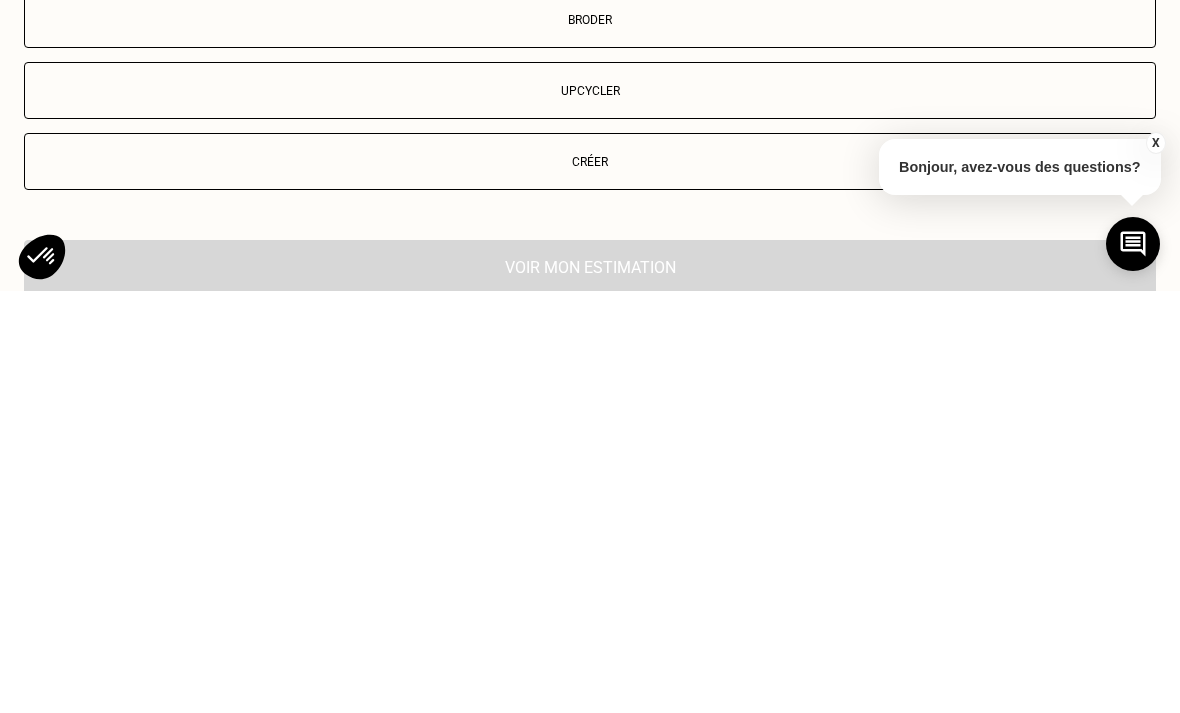 scroll, scrollTop: 1515, scrollLeft: 0, axis: vertical 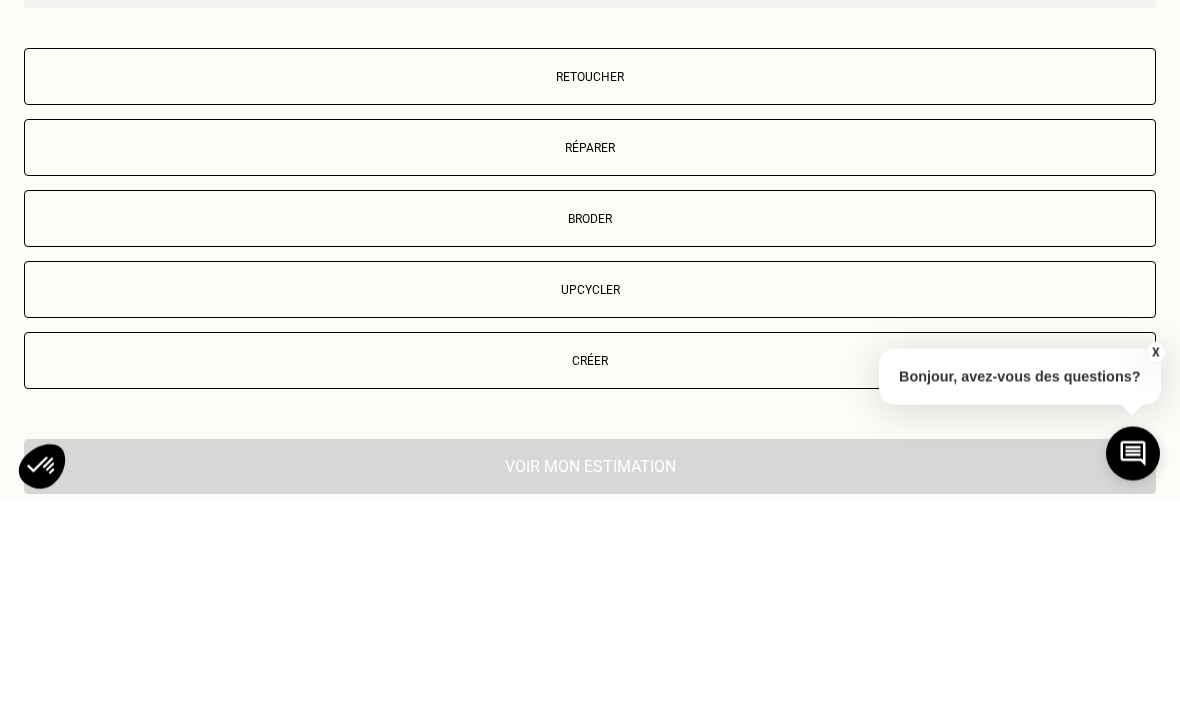 type on "75009" 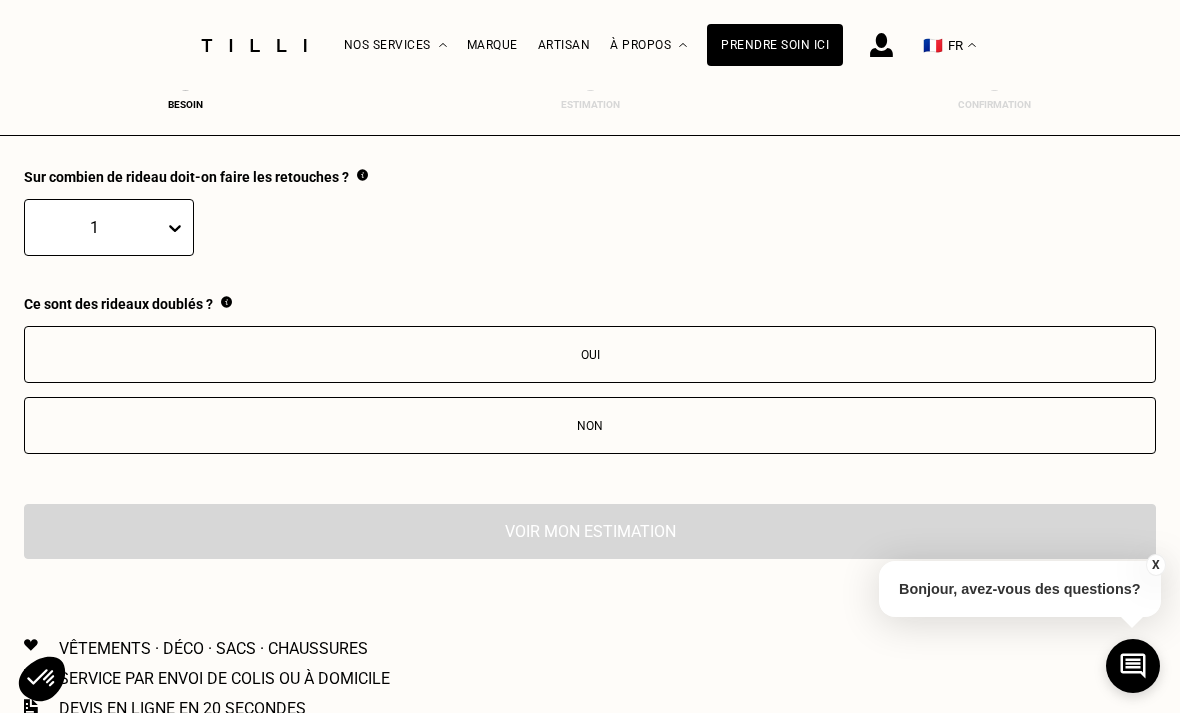 scroll, scrollTop: 2047, scrollLeft: 0, axis: vertical 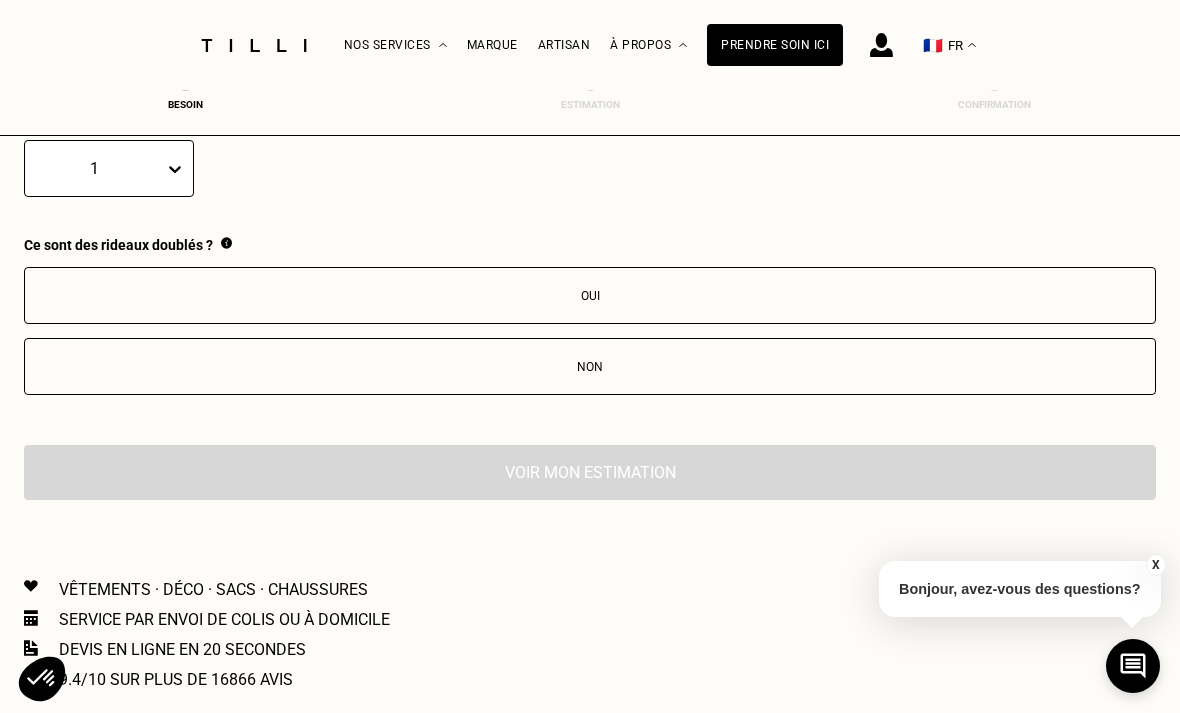 click on "Oui" at bounding box center (590, 295) 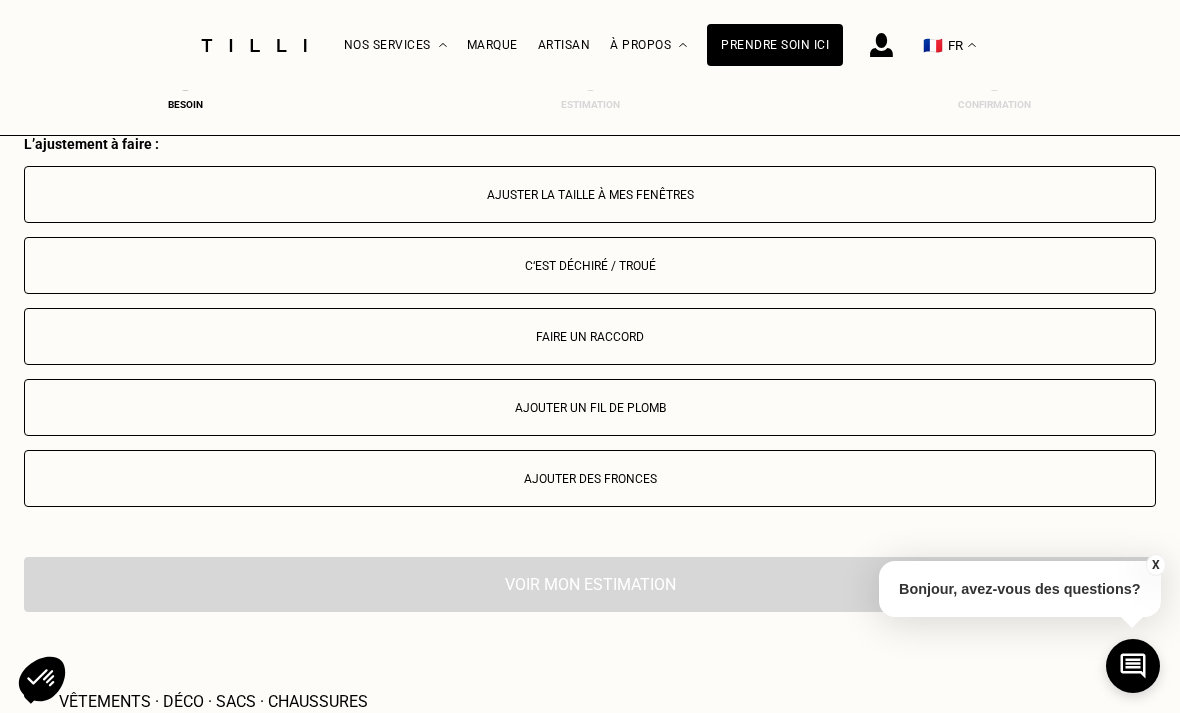 scroll, scrollTop: 2374, scrollLeft: 0, axis: vertical 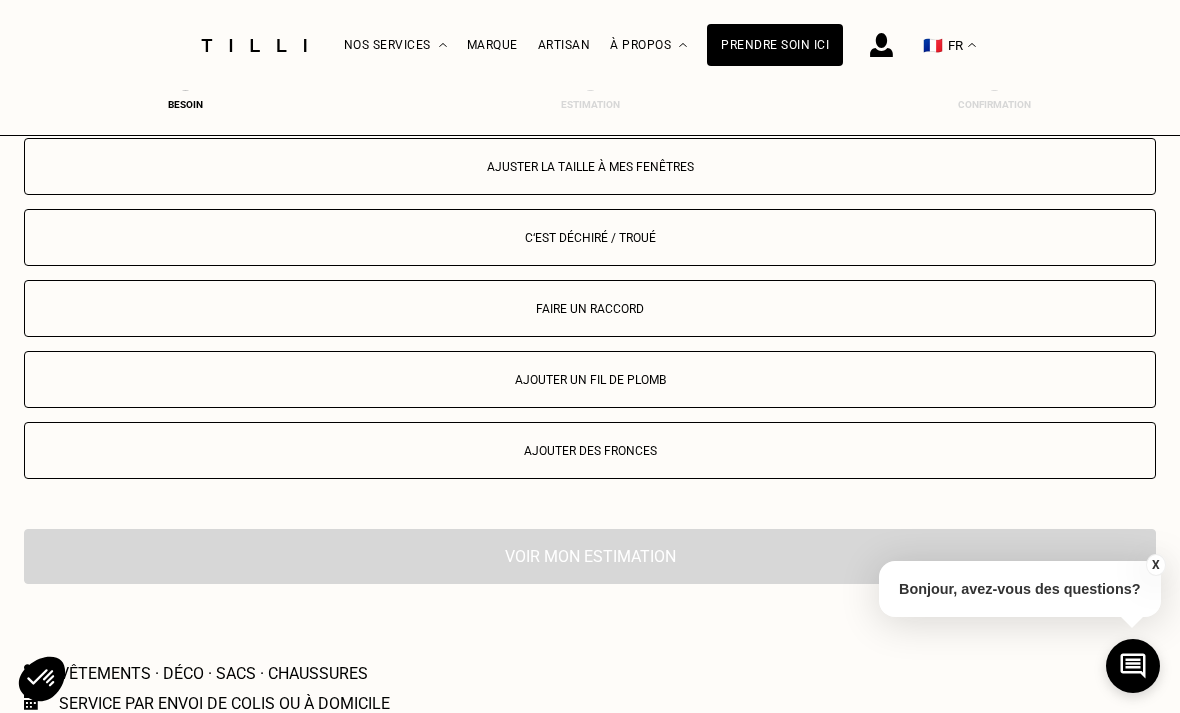 click on "Ajuster la taille à mes fenêtres" at bounding box center (590, 167) 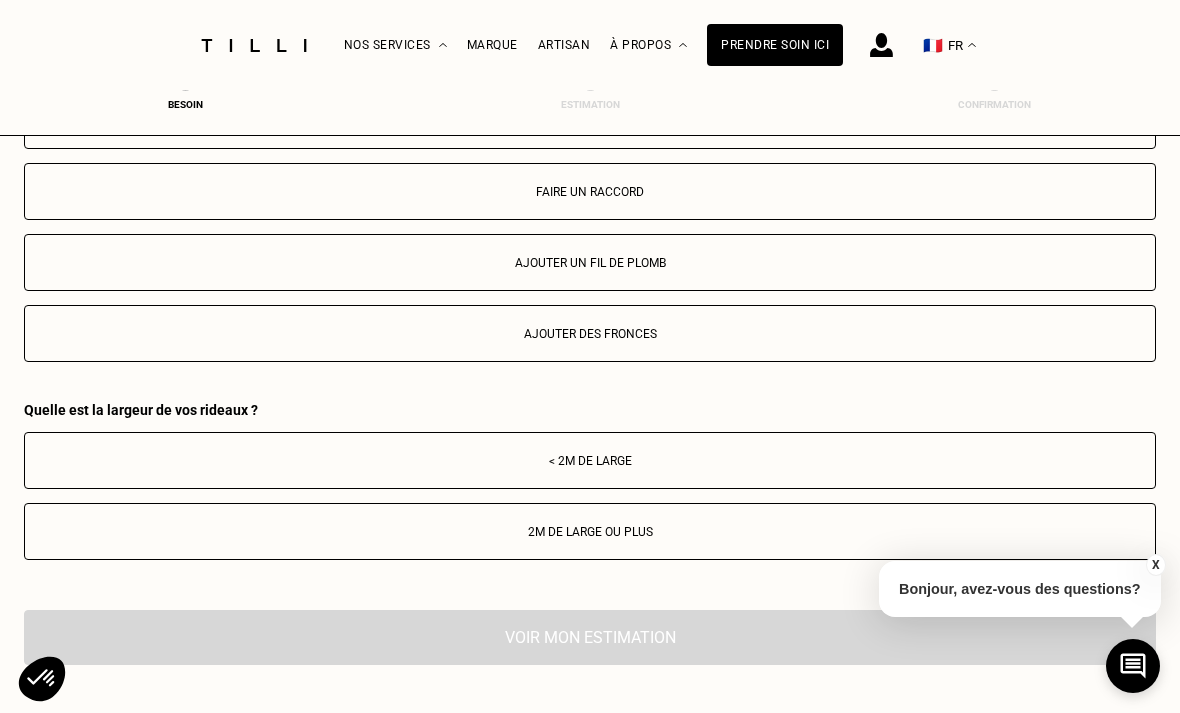 scroll, scrollTop: 2492, scrollLeft: 0, axis: vertical 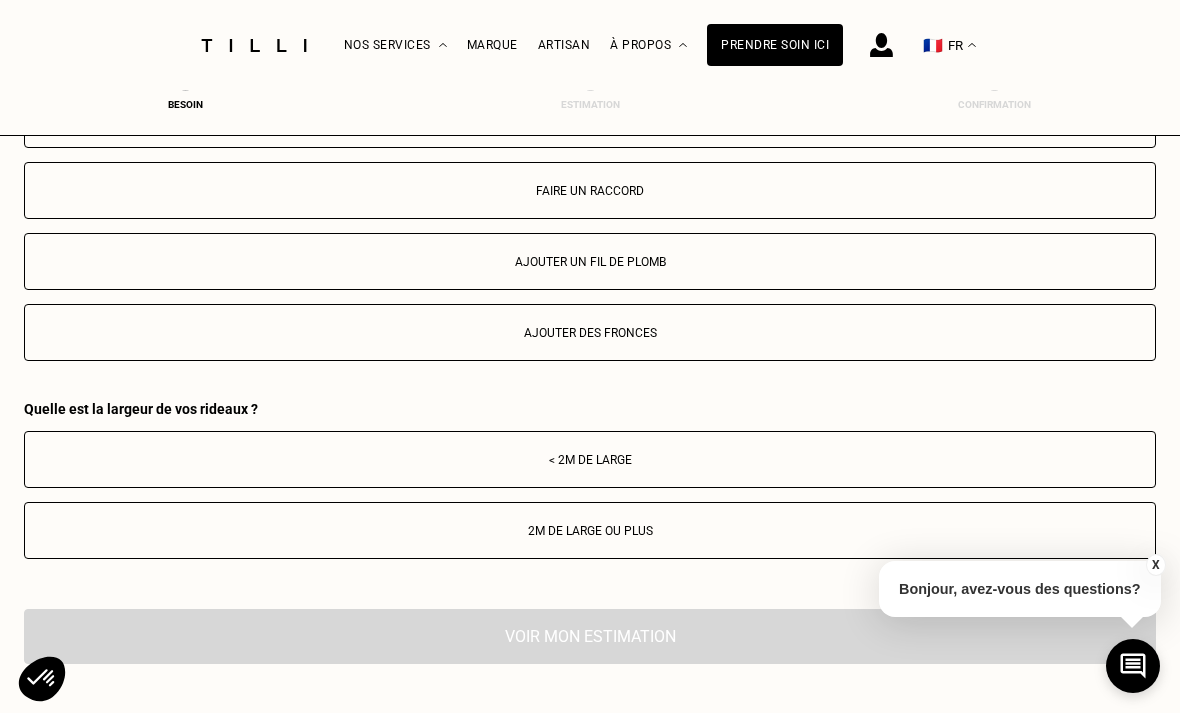 click on "< 2m de large" at bounding box center [590, 460] 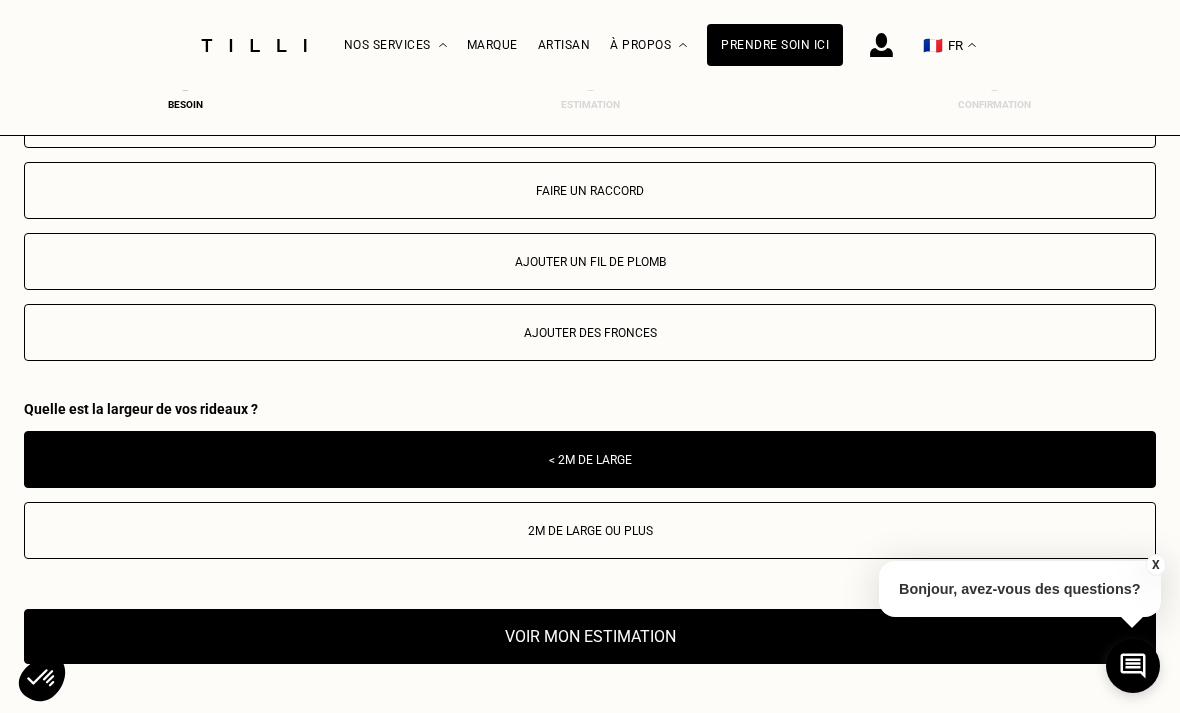 click on "Voir mon estimation" at bounding box center (590, 636) 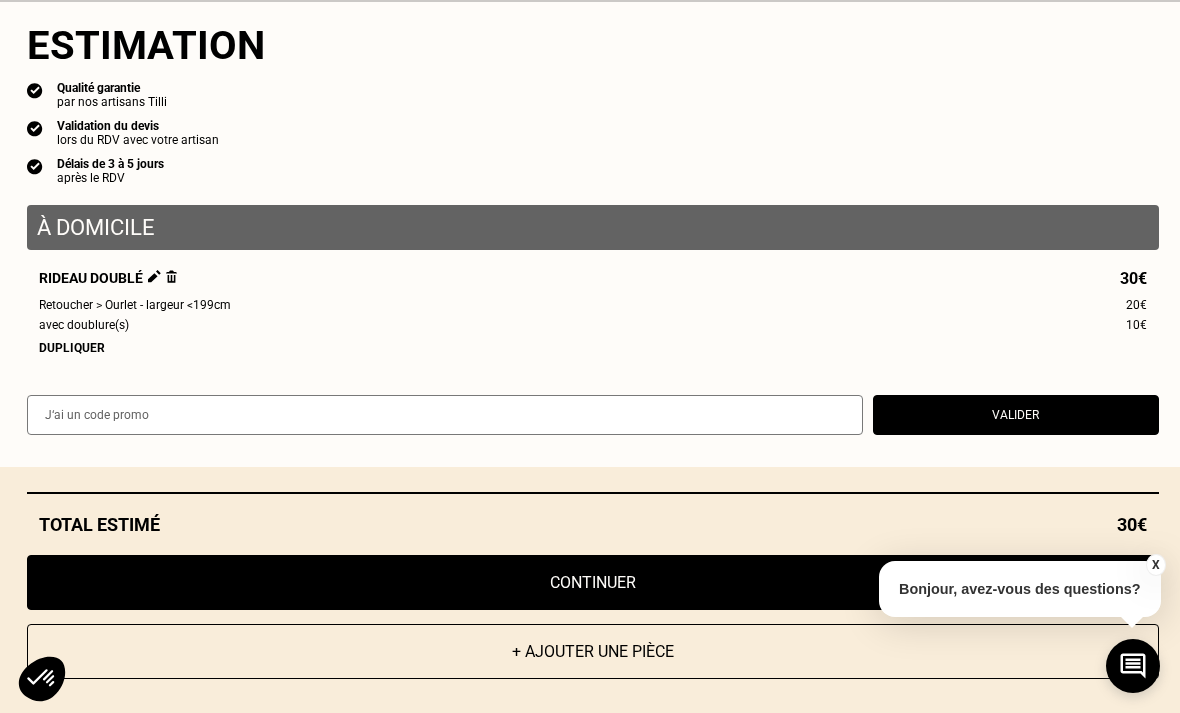 scroll, scrollTop: 2210, scrollLeft: 0, axis: vertical 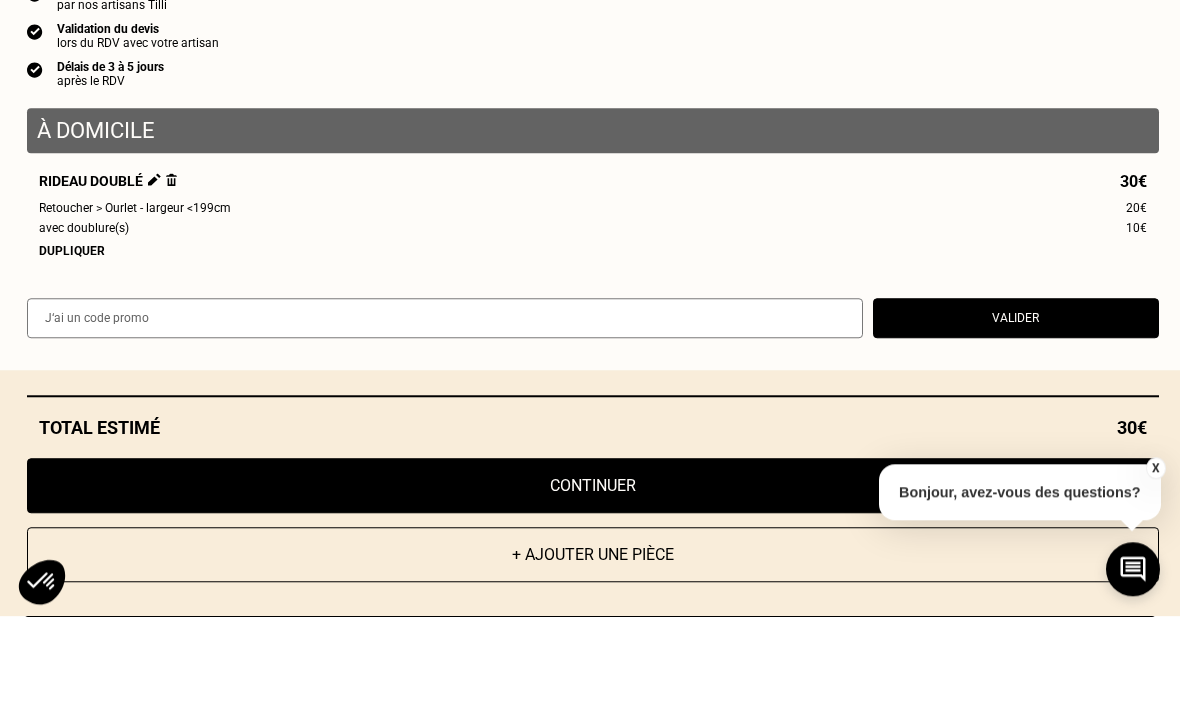 click at bounding box center [445, 415] 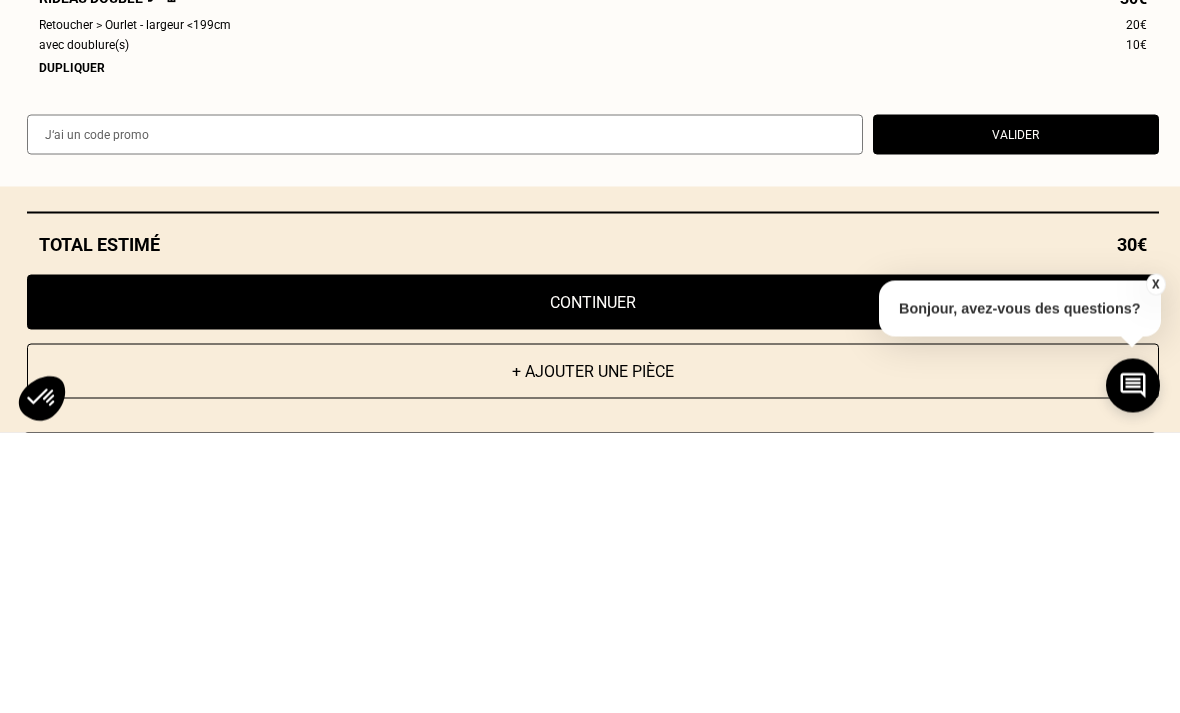 click at bounding box center (445, 415) 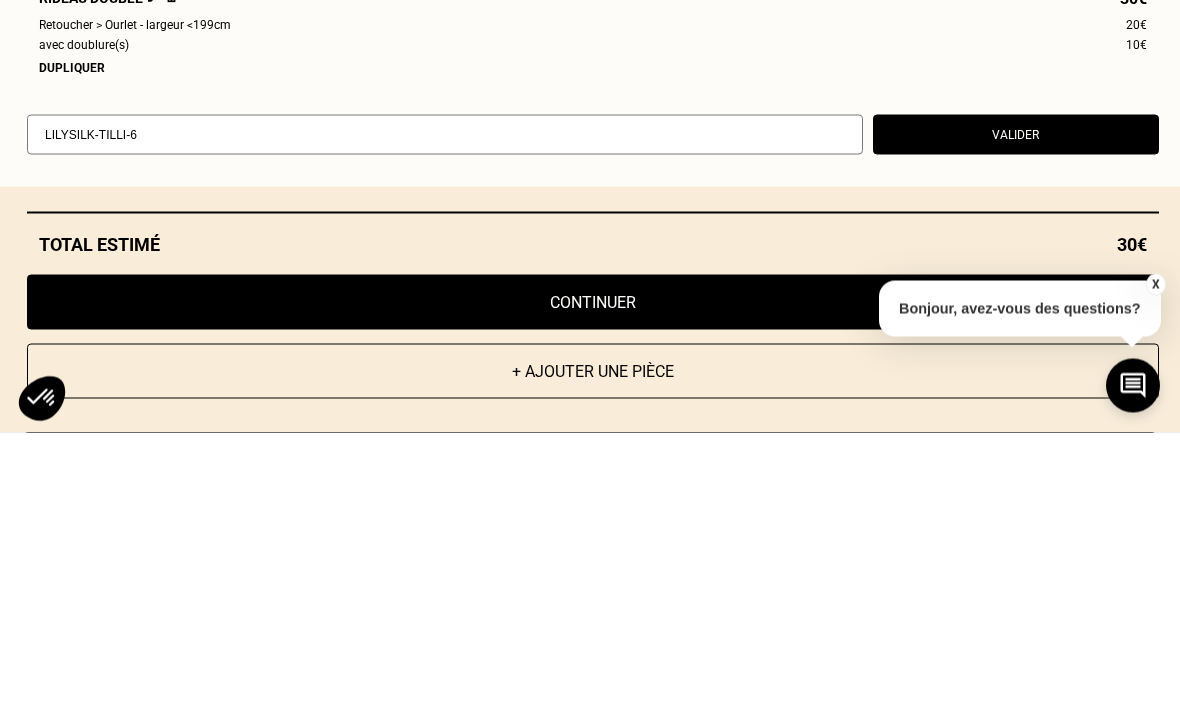 type on "LILYSILK-TILLI-6" 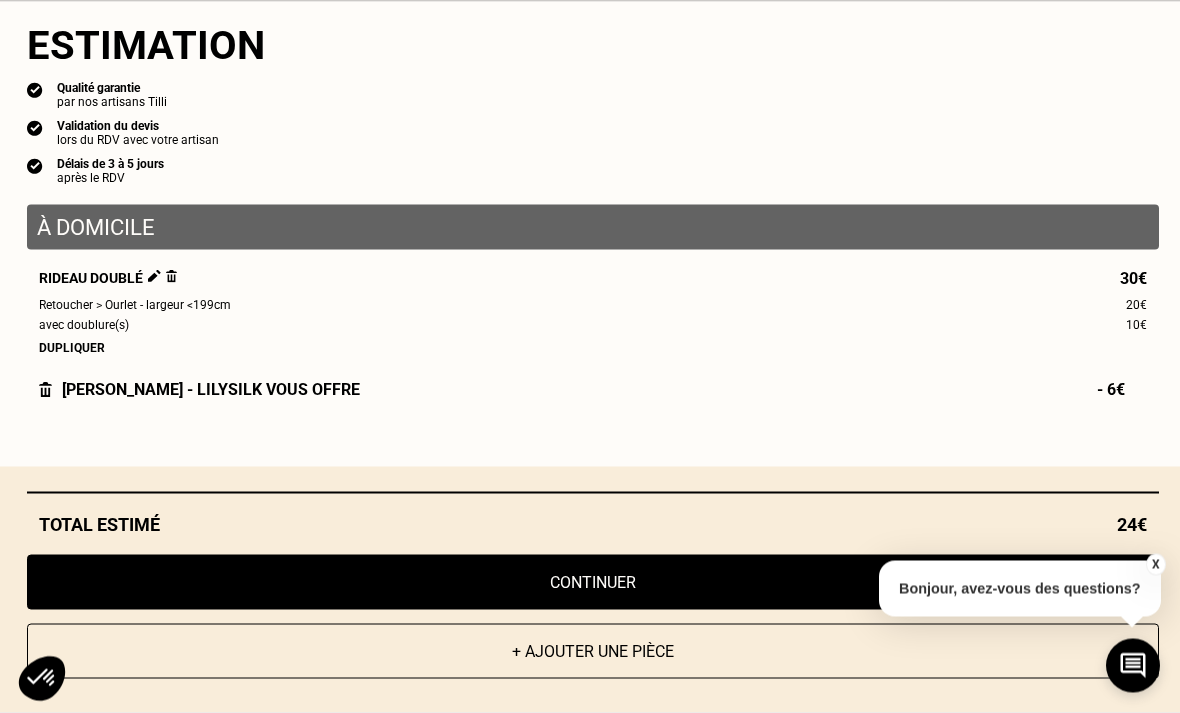 scroll, scrollTop: 2513, scrollLeft: 0, axis: vertical 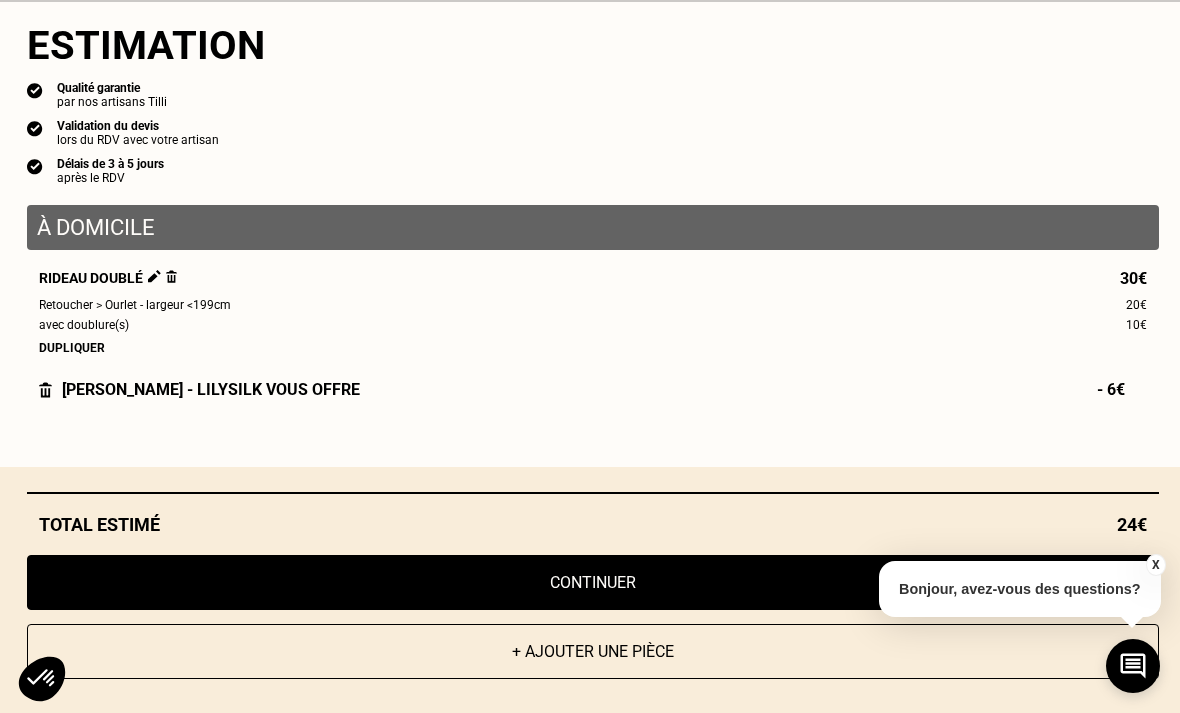 click on "Continuer" at bounding box center (593, 582) 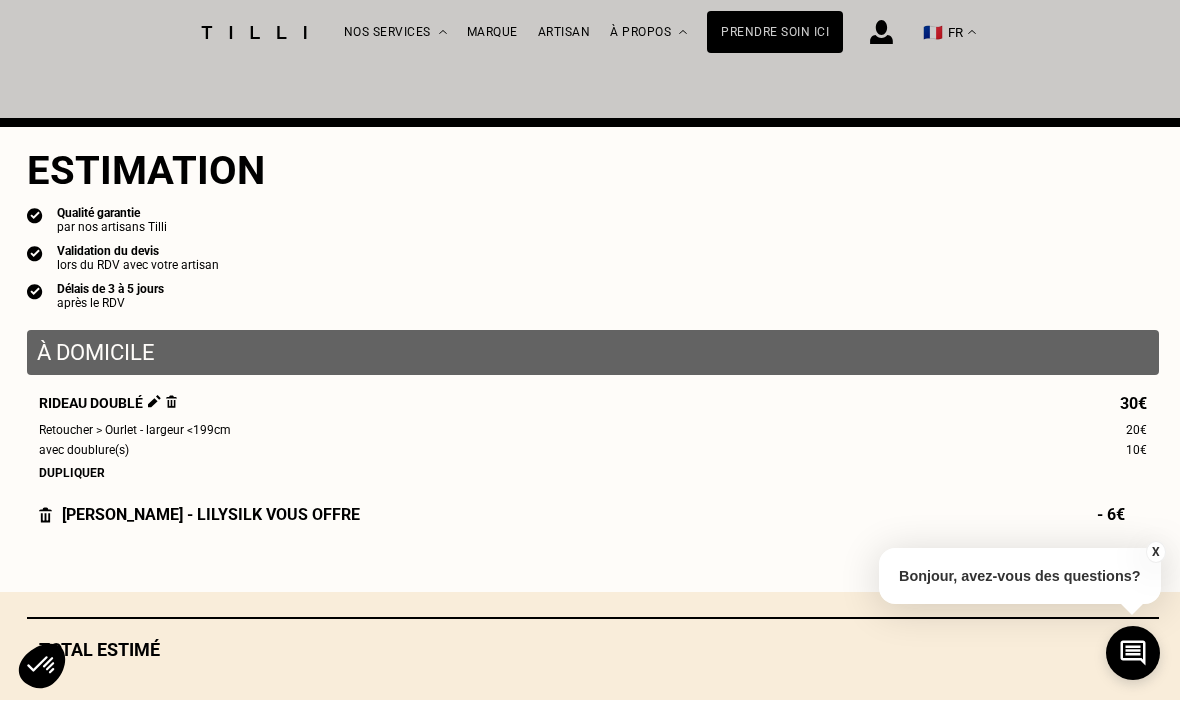 select on "FR" 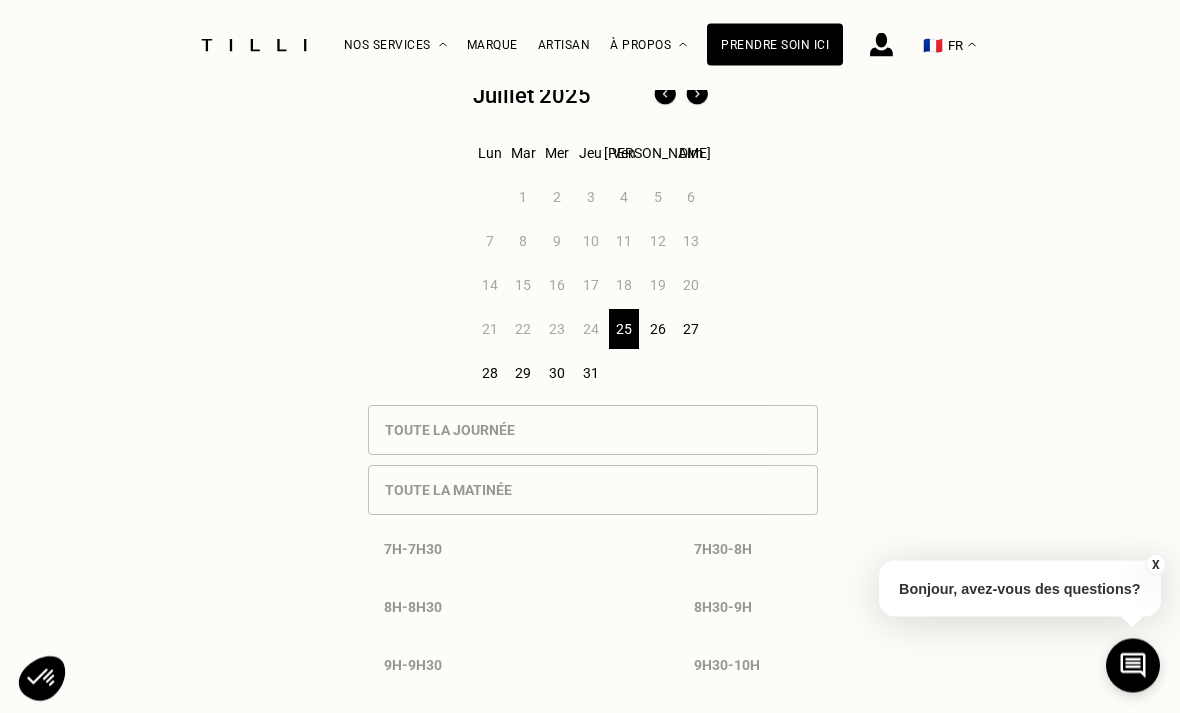 scroll, scrollTop: 718, scrollLeft: 0, axis: vertical 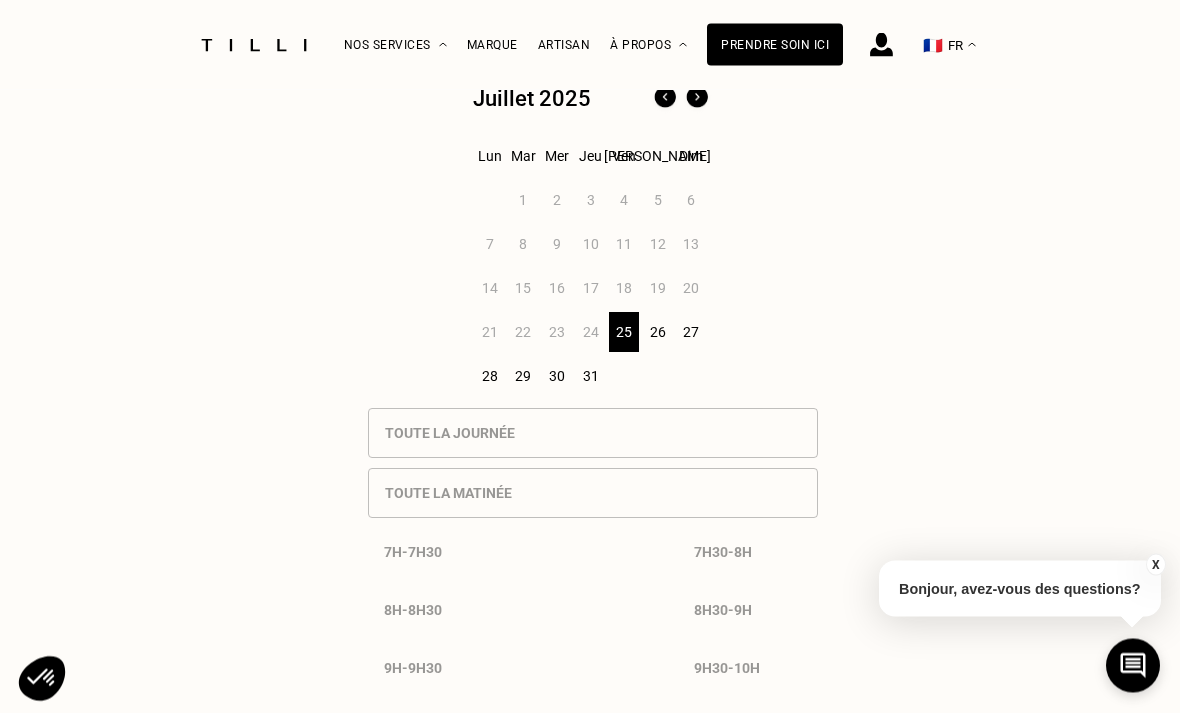 click on "26" at bounding box center [657, 333] 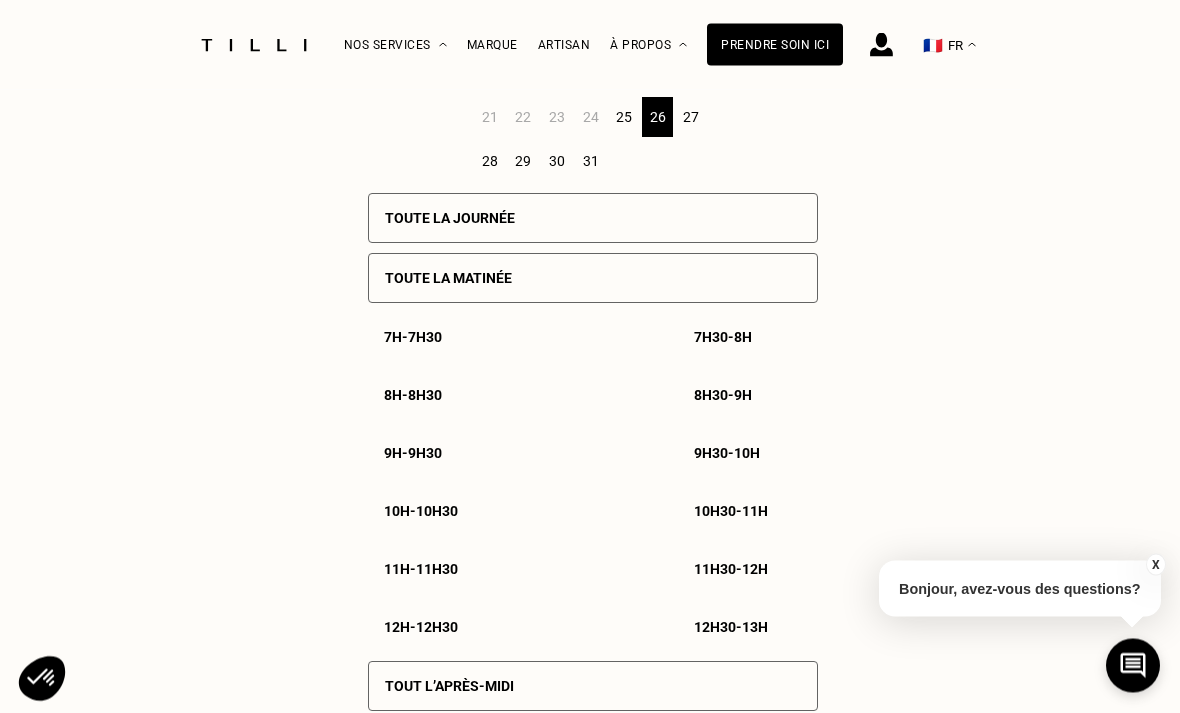scroll, scrollTop: 959, scrollLeft: 0, axis: vertical 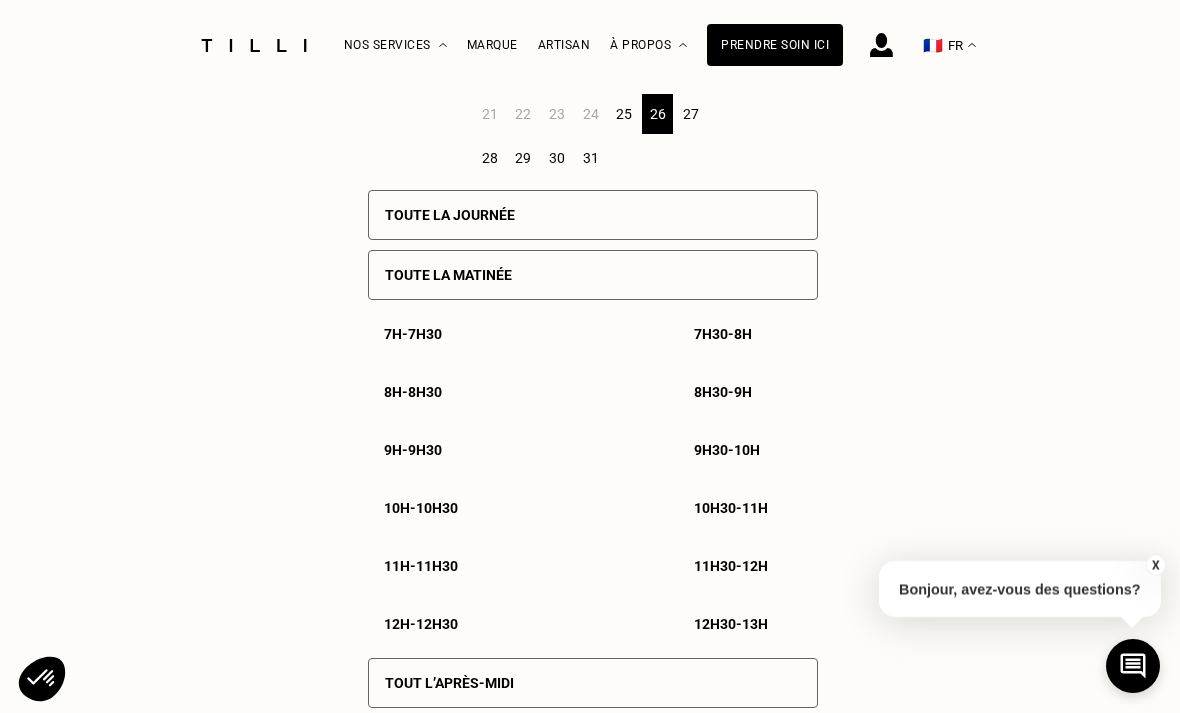 click on "25" at bounding box center [624, 114] 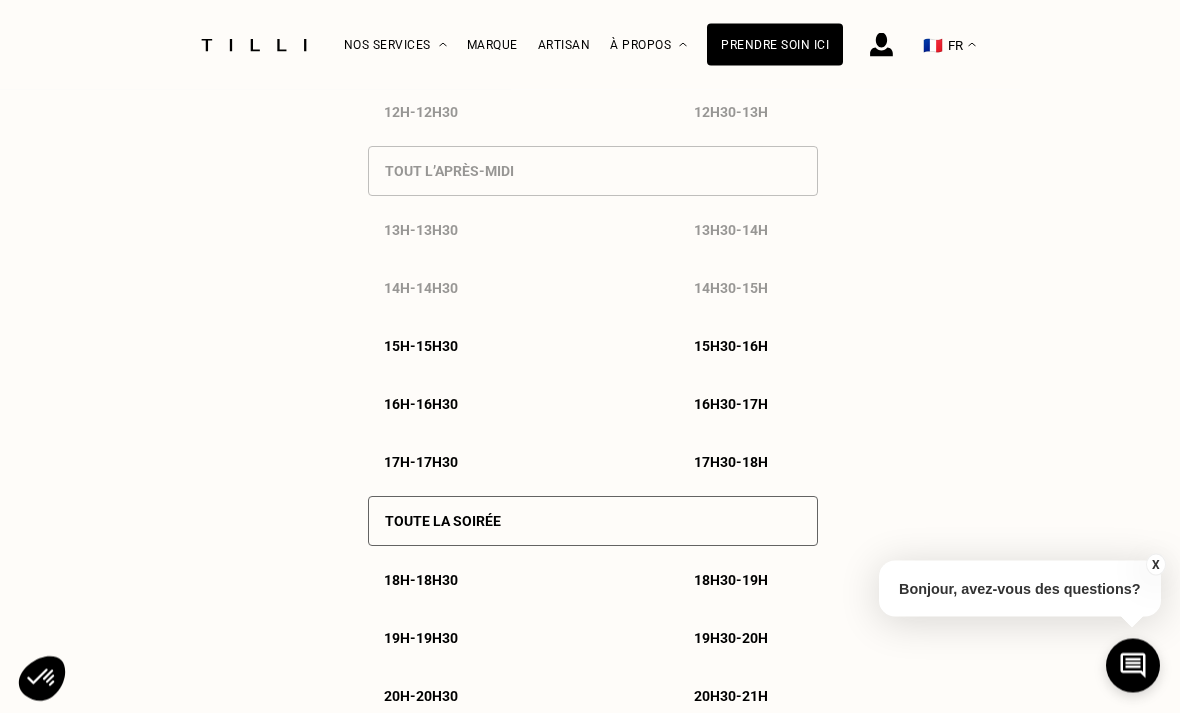 scroll, scrollTop: 1471, scrollLeft: 0, axis: vertical 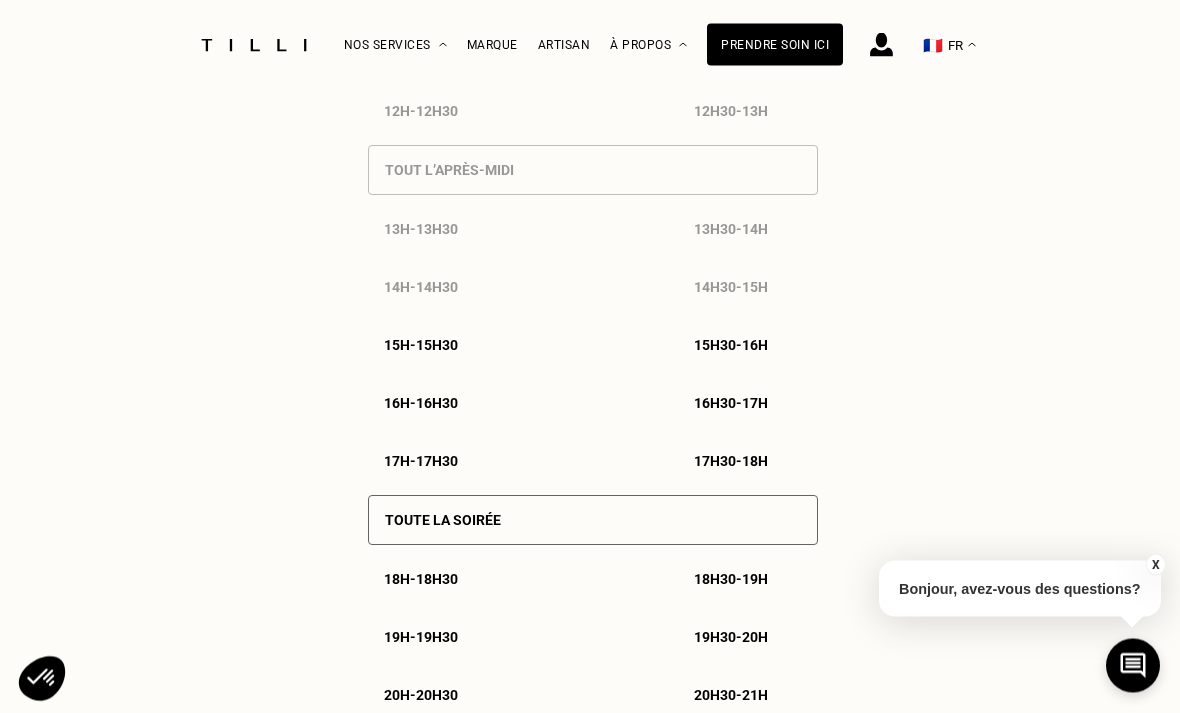 click on "13h  -  13h30 13h30  -  14h 14h  -  14h30 14h30  -  15h 15h  -  15h30 15h30  -  16h 16h  -  16h30 16h30  -  17h 17h  -  17h30 17h30  -  18h" at bounding box center [593, 346] 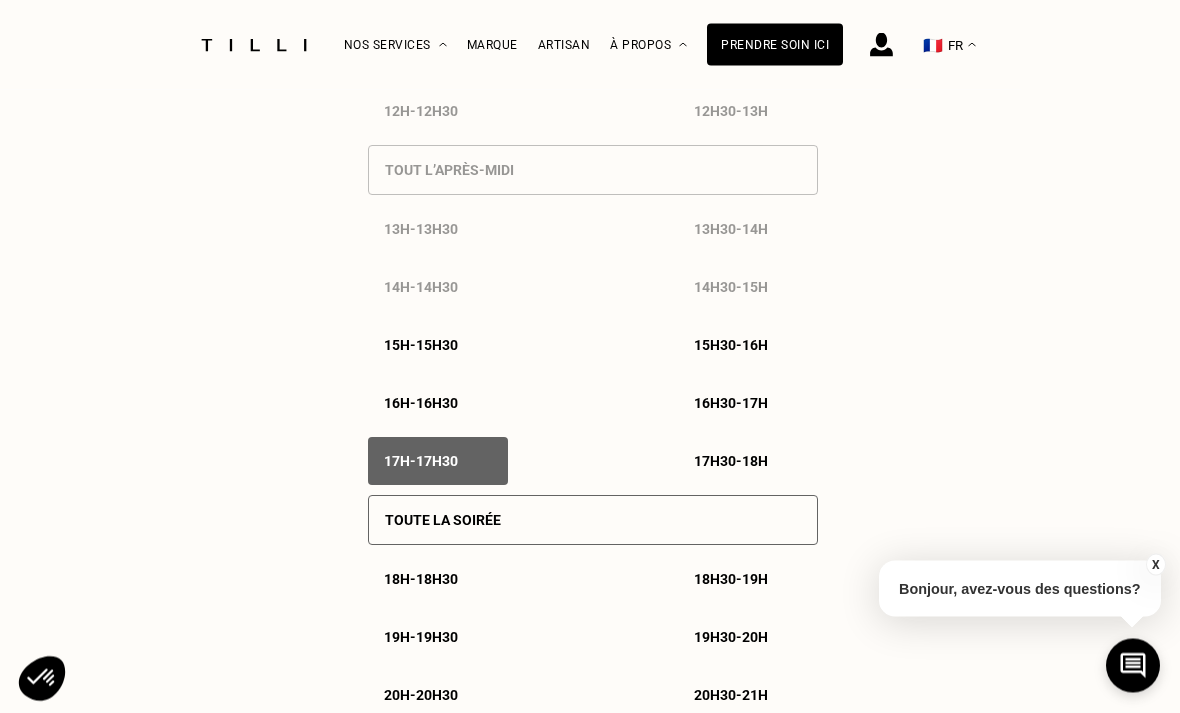 scroll, scrollTop: 1472, scrollLeft: 0, axis: vertical 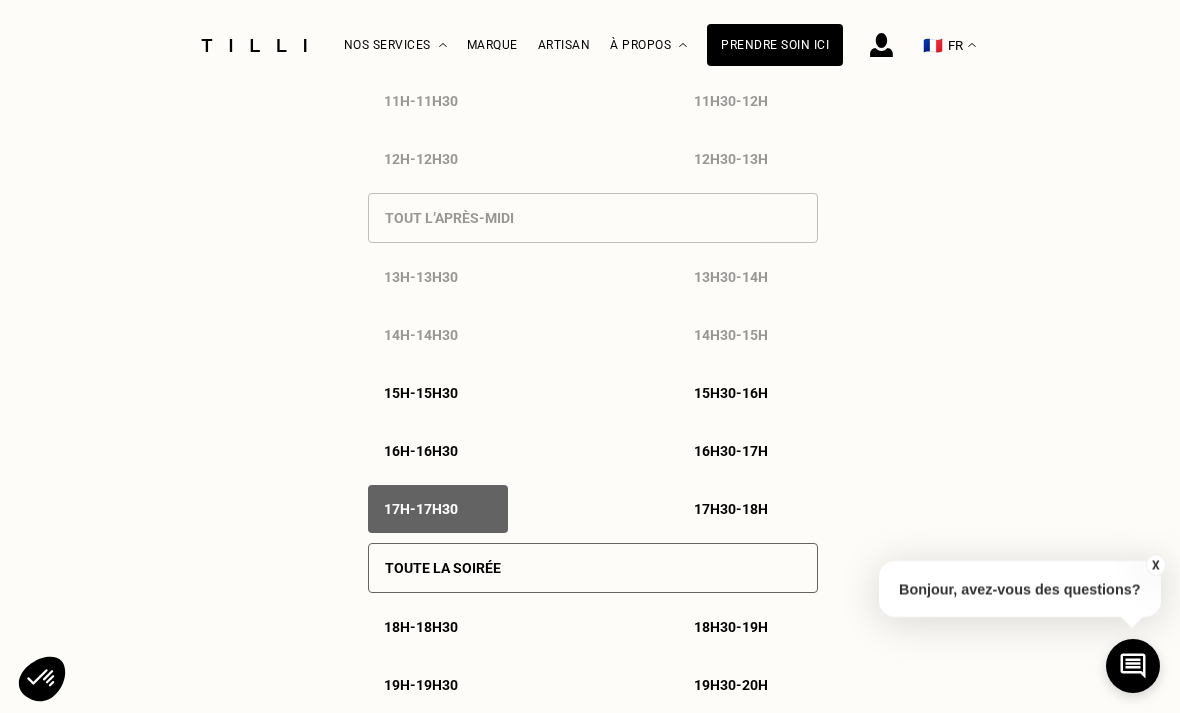 click on "17h30  -  18h" at bounding box center [731, 509] 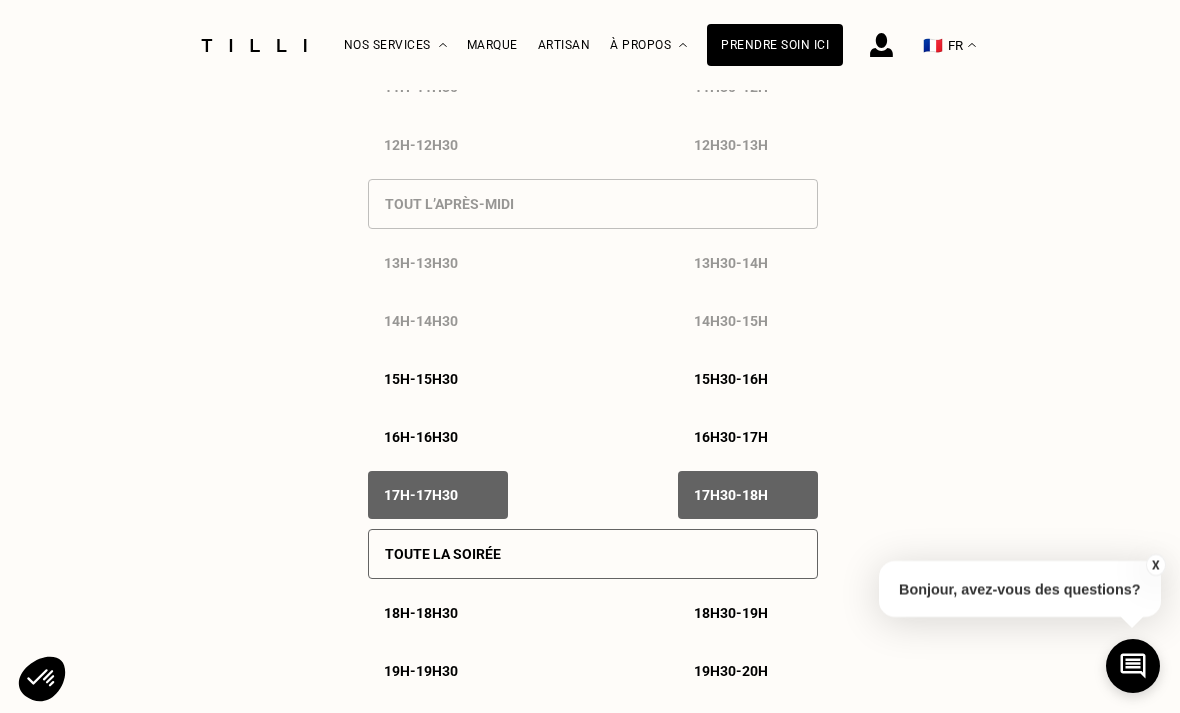 click on "17h  -  17h30" at bounding box center [438, 495] 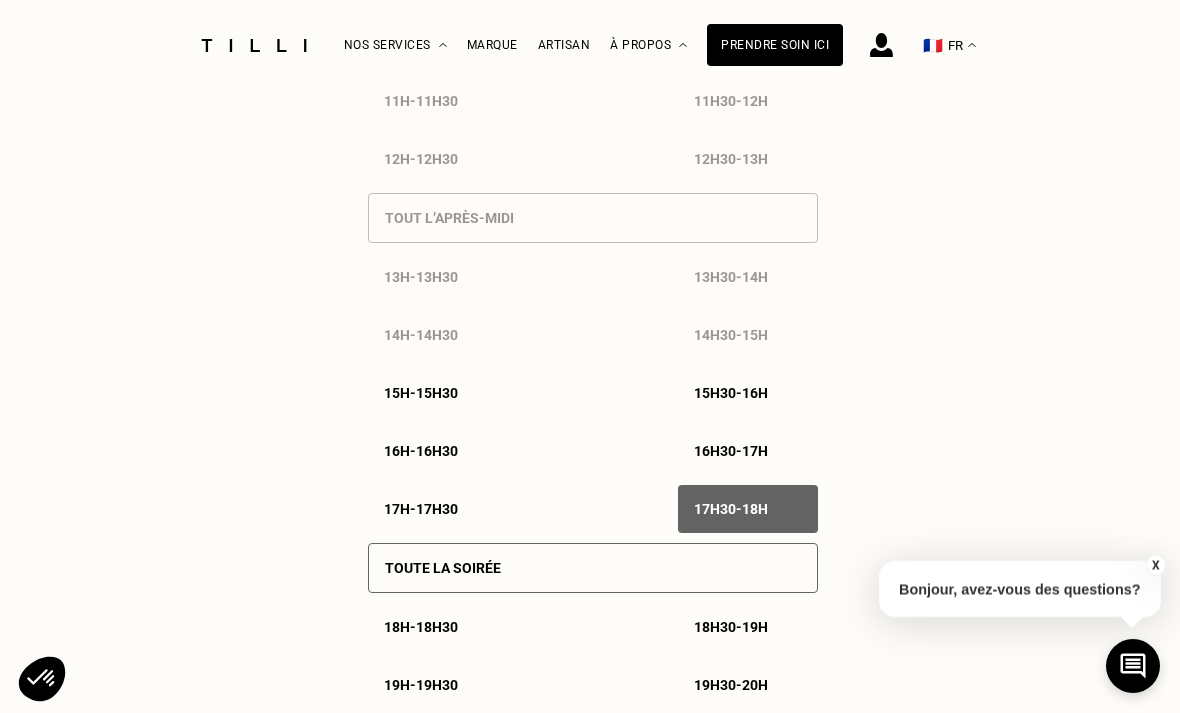 click on "17h30  -  18h" at bounding box center (731, 509) 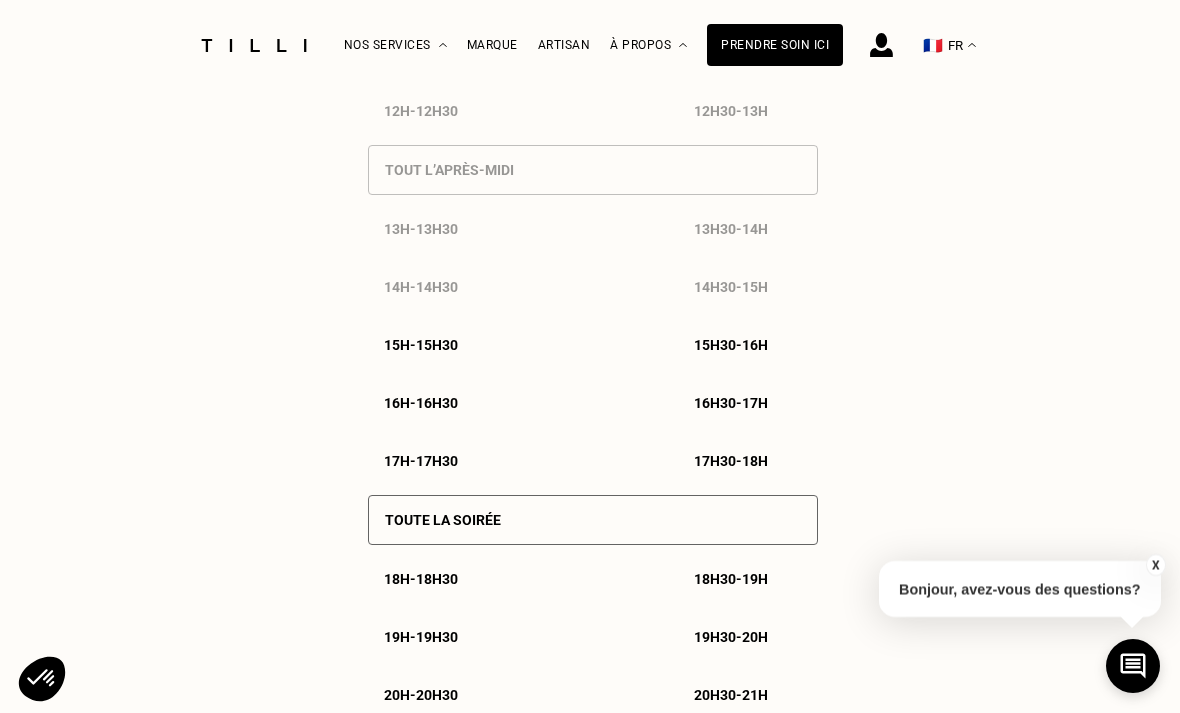 click on "18h  -  18h30" at bounding box center (438, 579) 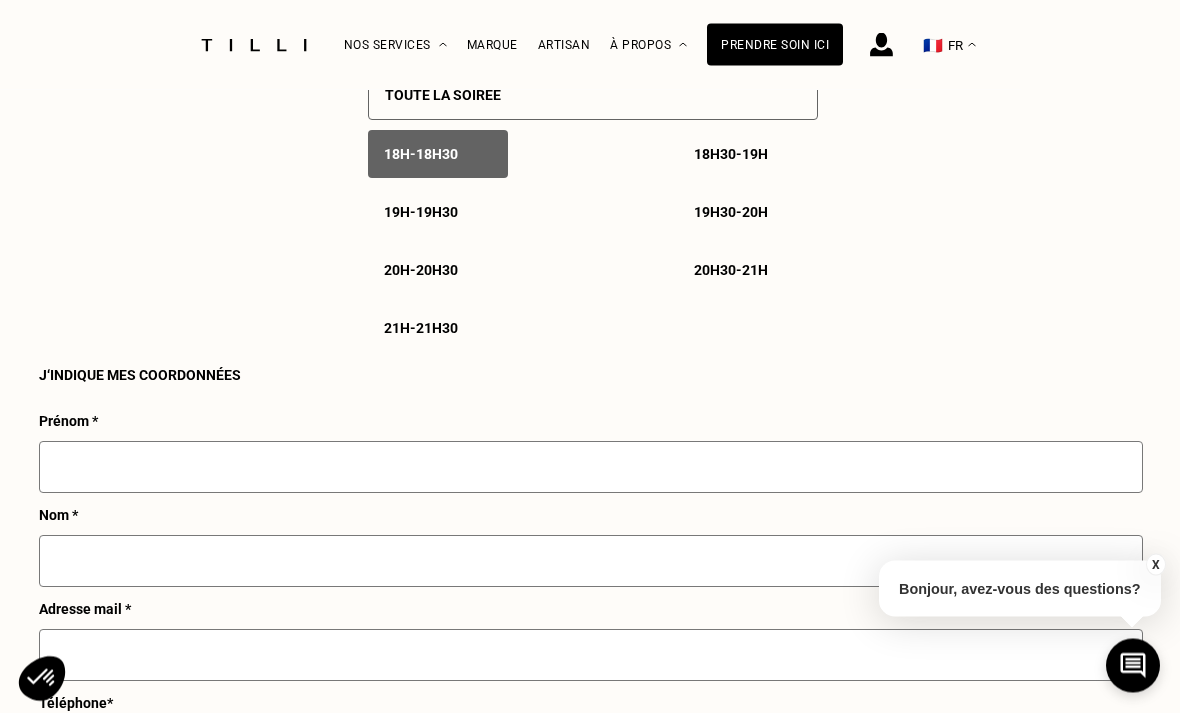 scroll, scrollTop: 1947, scrollLeft: 0, axis: vertical 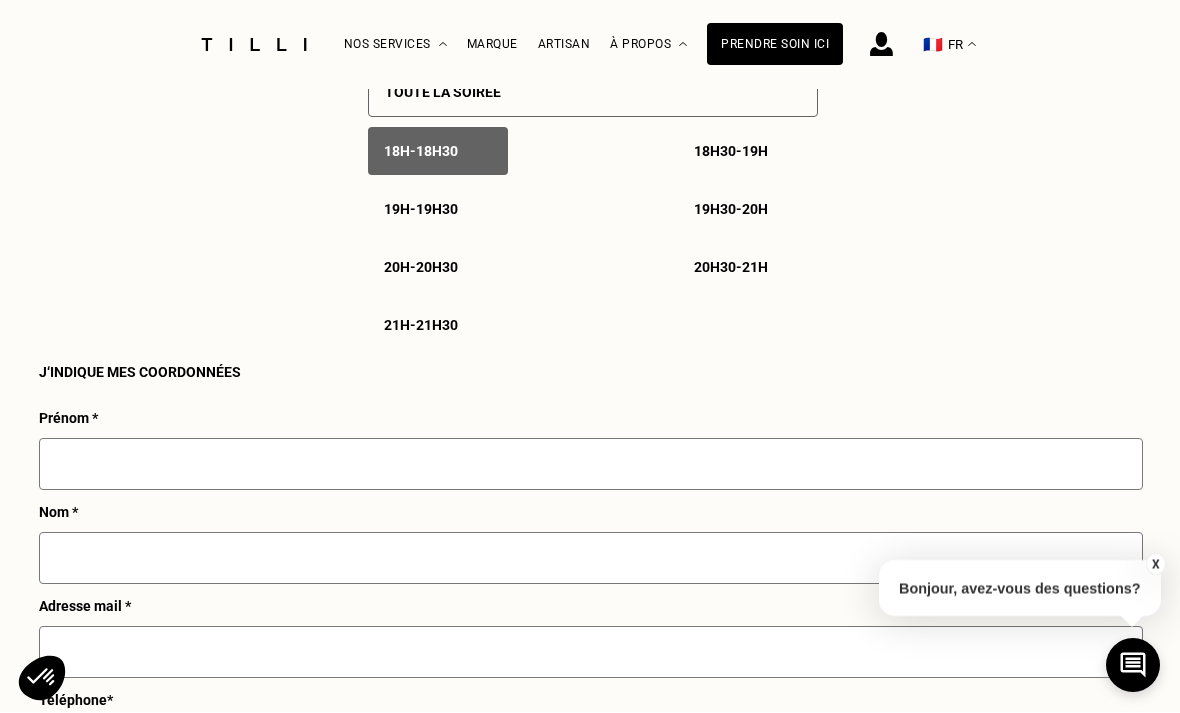 click on "Prénom *" at bounding box center [591, 458] 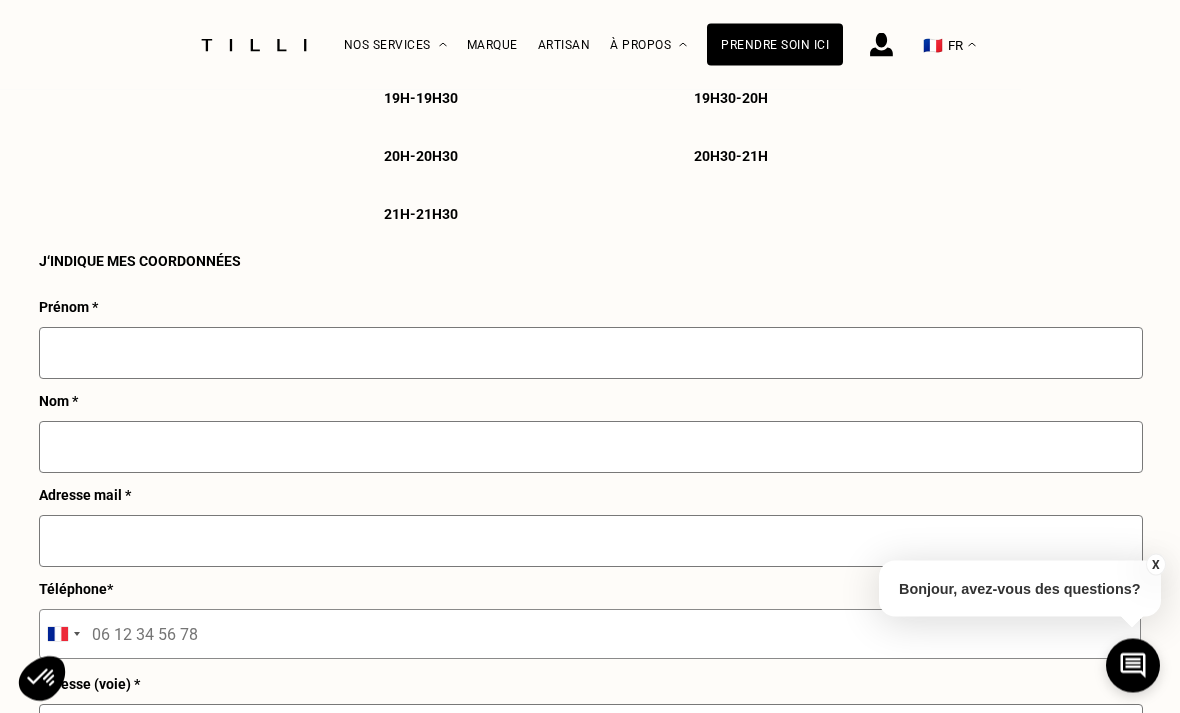 scroll, scrollTop: 2061, scrollLeft: 0, axis: vertical 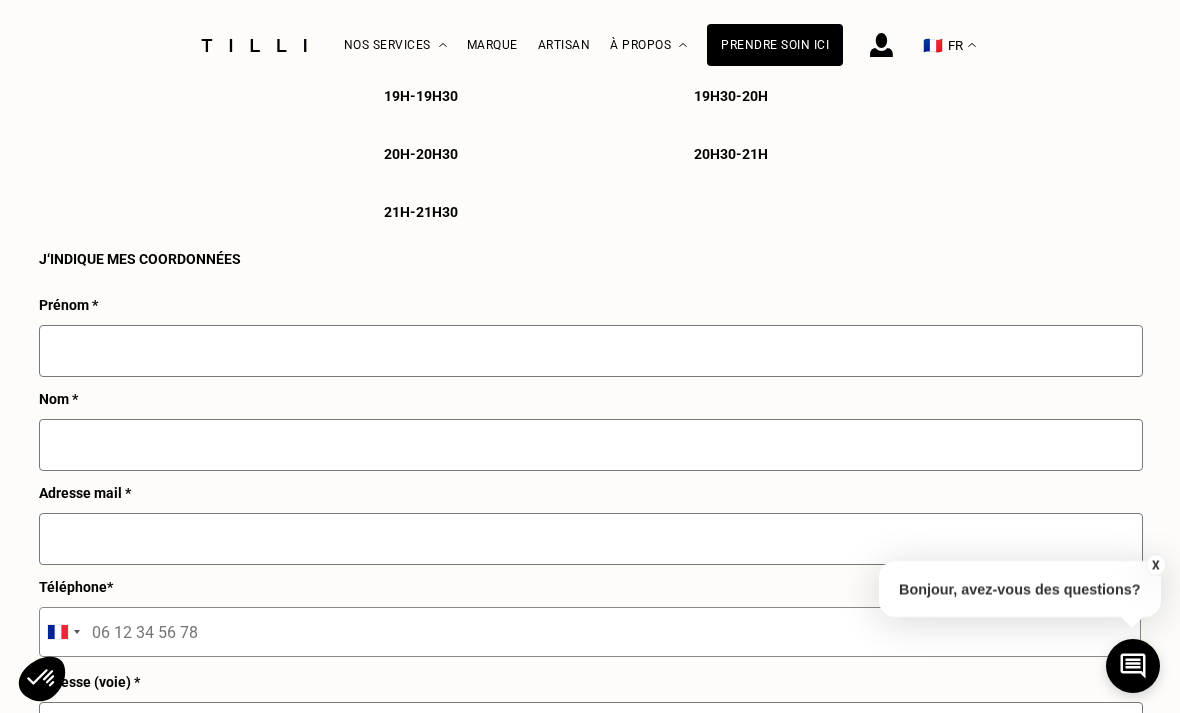 click at bounding box center [591, 351] 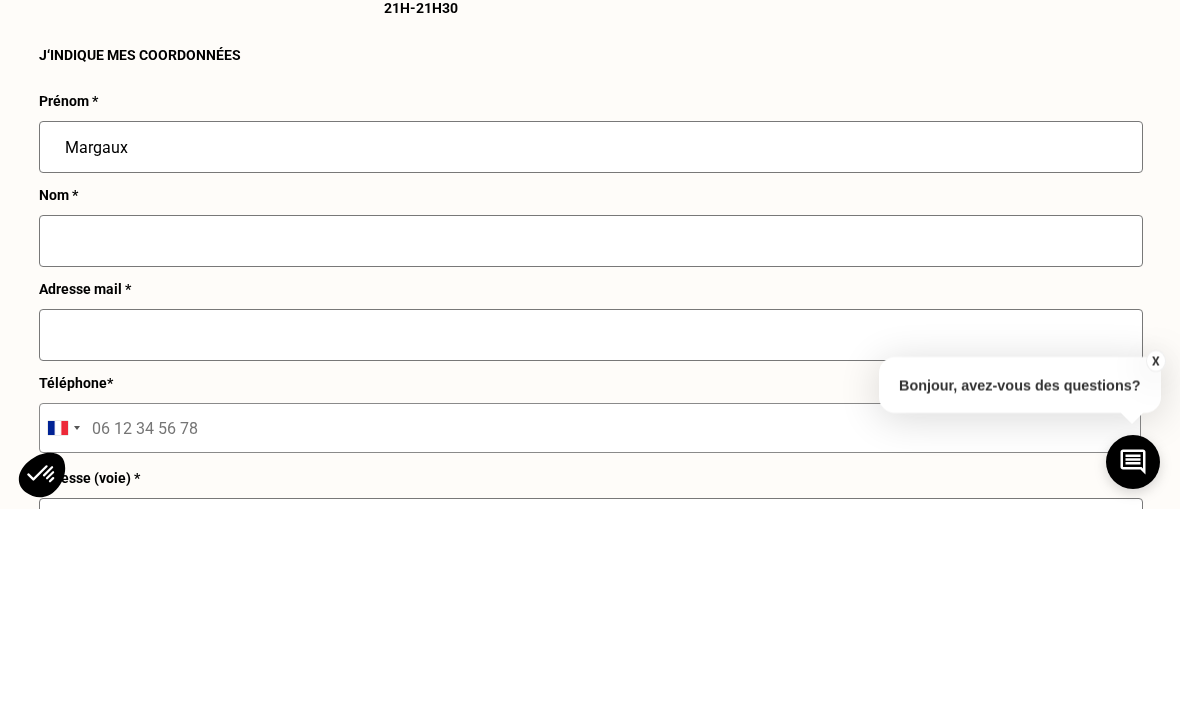 type on "Margaux" 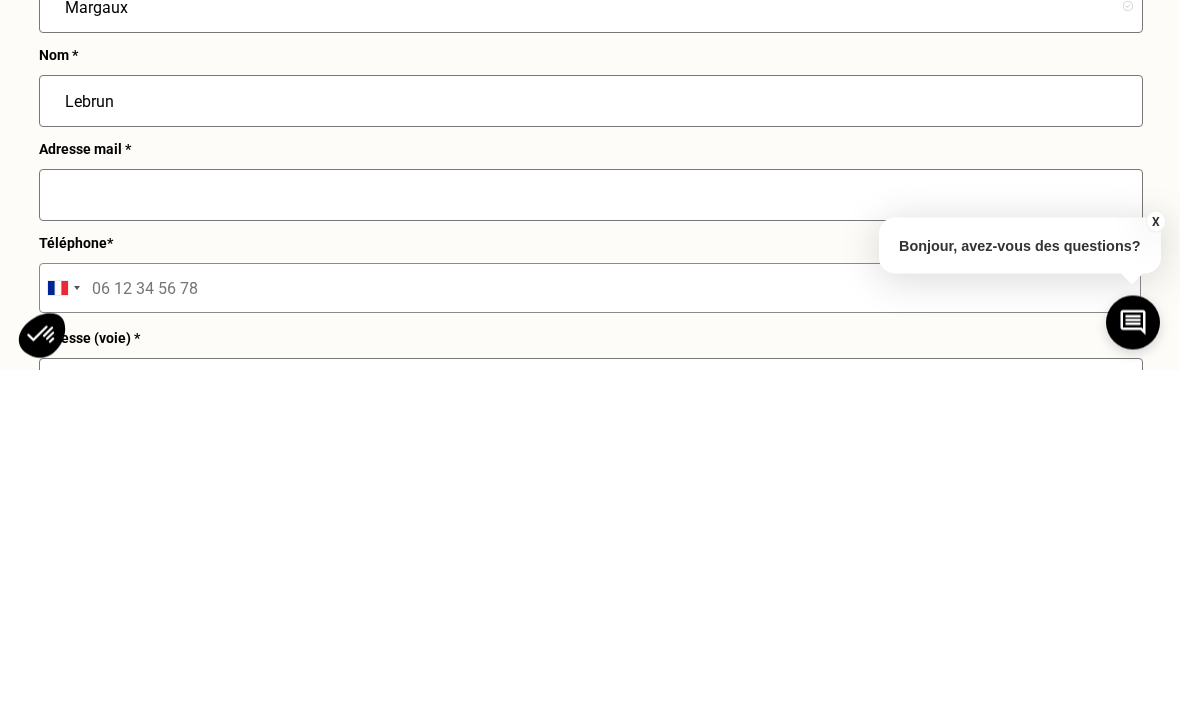 type on "Lebrun" 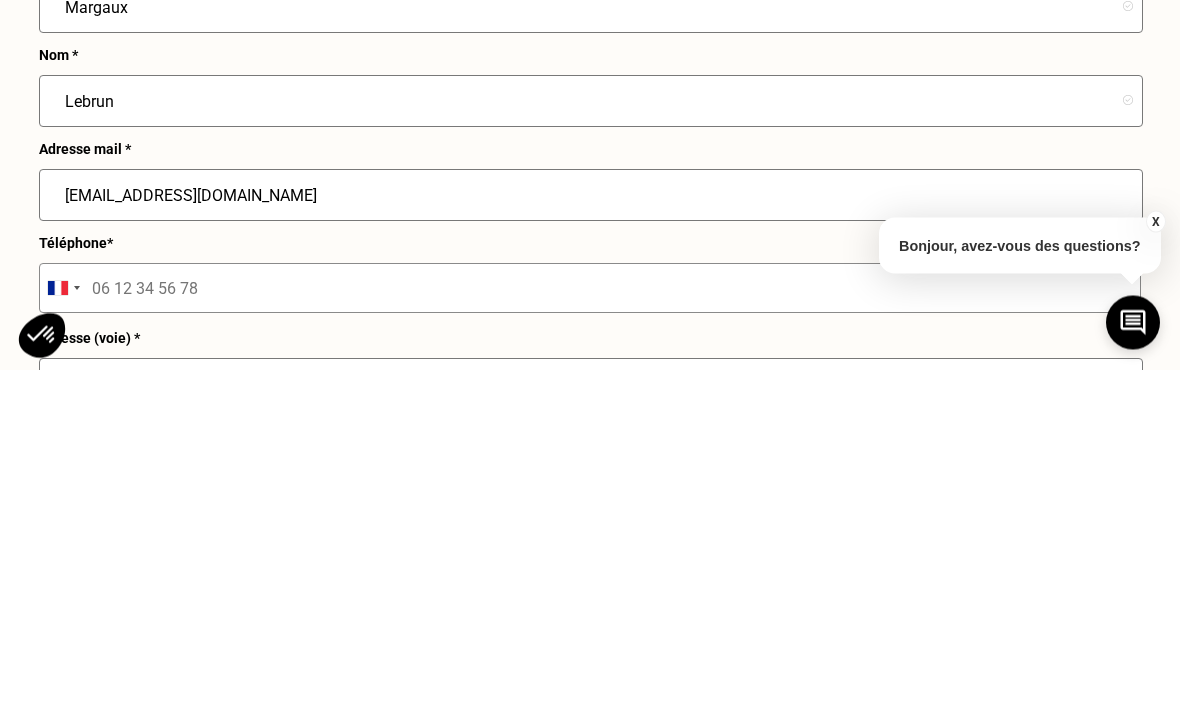 type on "[EMAIL_ADDRESS][DOMAIN_NAME]" 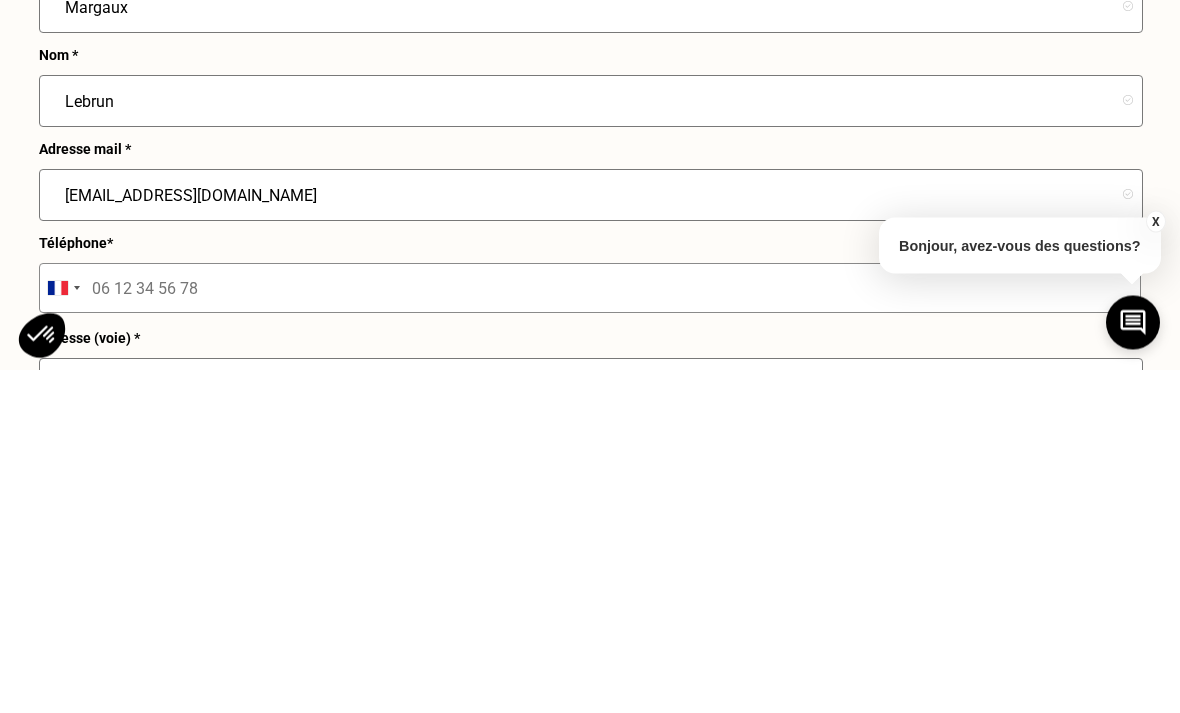 scroll, scrollTop: 2124, scrollLeft: 0, axis: vertical 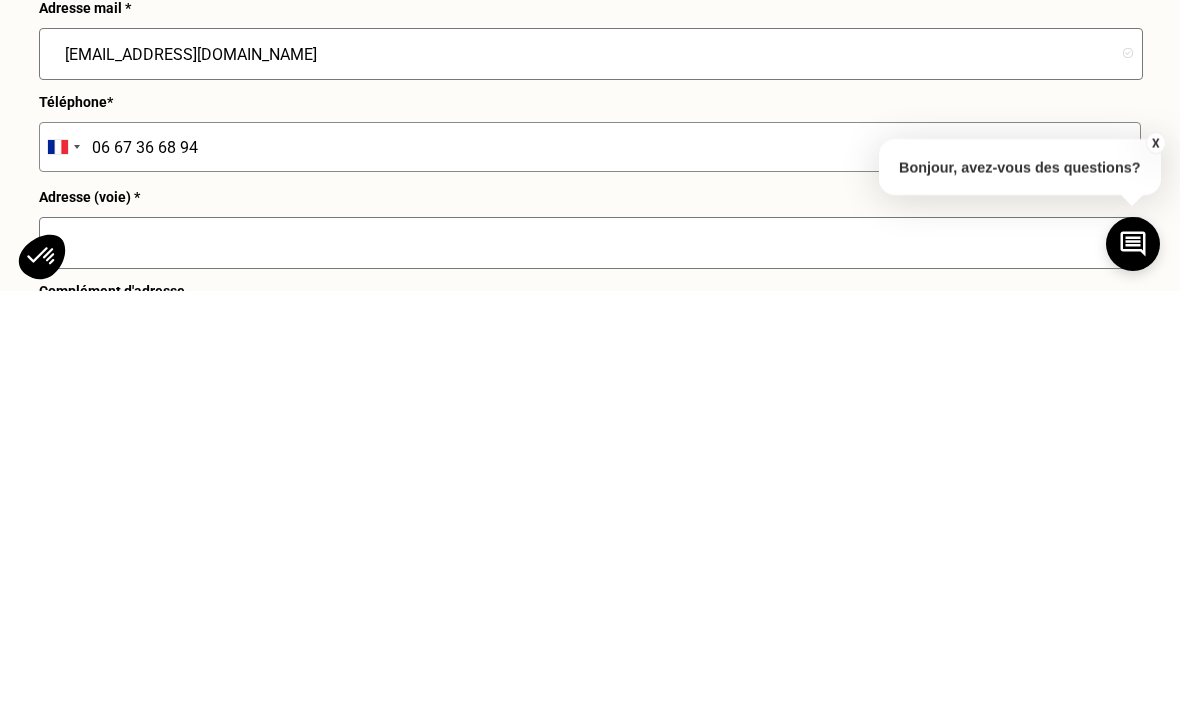 type on "06 67 36 68 94" 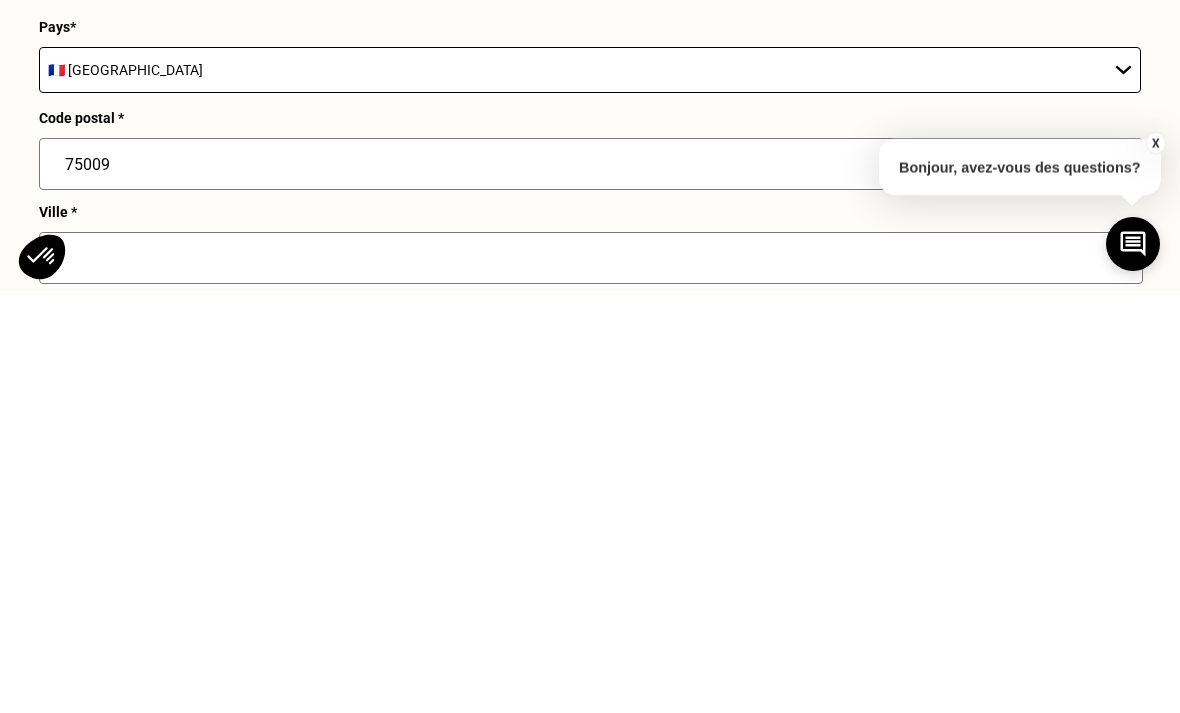 type on "[STREET_ADDRESS][PERSON_NAME]" 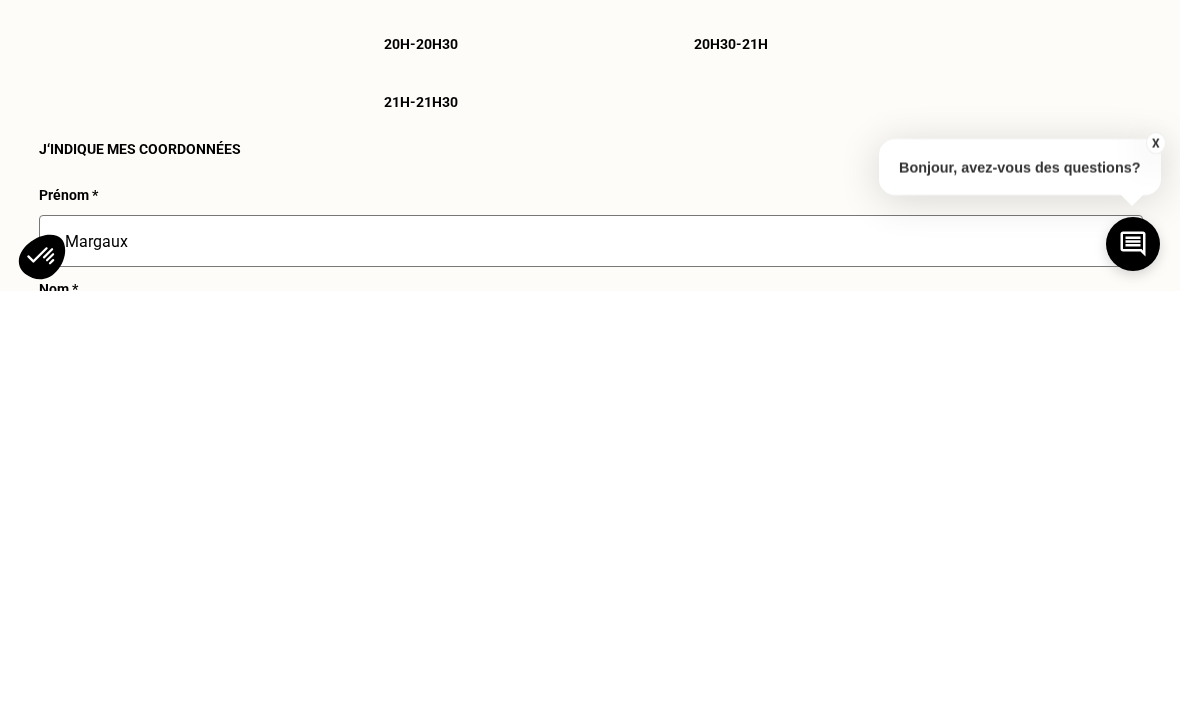scroll, scrollTop: 1795, scrollLeft: 0, axis: vertical 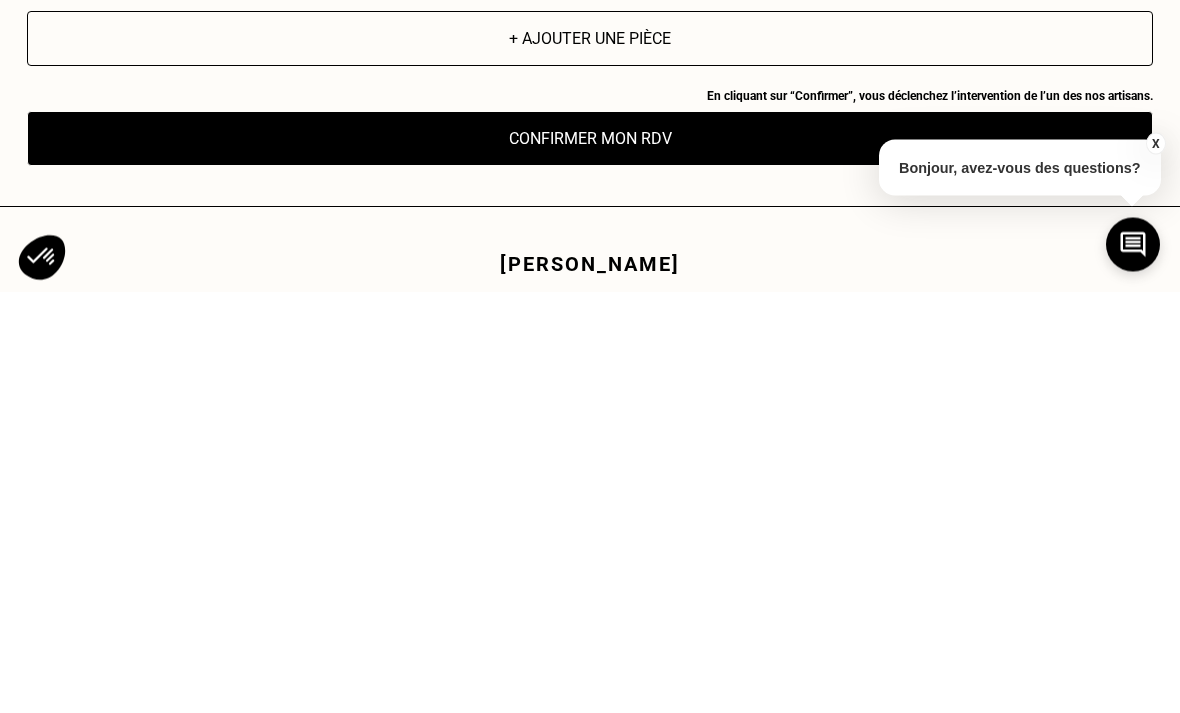 type on "[GEOGRAPHIC_DATA]" 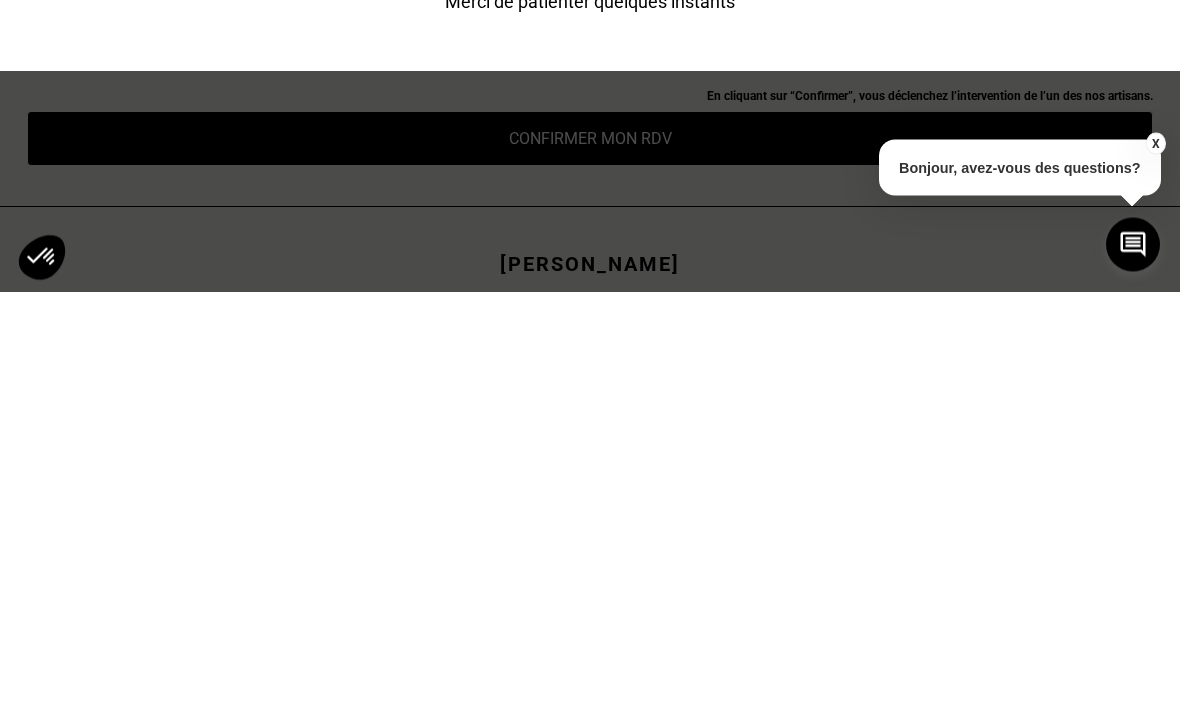 scroll, scrollTop: 3320, scrollLeft: 0, axis: vertical 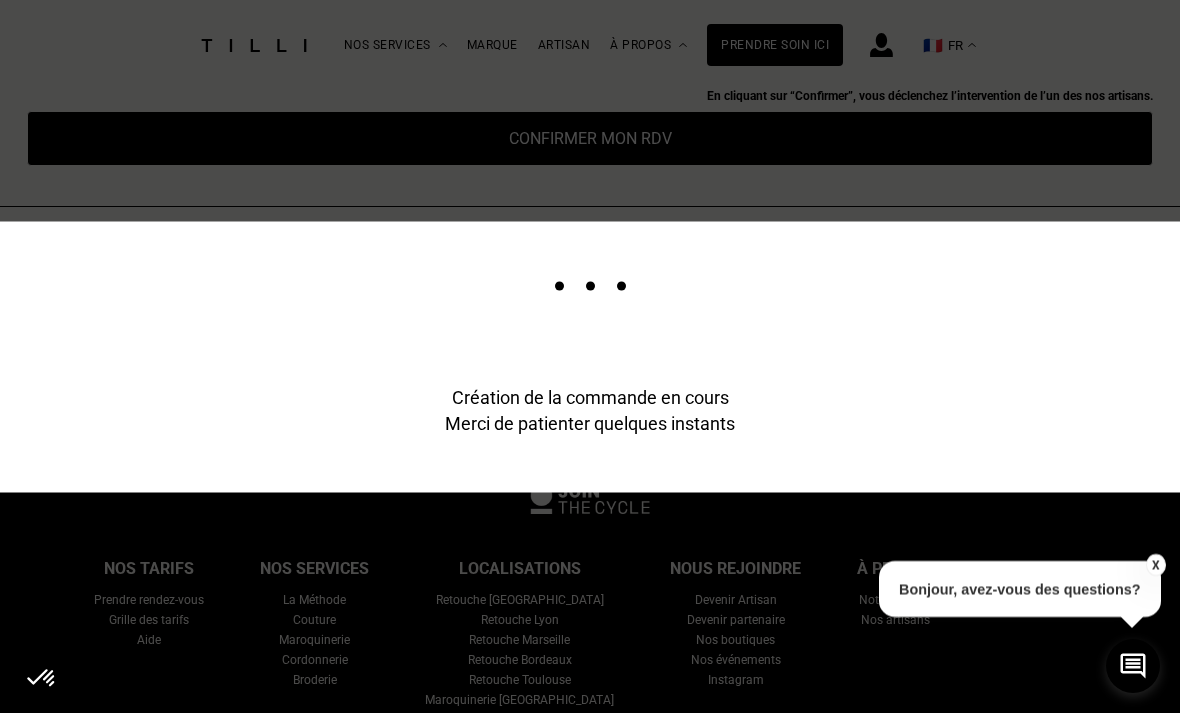 type on "[EMAIL_ADDRESS][DOMAIN_NAME]" 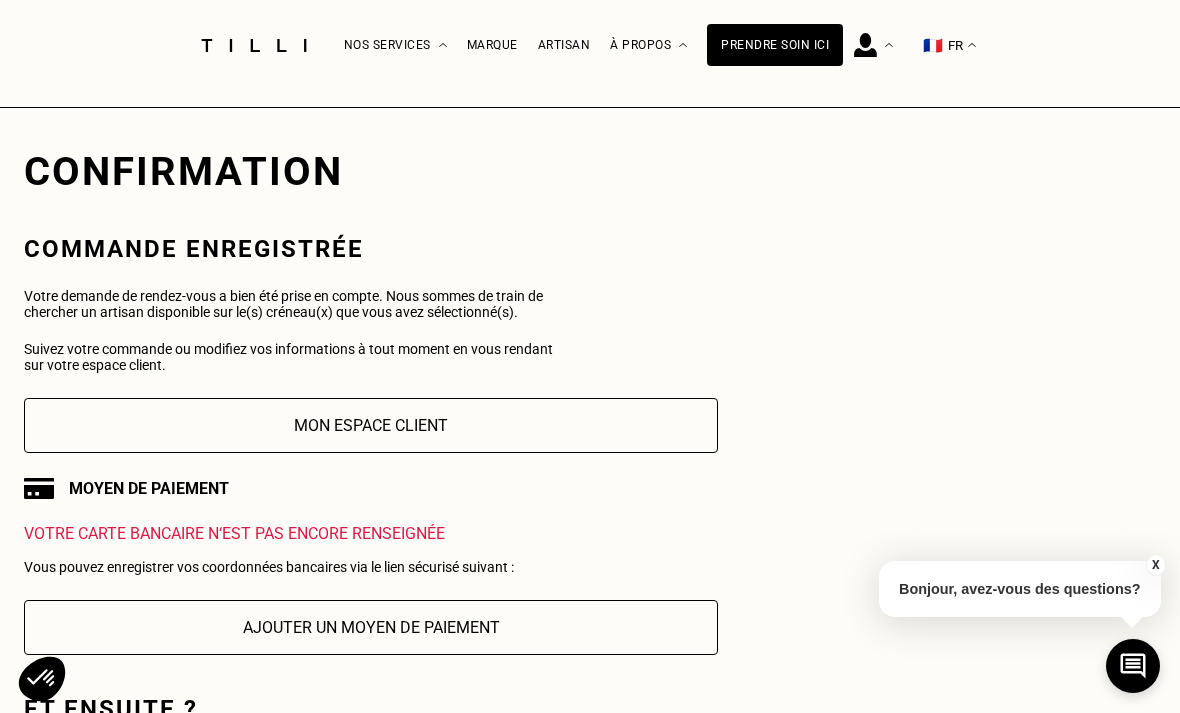 scroll, scrollTop: 0, scrollLeft: 0, axis: both 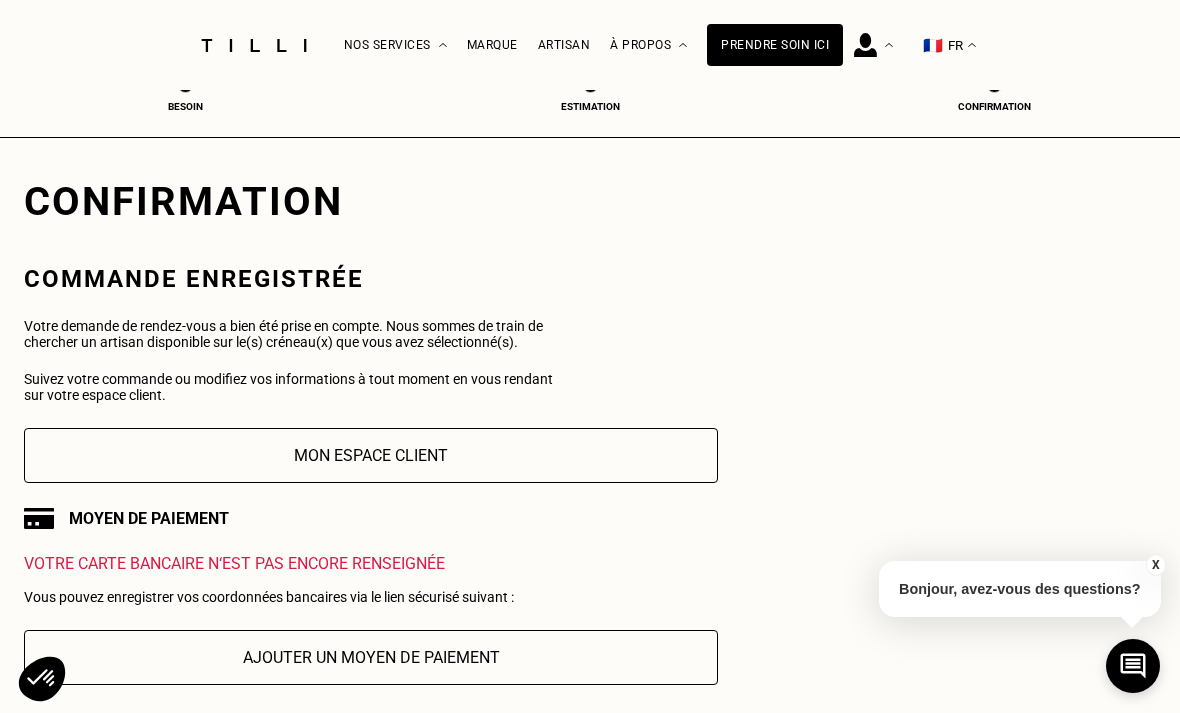 click on "Mon espace client" at bounding box center [371, 455] 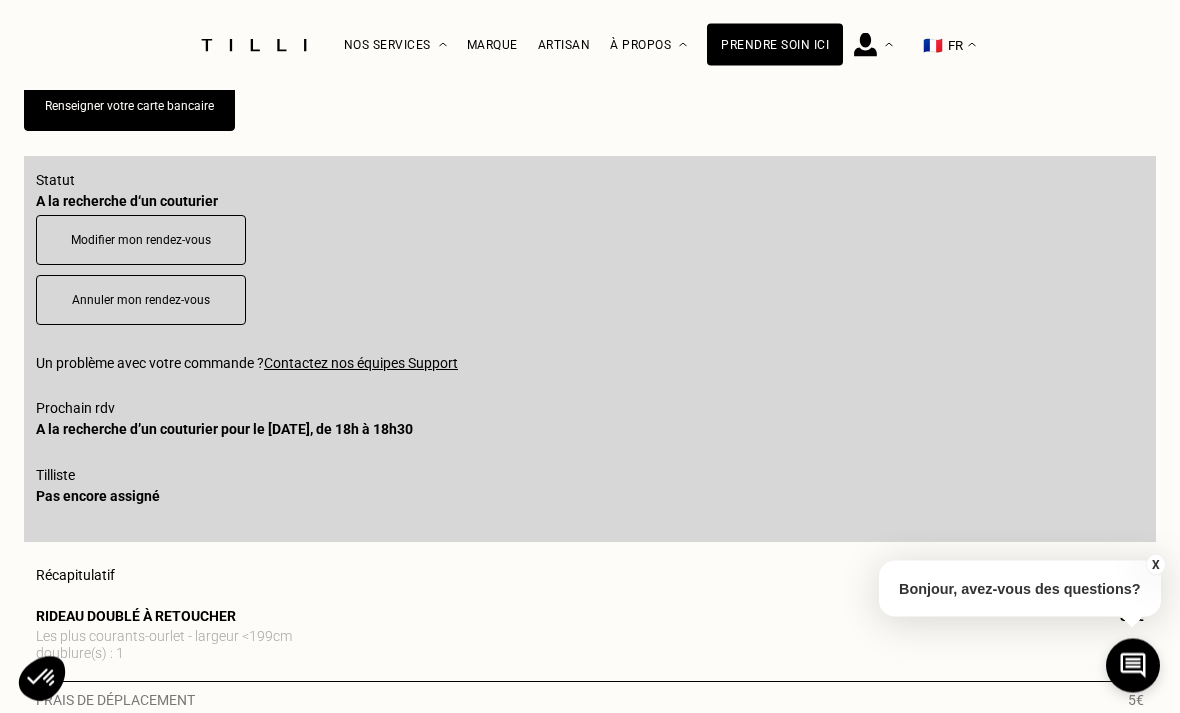 scroll, scrollTop: 433, scrollLeft: 0, axis: vertical 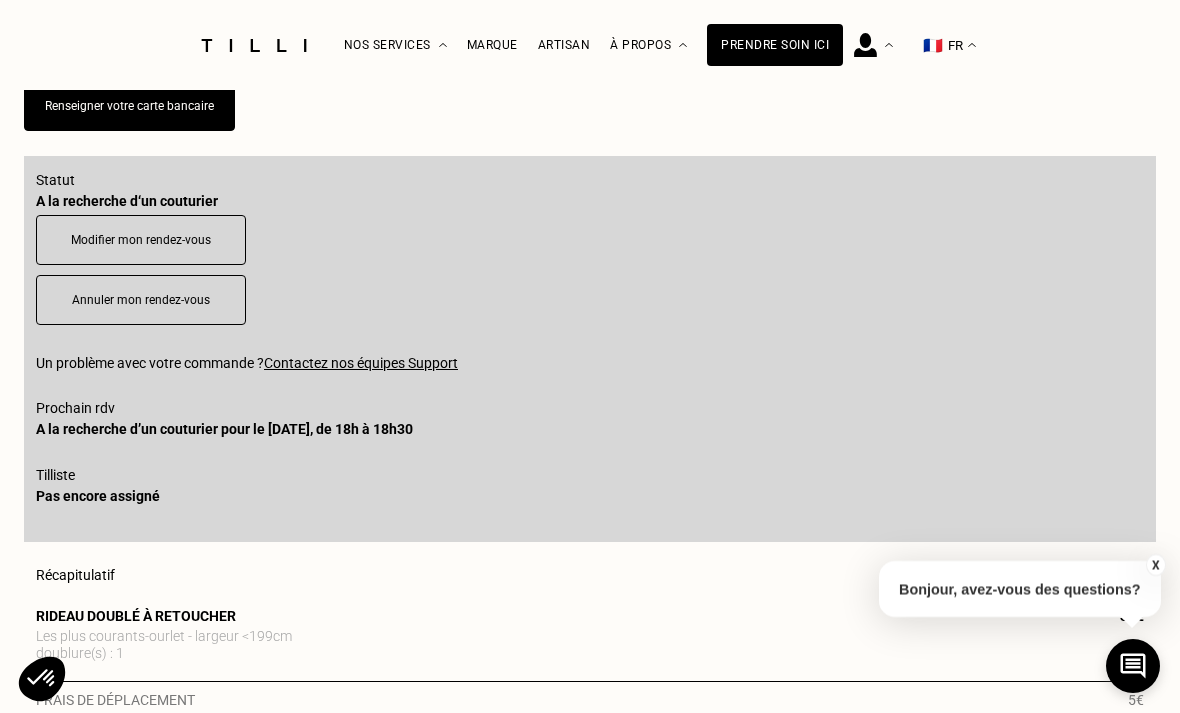 click on "Modifier mon rendez-vous" at bounding box center [141, 240] 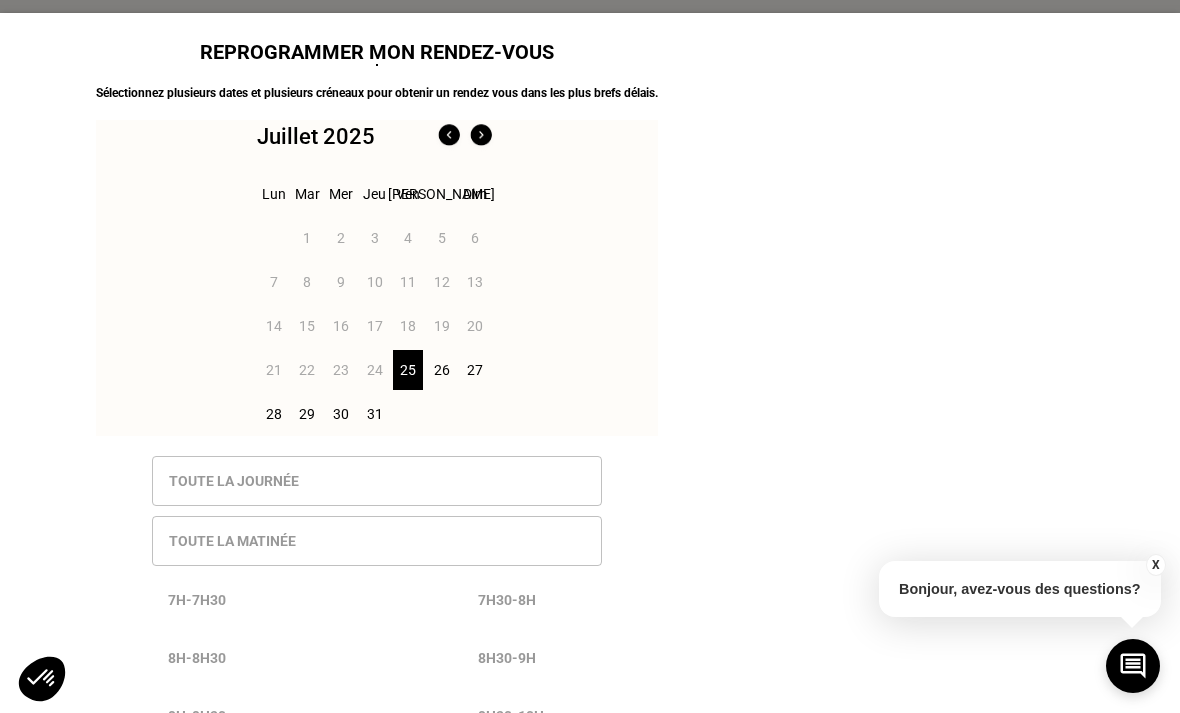 click on "28" at bounding box center (274, 414) 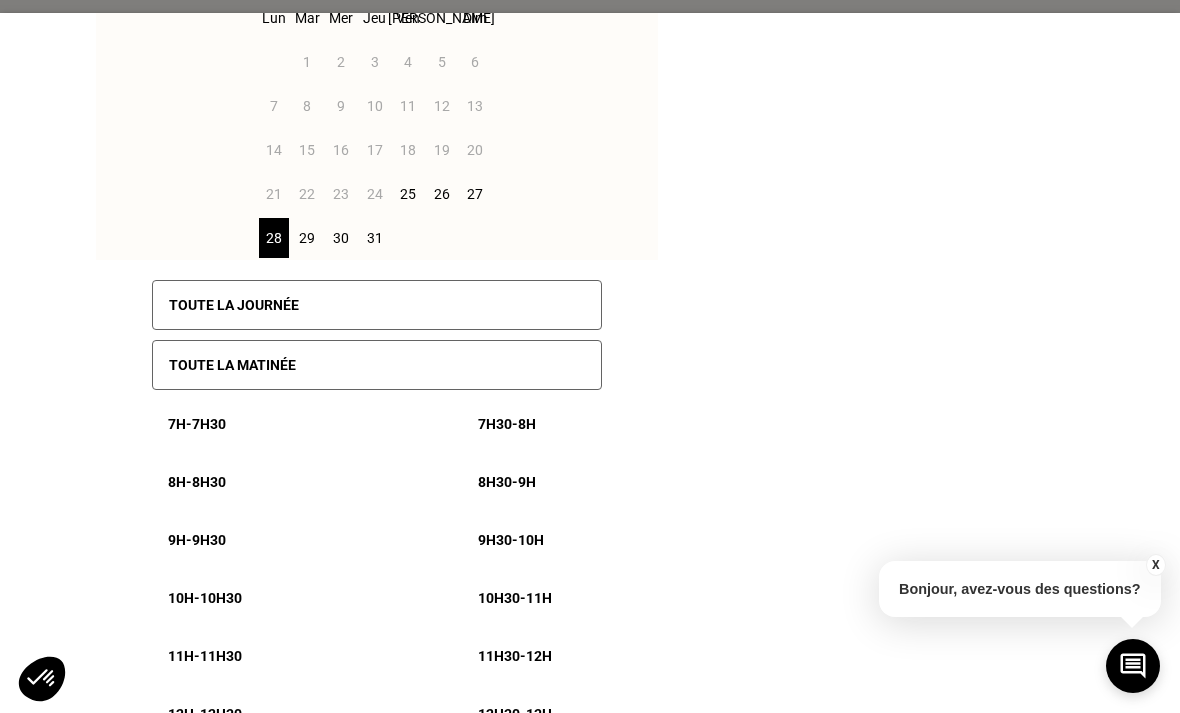 scroll, scrollTop: 177, scrollLeft: 0, axis: vertical 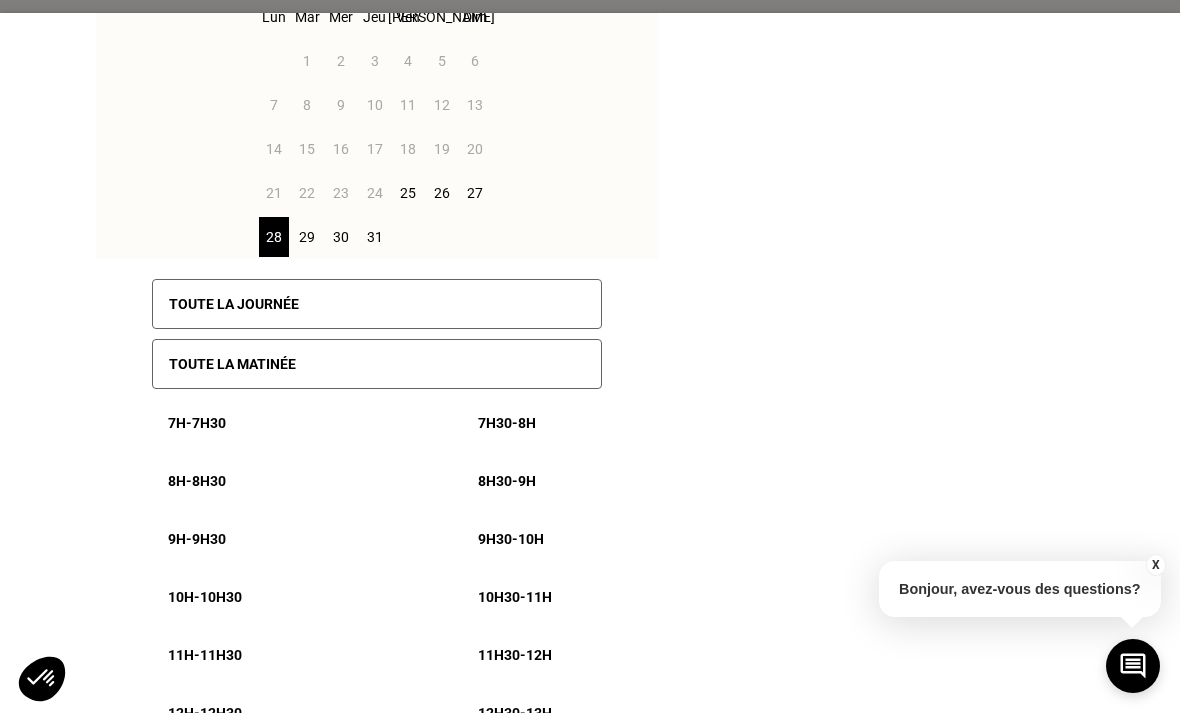 click on "Toute la journée" at bounding box center [377, 304] 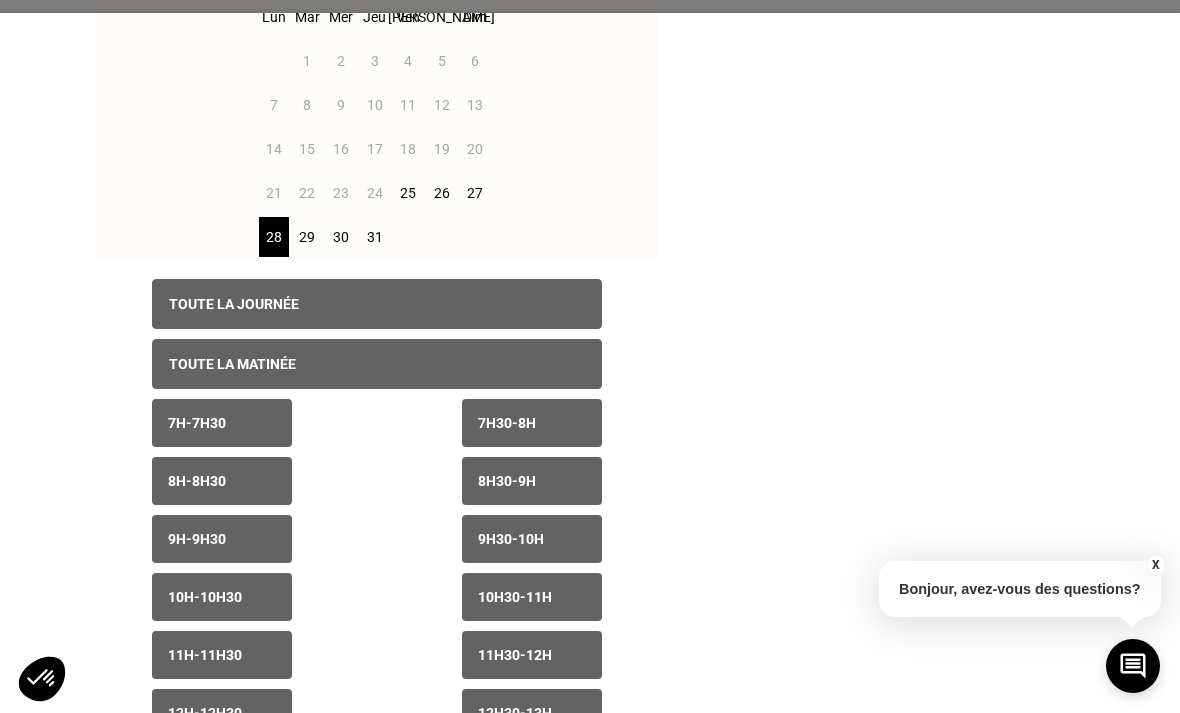 click on "29" at bounding box center [307, 237] 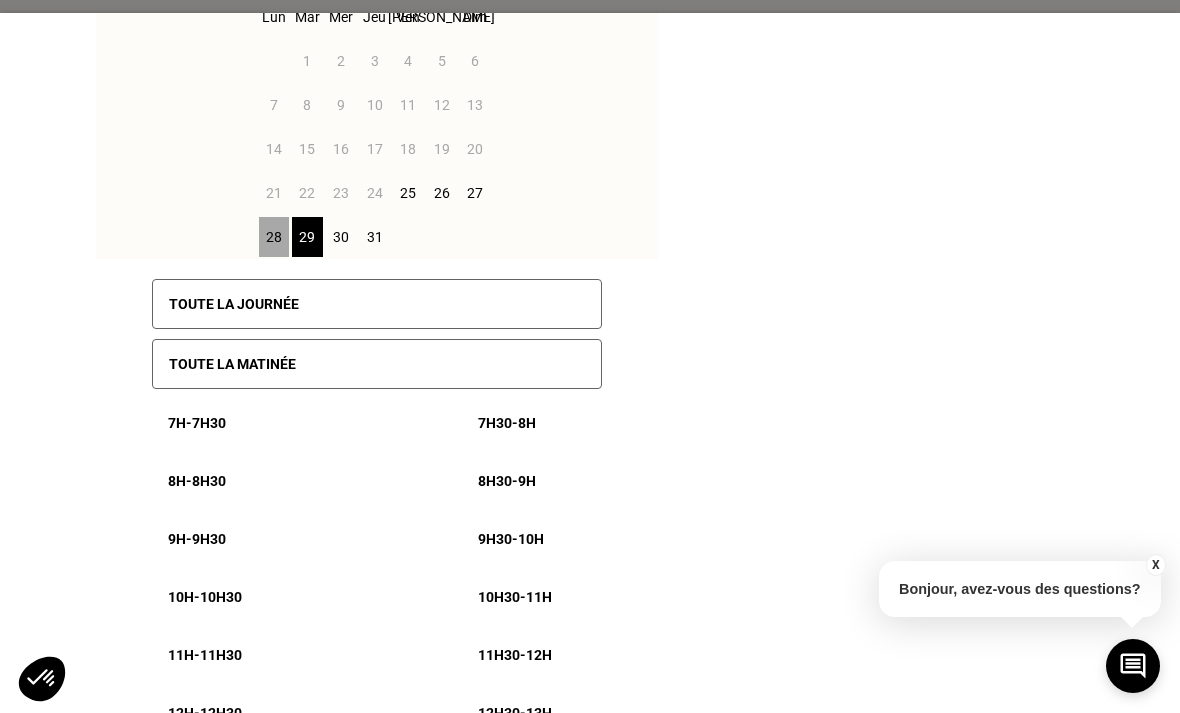 click on "28" at bounding box center (274, 237) 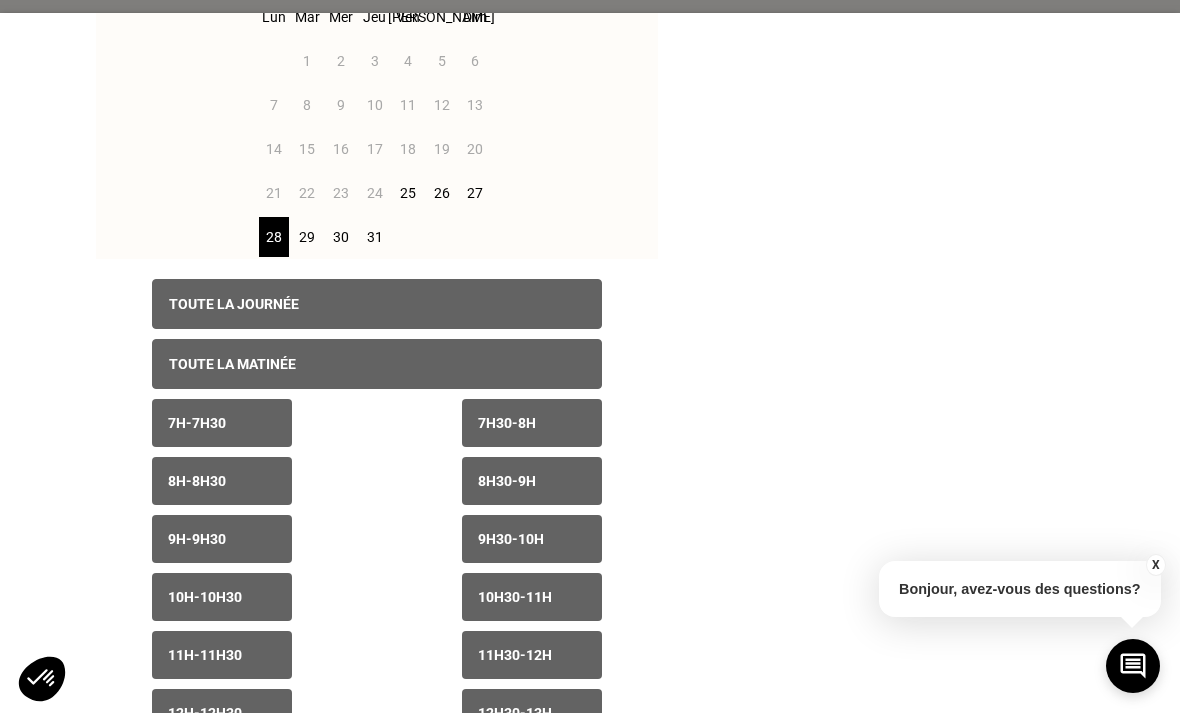 click on "7h  -  7h30" at bounding box center (222, 423) 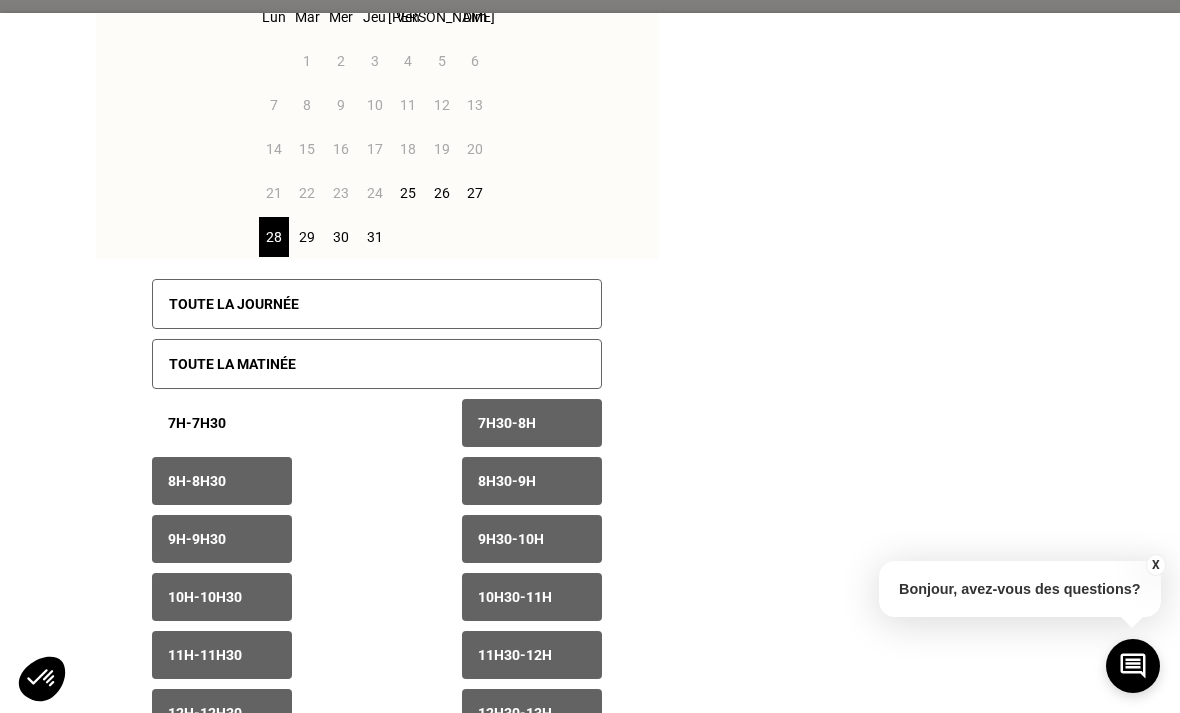 click on "7h30  -  8h" at bounding box center [507, 423] 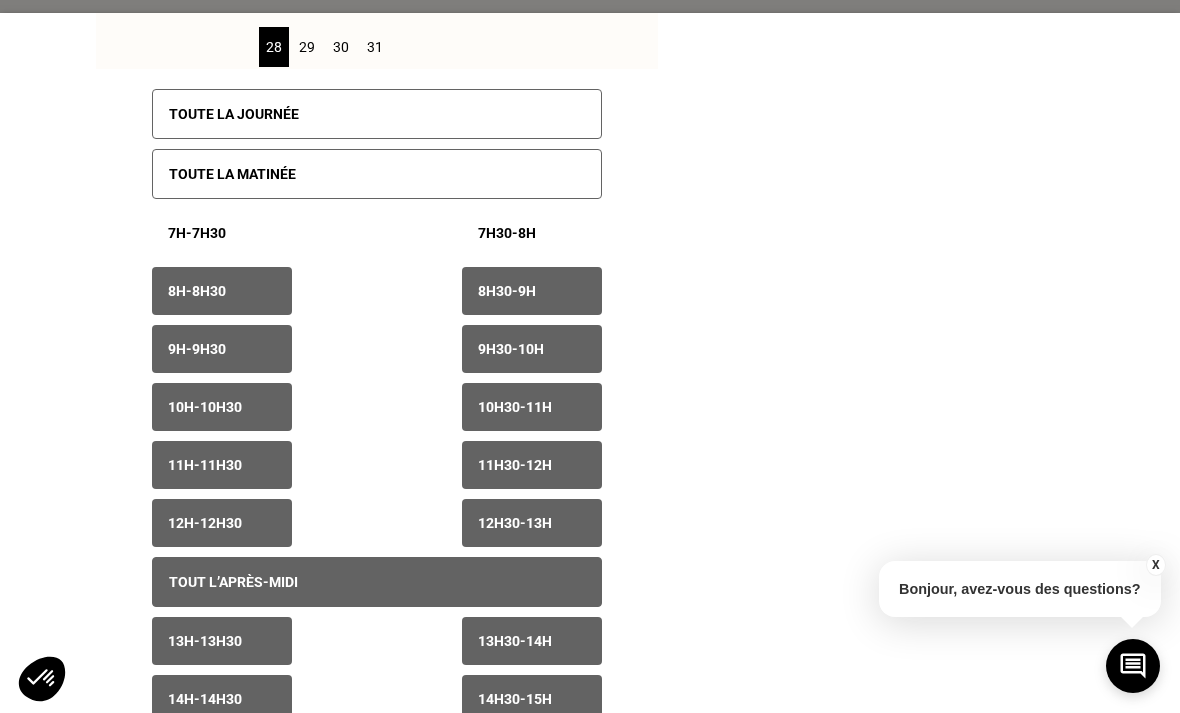 scroll, scrollTop: 369, scrollLeft: 0, axis: vertical 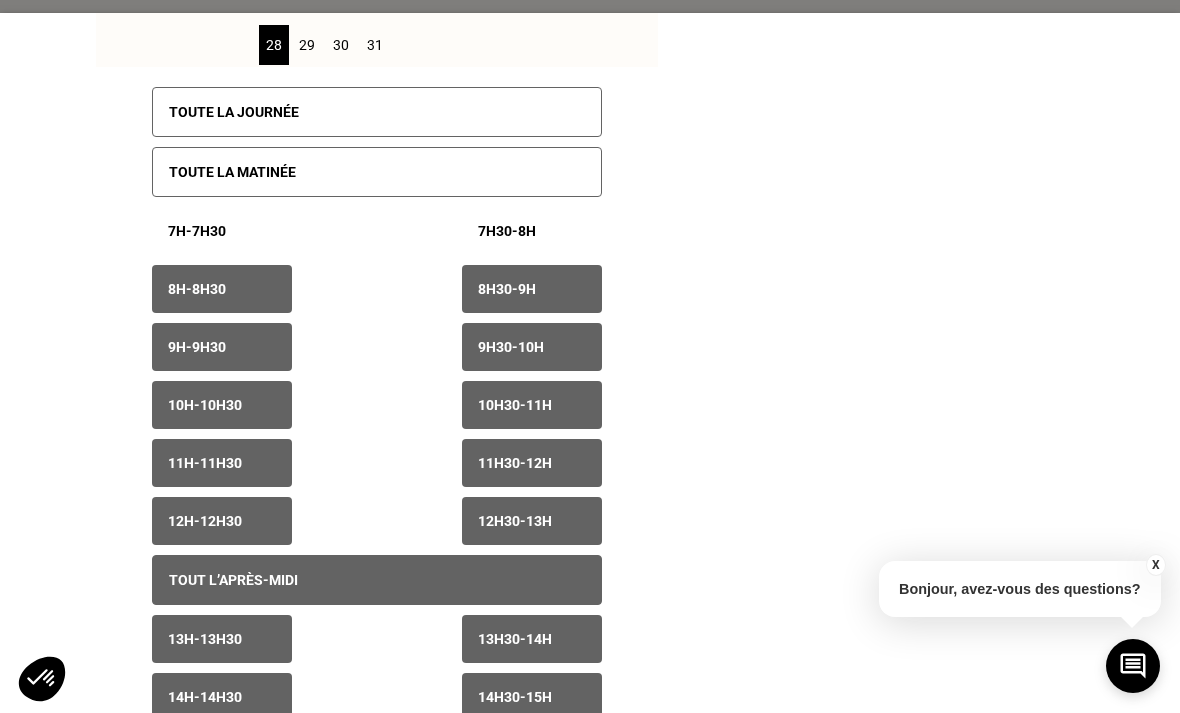 click on "8h  -  8h30" at bounding box center (222, 289) 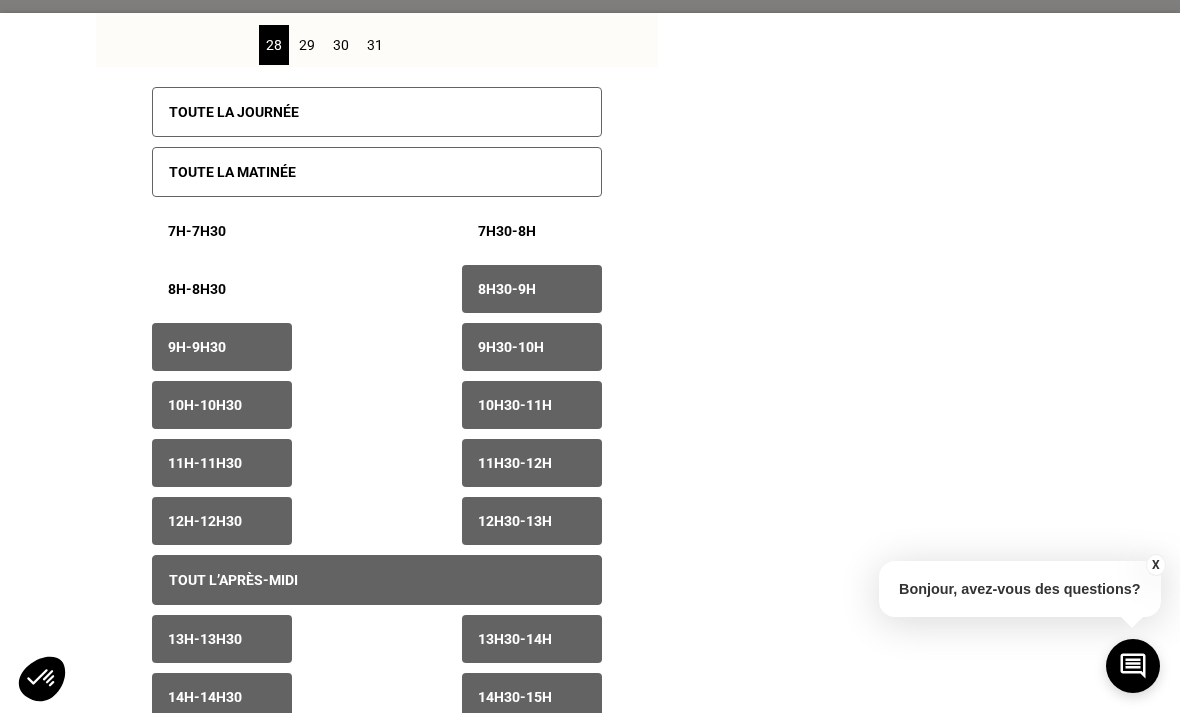 click on "8h30  -  9h" at bounding box center [507, 289] 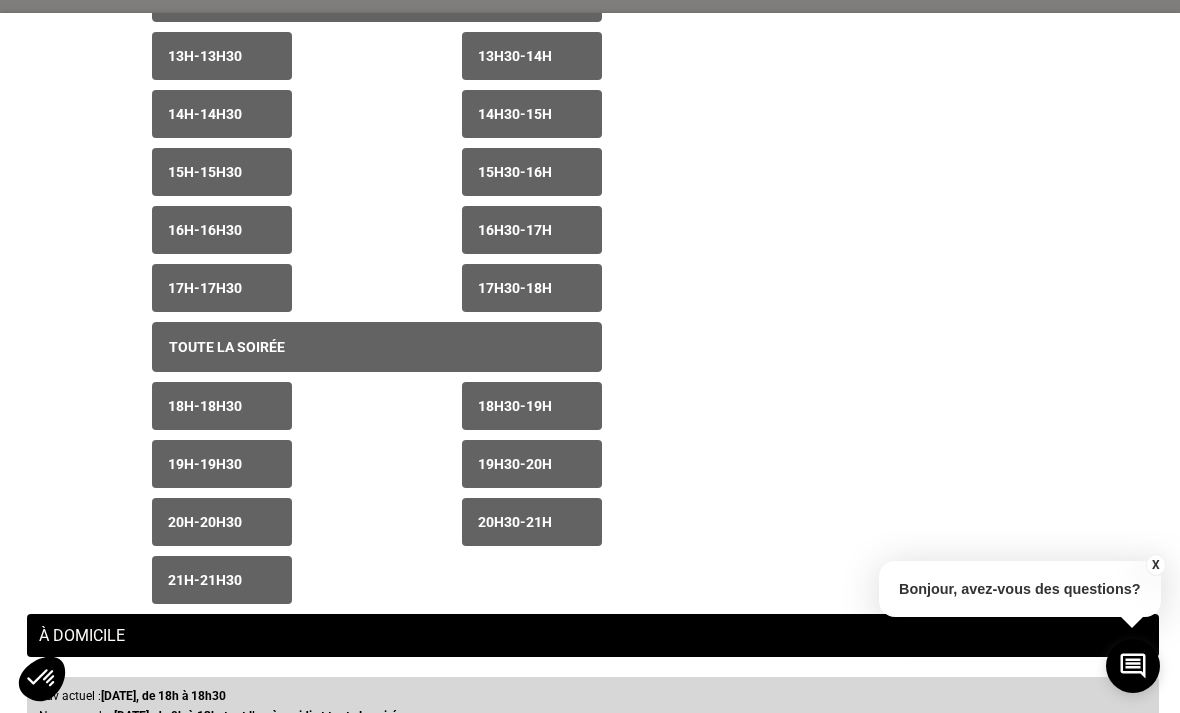 scroll, scrollTop: 957, scrollLeft: 0, axis: vertical 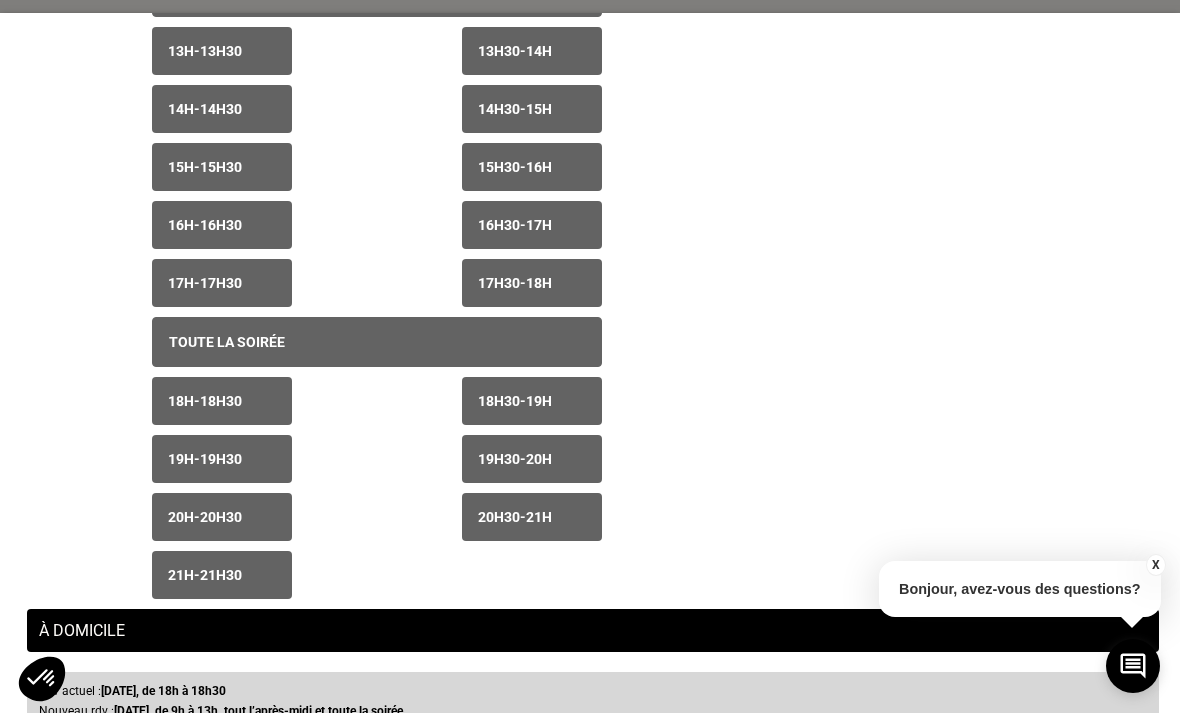 click on "21h  -  21h30" at bounding box center (222, 575) 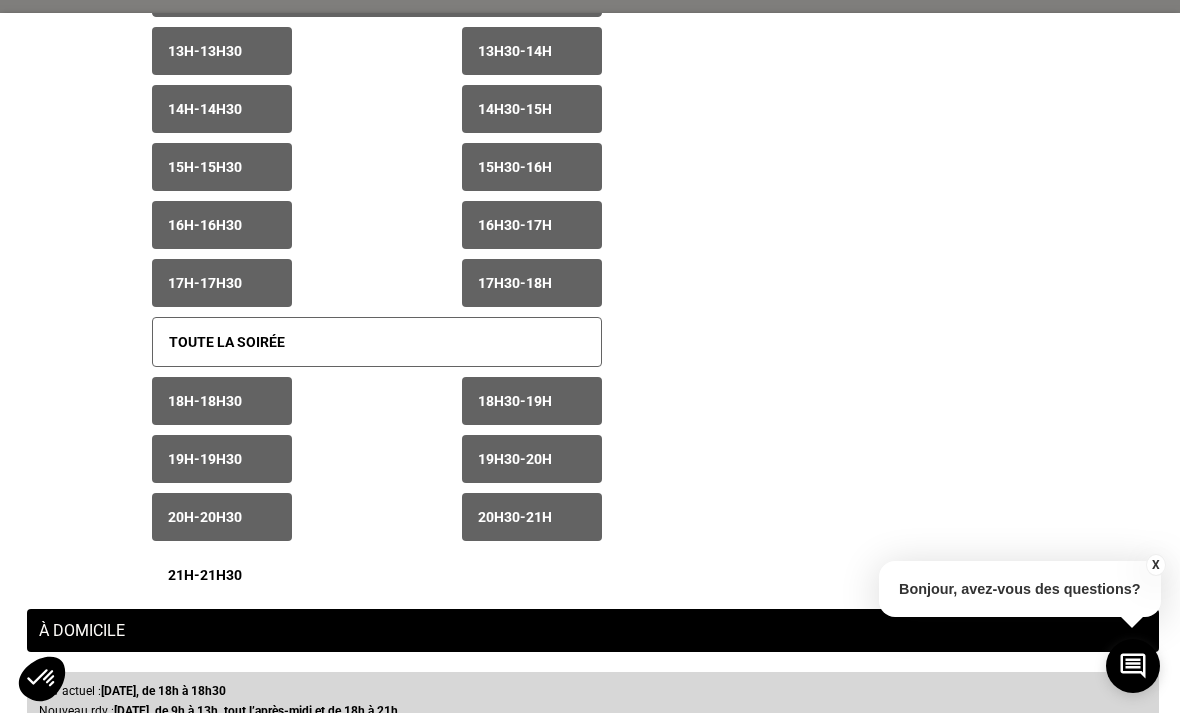 click on "20h  -  20h30" at bounding box center (222, 517) 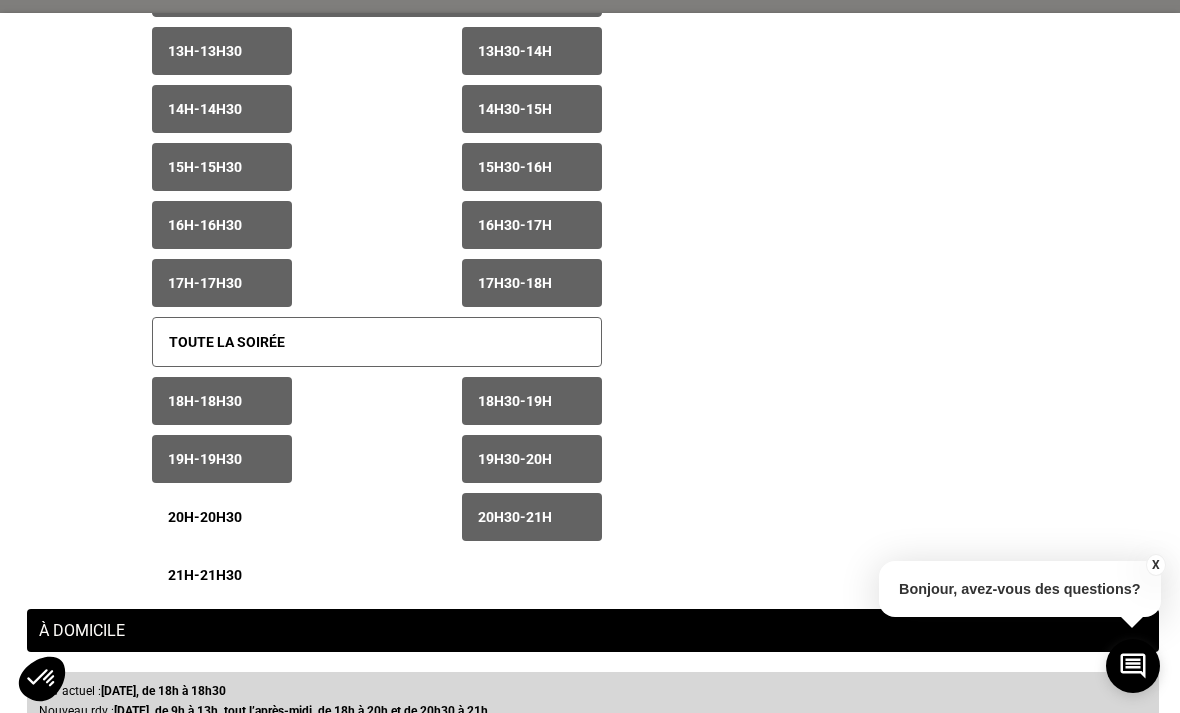click on "20h30  -  21h" at bounding box center [515, 517] 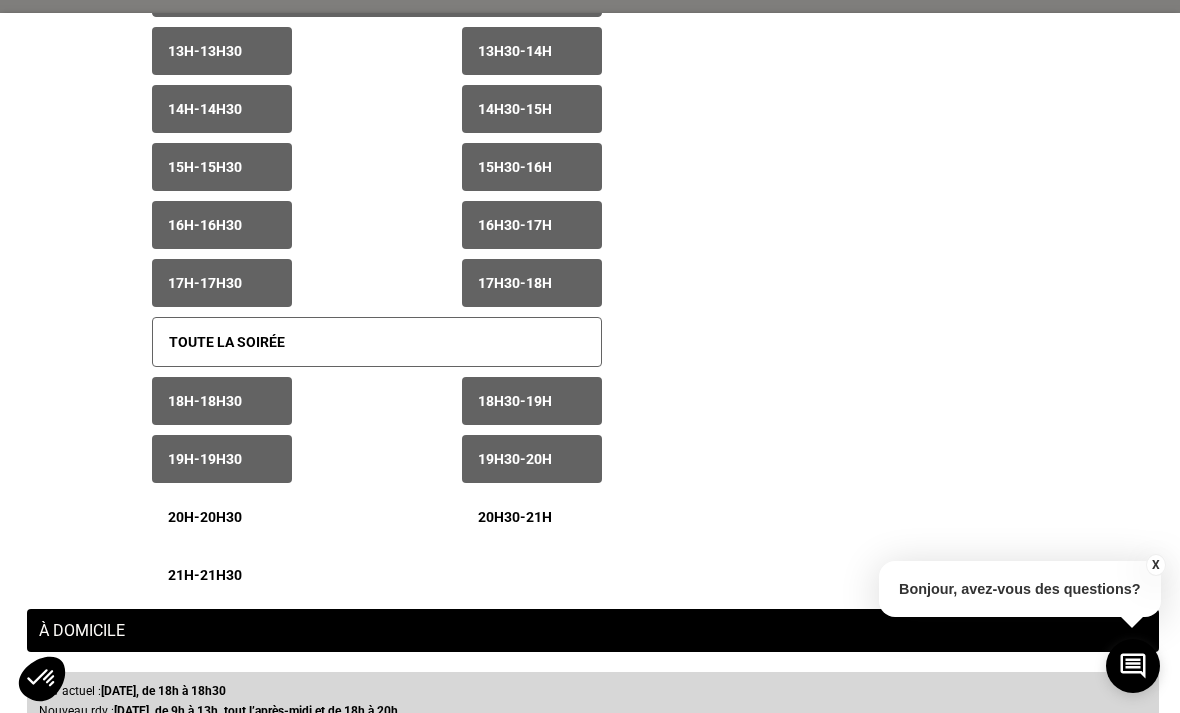 click on "19h30  -  20h" at bounding box center [532, 459] 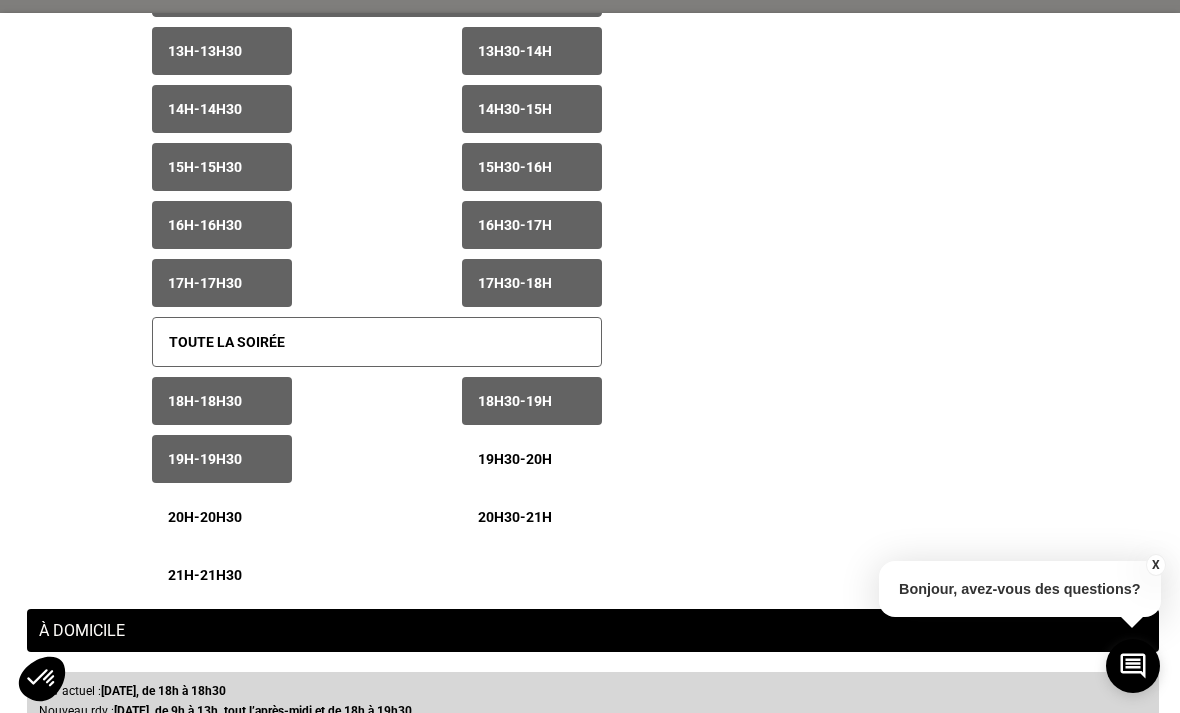 click on "19h  -  19h30" at bounding box center [222, 459] 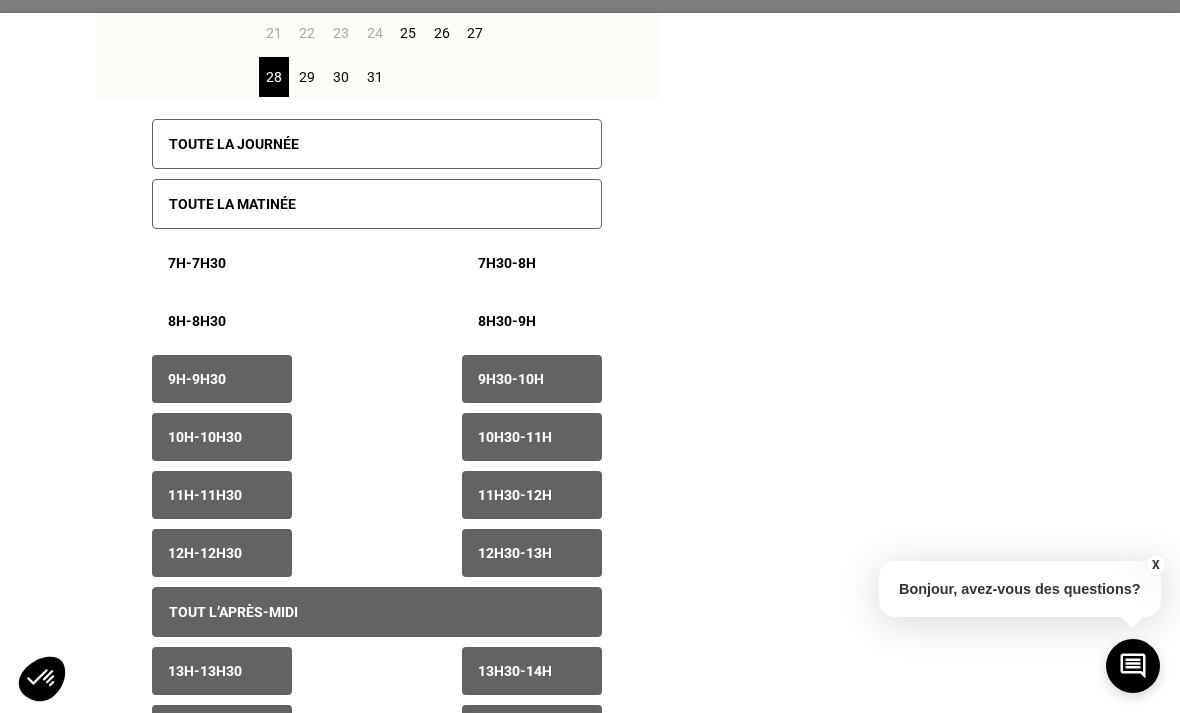 scroll, scrollTop: 265, scrollLeft: 0, axis: vertical 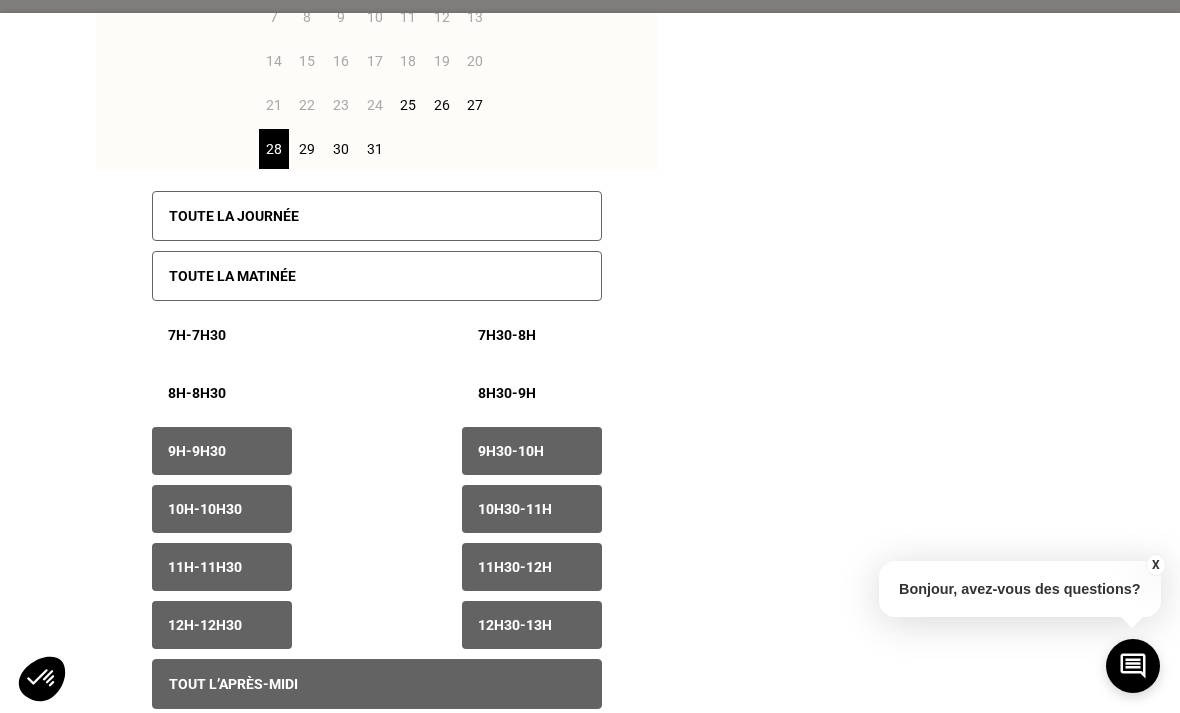 click on "29" at bounding box center (307, 149) 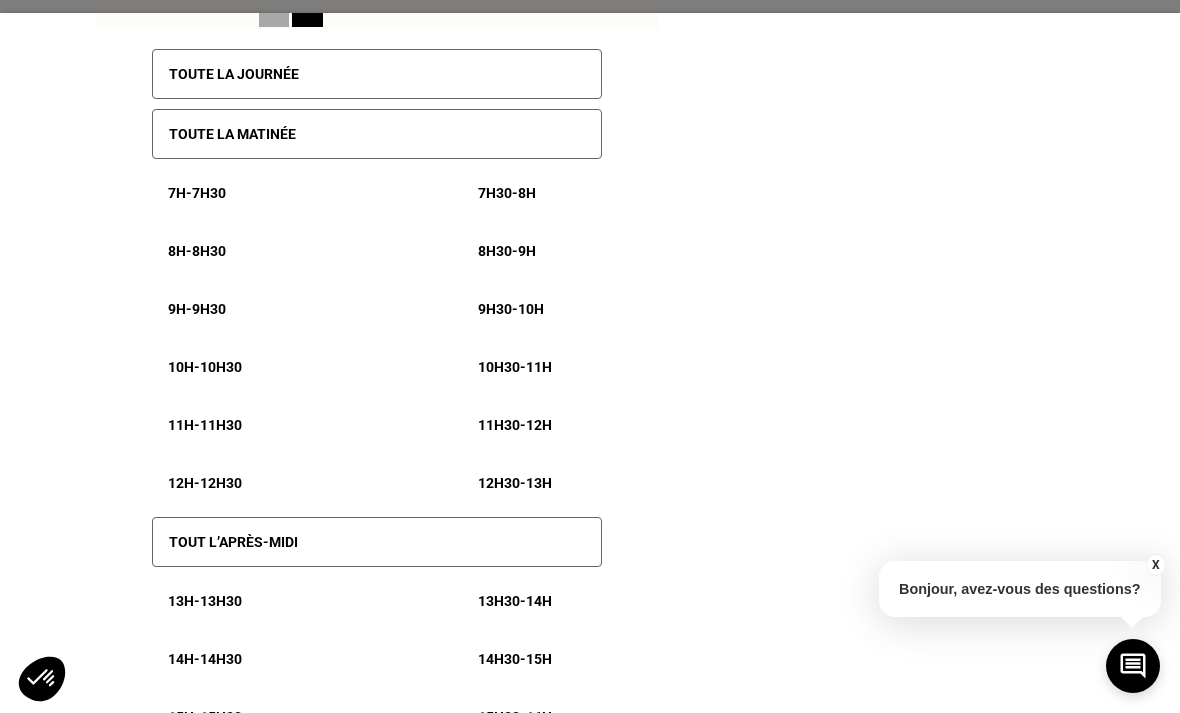 scroll, scrollTop: 408, scrollLeft: 0, axis: vertical 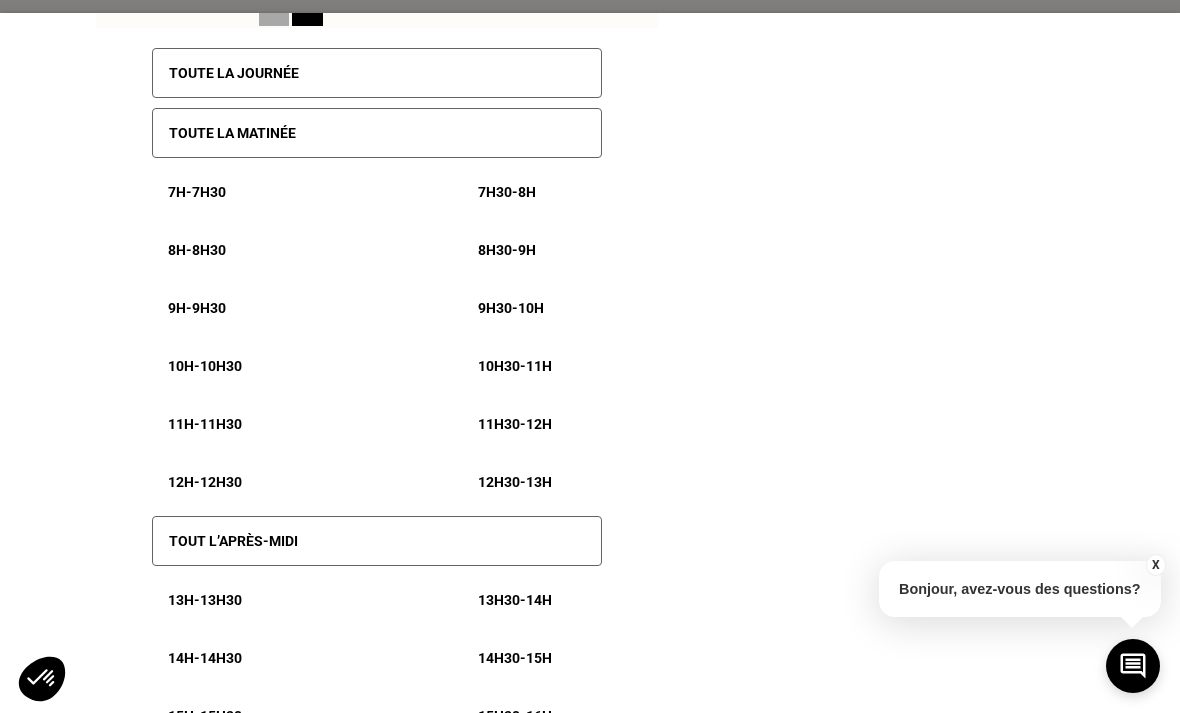 click on "Toute la journée" at bounding box center [377, 73] 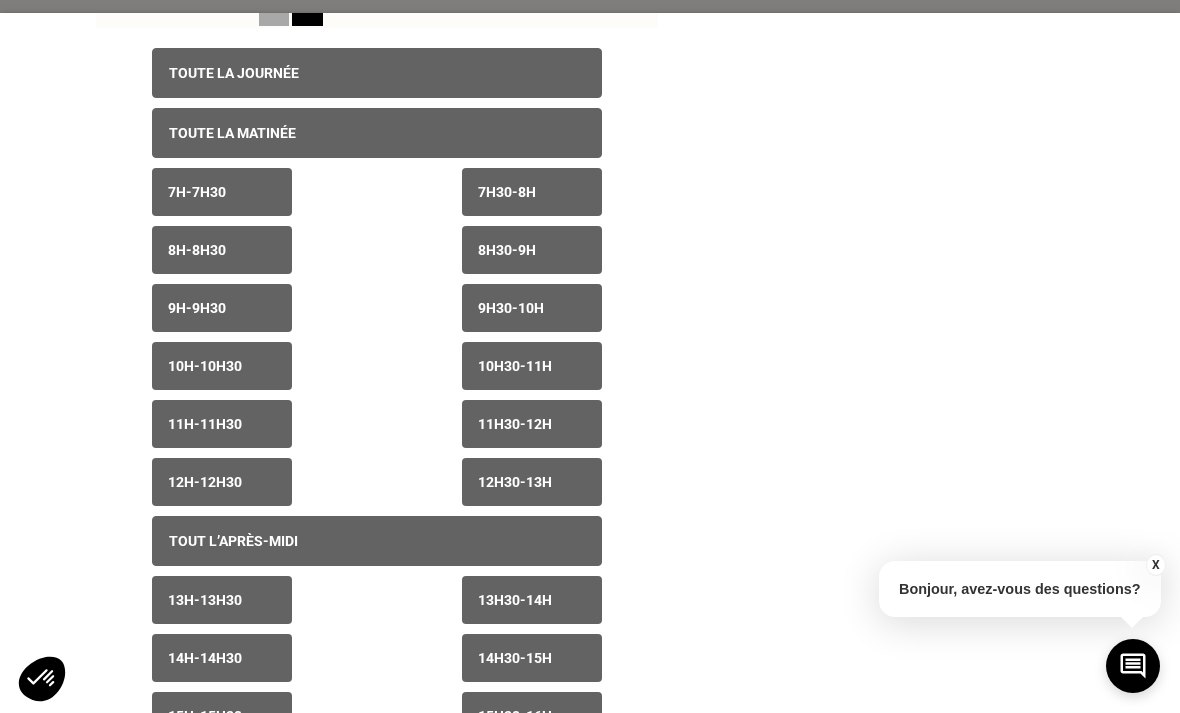 click on "7h  -  7h30" at bounding box center [222, 192] 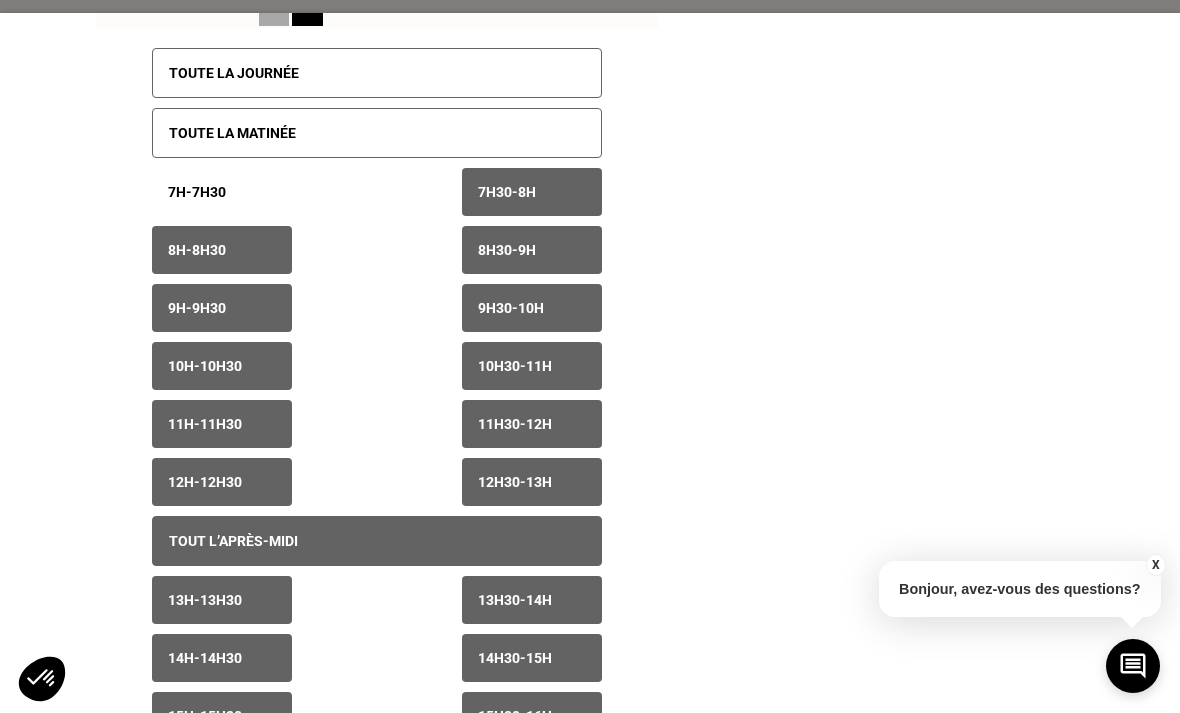 click on "7h30  -  8h" at bounding box center (507, 192) 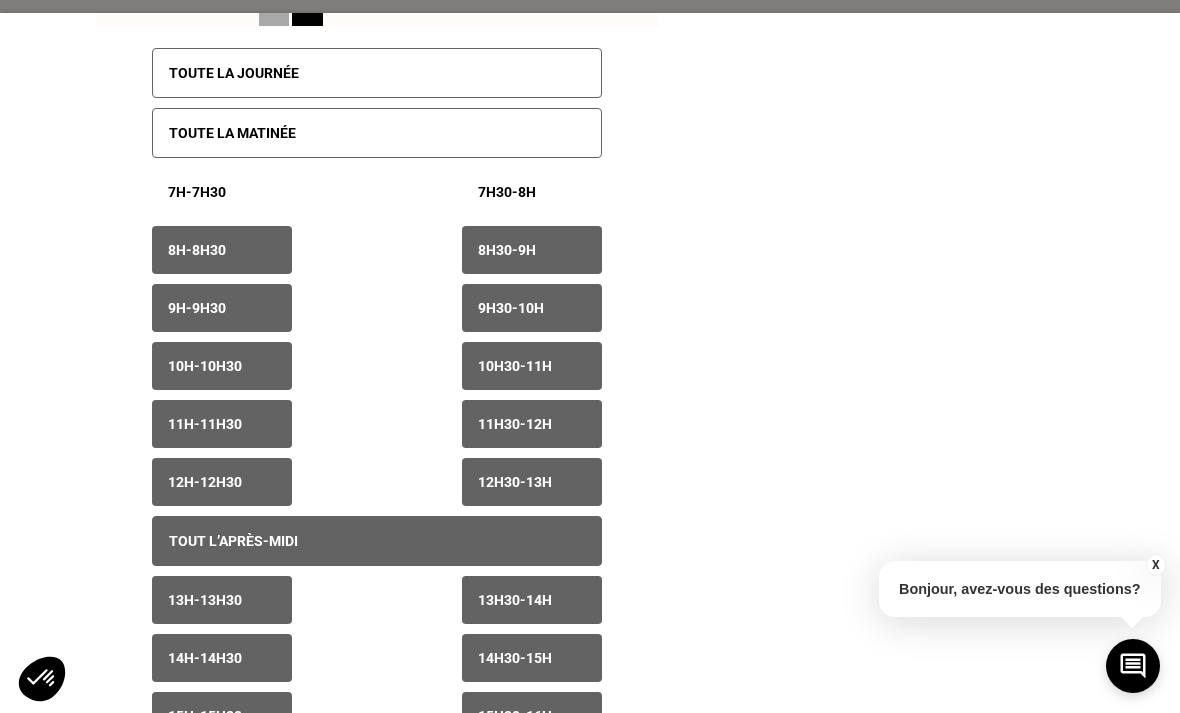 click on "8h  -  8h30" at bounding box center (222, 250) 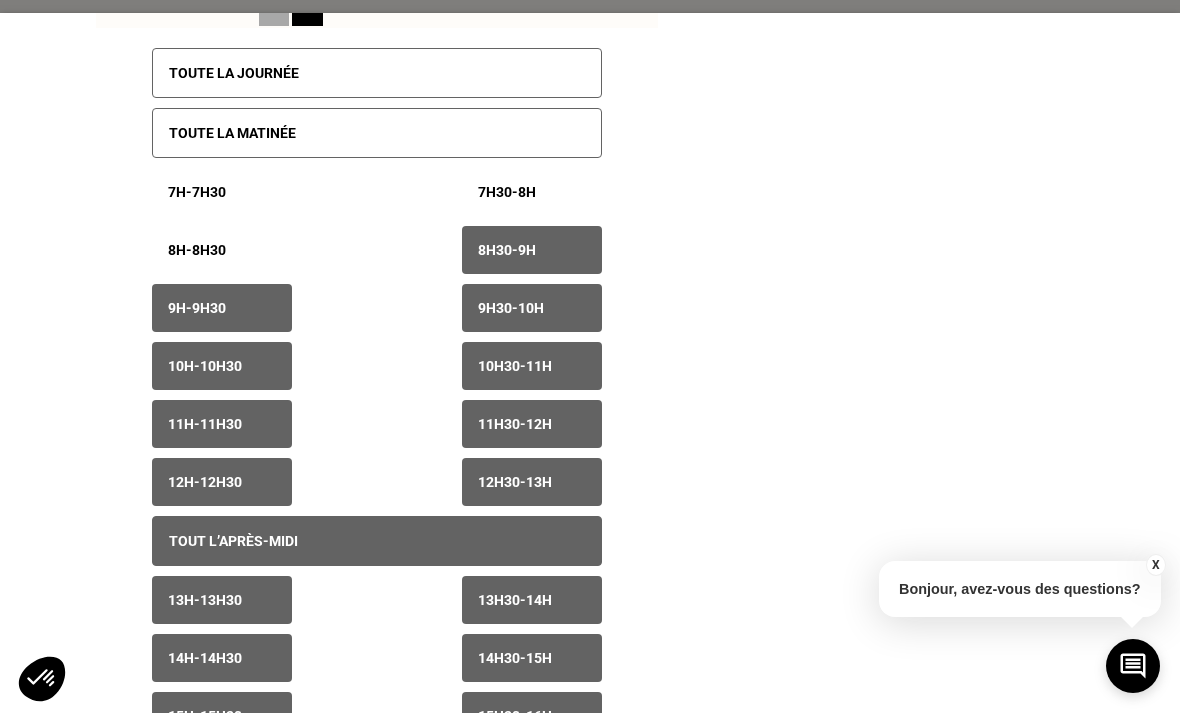 click on "8h30  -  9h" at bounding box center [532, 250] 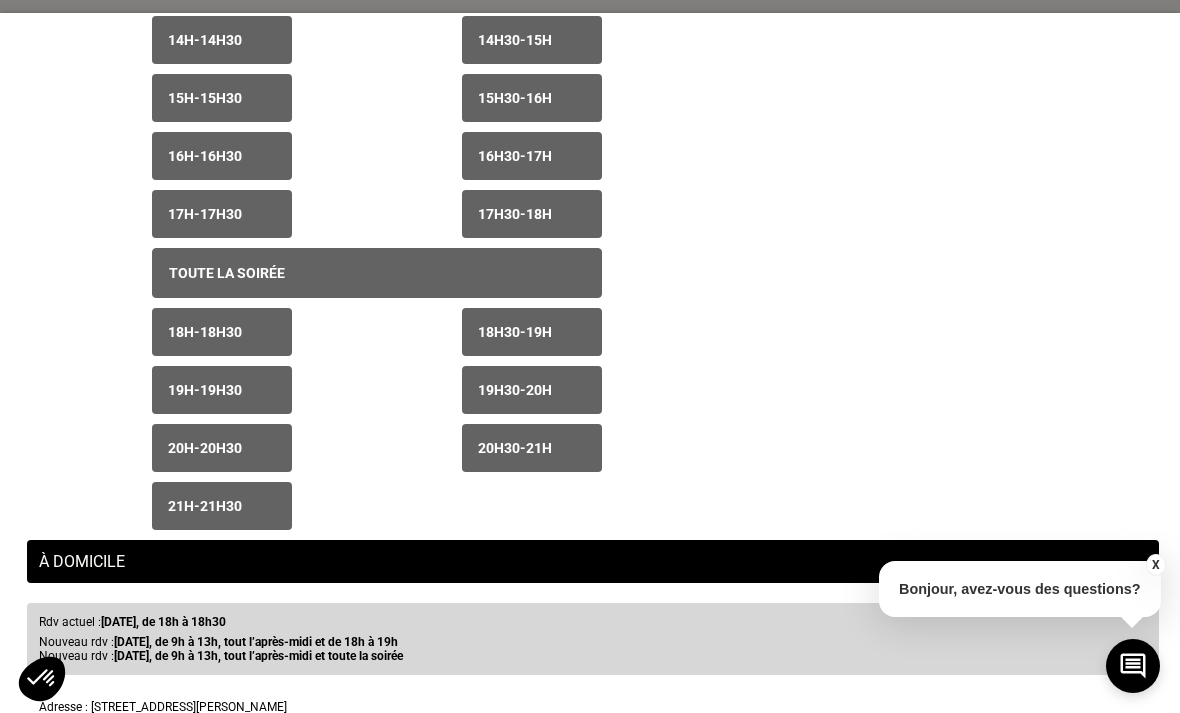 scroll, scrollTop: 1027, scrollLeft: 0, axis: vertical 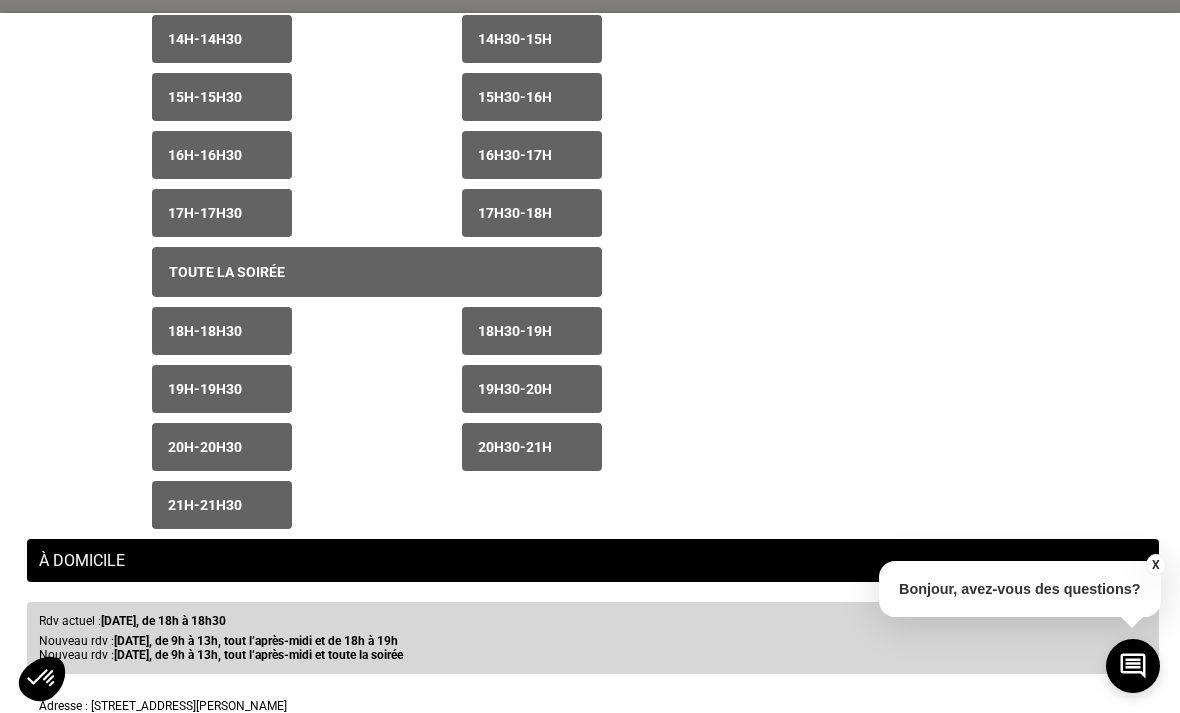 click on "21h  -  21h30" at bounding box center (222, 505) 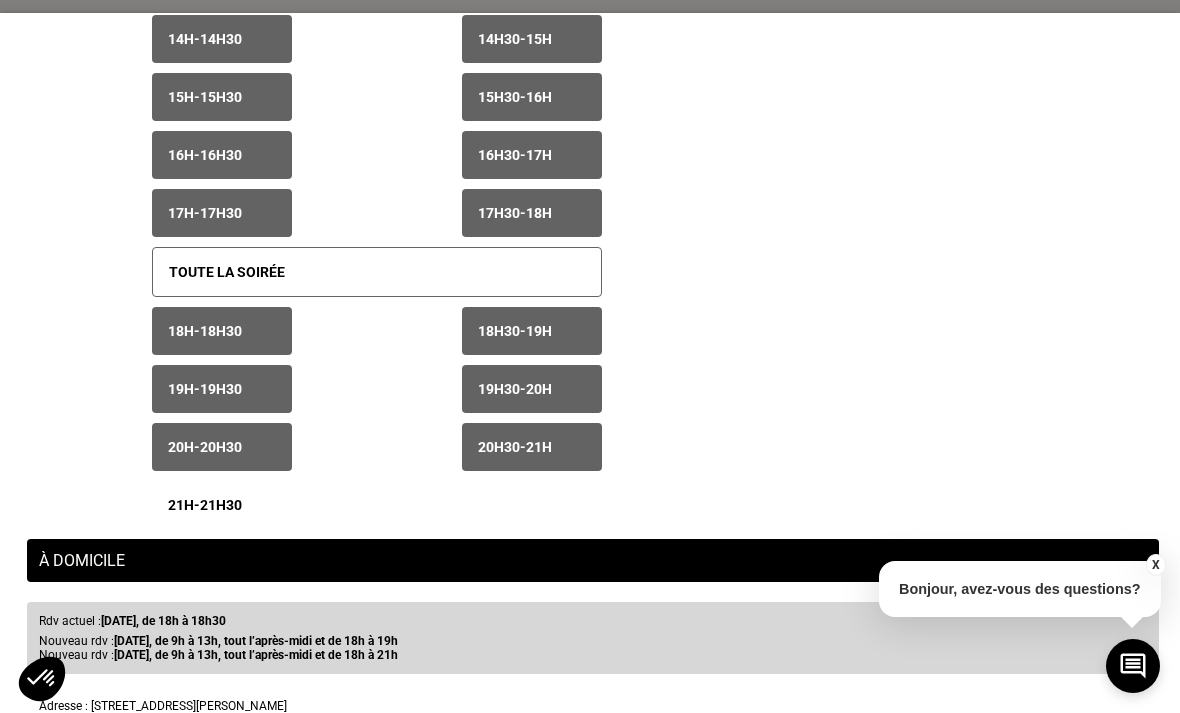 click on "20h  -  20h30" at bounding box center (222, 447) 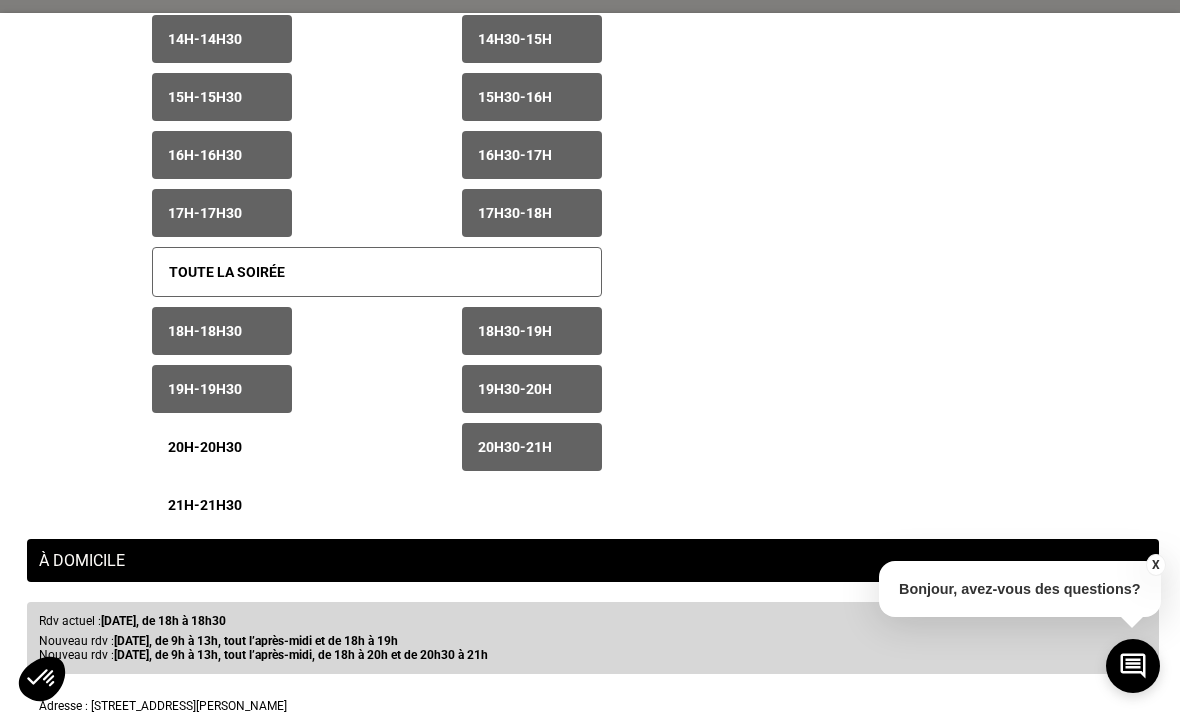 click on "20h30  -  21h" at bounding box center (515, 447) 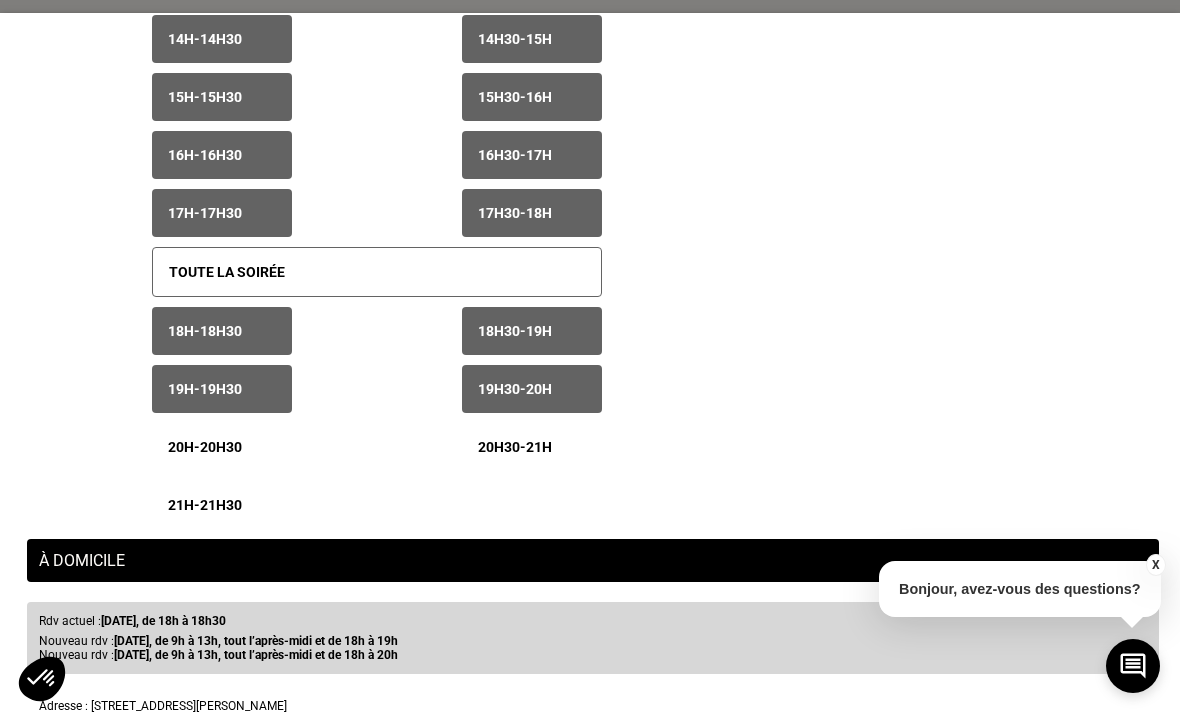 click on "19h30  -  20h" at bounding box center [515, 389] 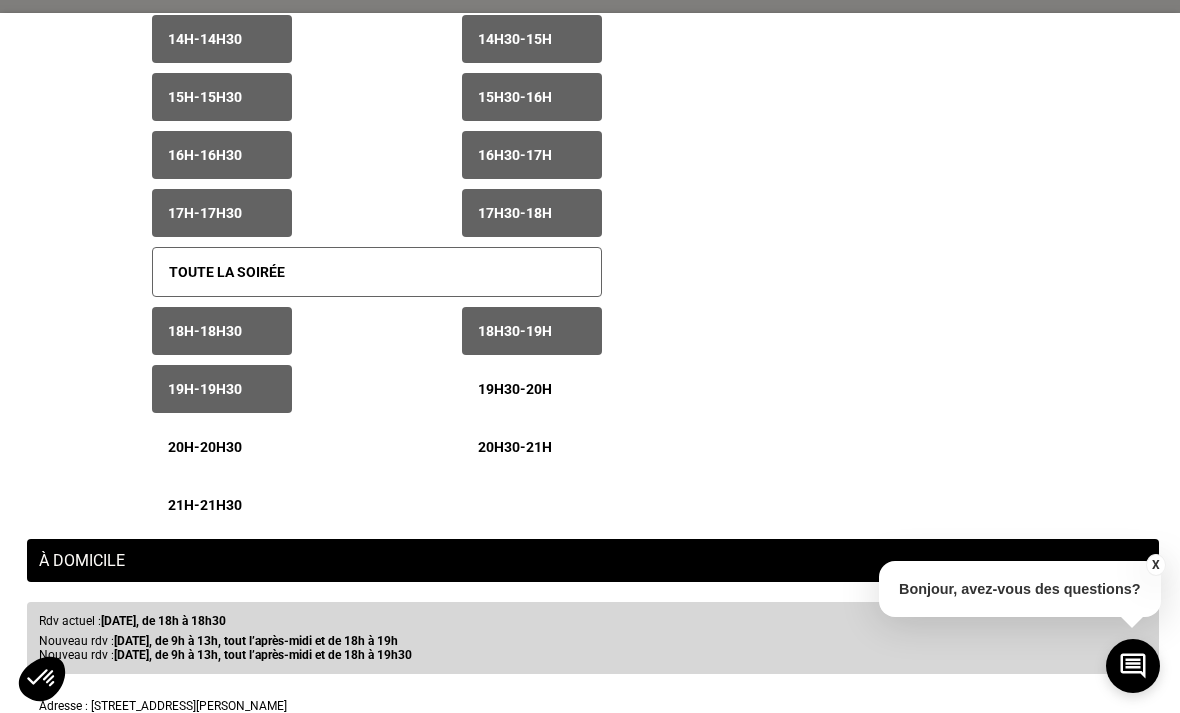 click on "19h  -  19h30" at bounding box center (222, 389) 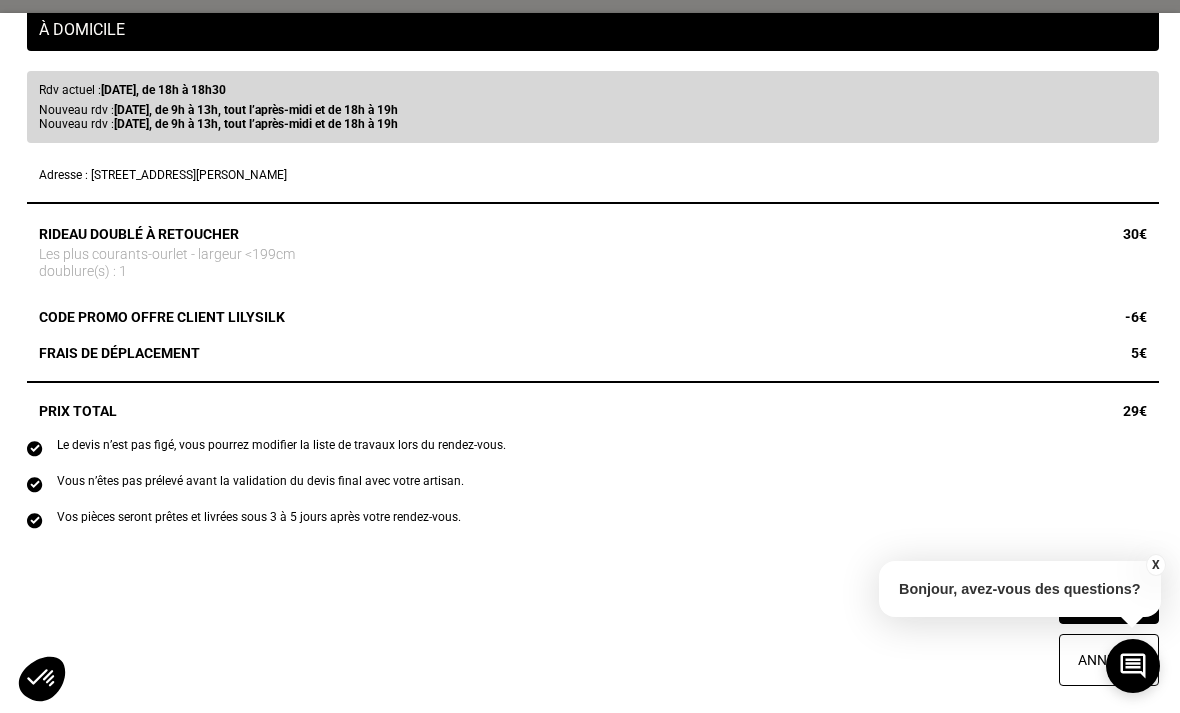 scroll, scrollTop: 1594, scrollLeft: 0, axis: vertical 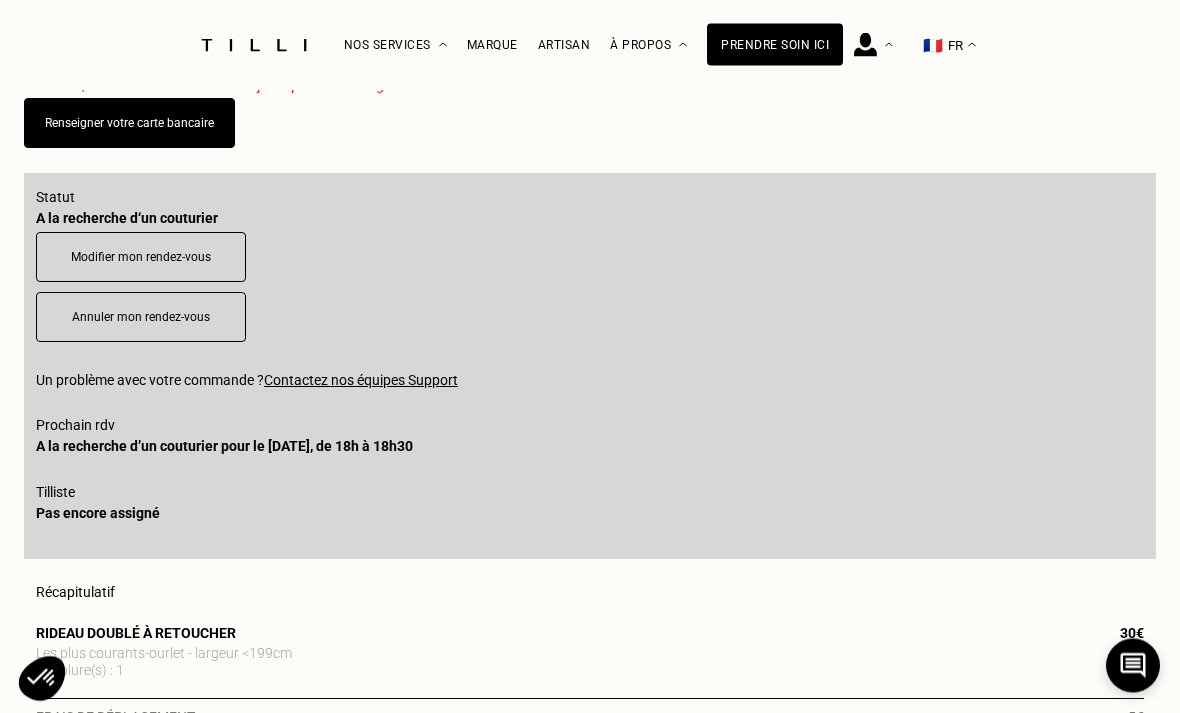 click on "Modifier mon rendez-vous" at bounding box center [141, 258] 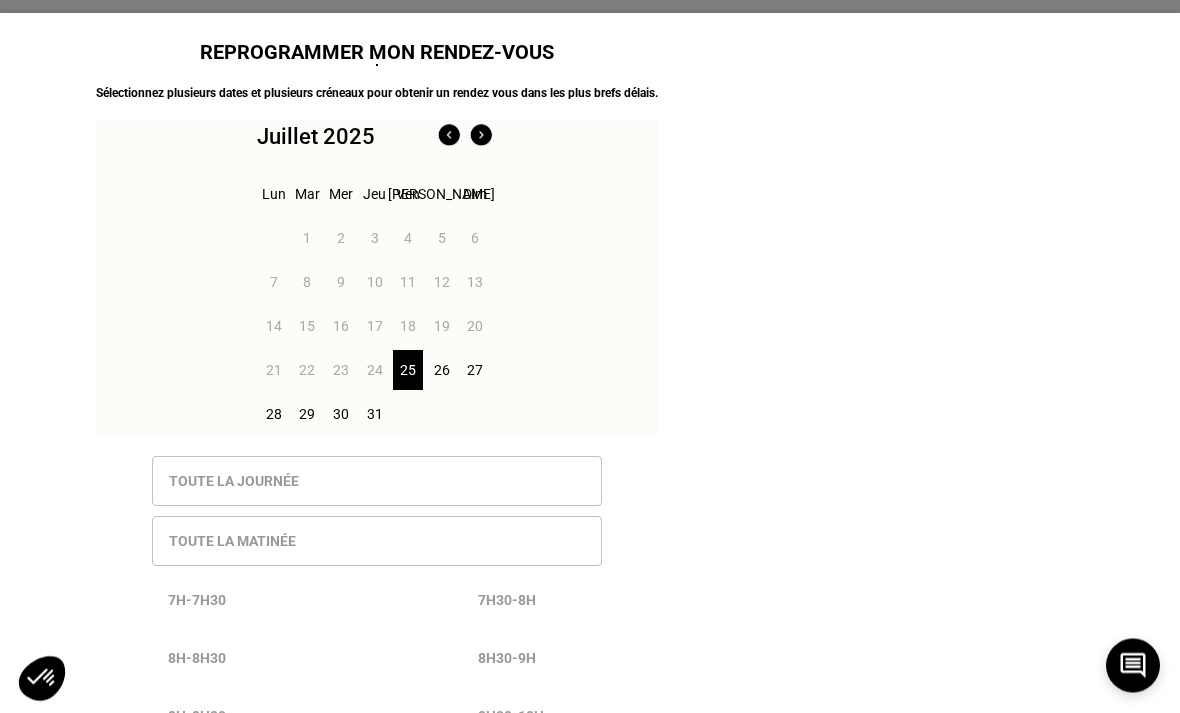 scroll, scrollTop: 416, scrollLeft: 0, axis: vertical 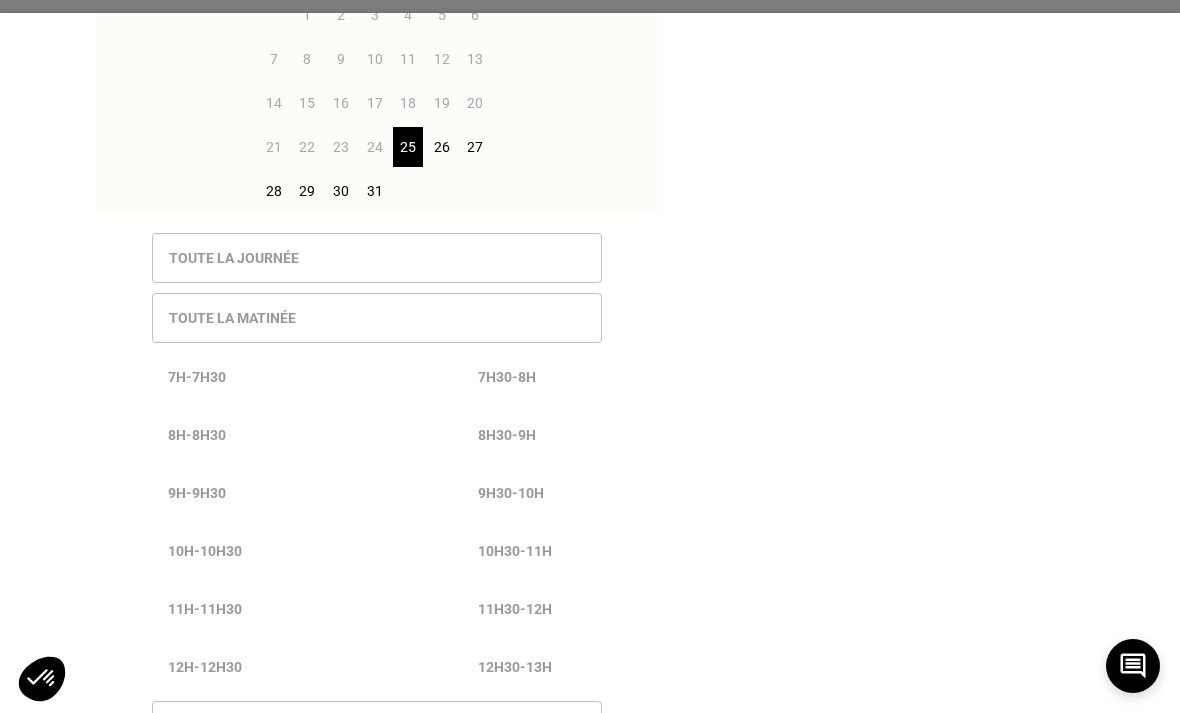 click on "28" at bounding box center (274, 191) 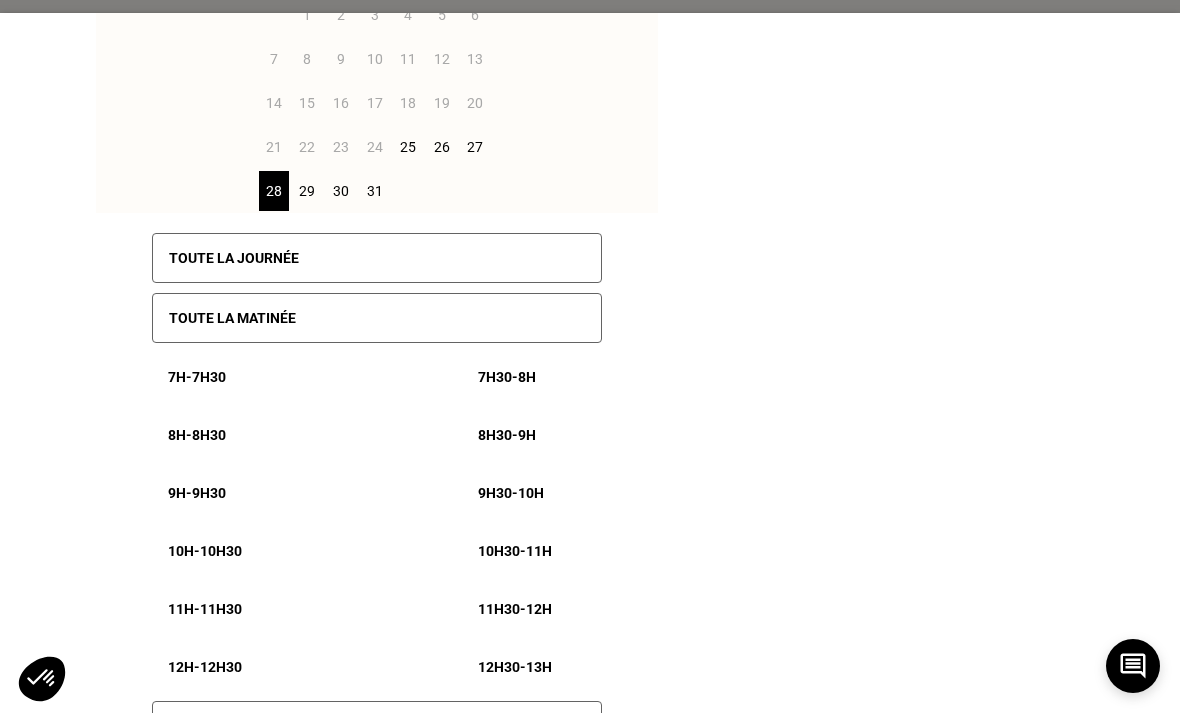 click on "Toute la journée" at bounding box center (377, 258) 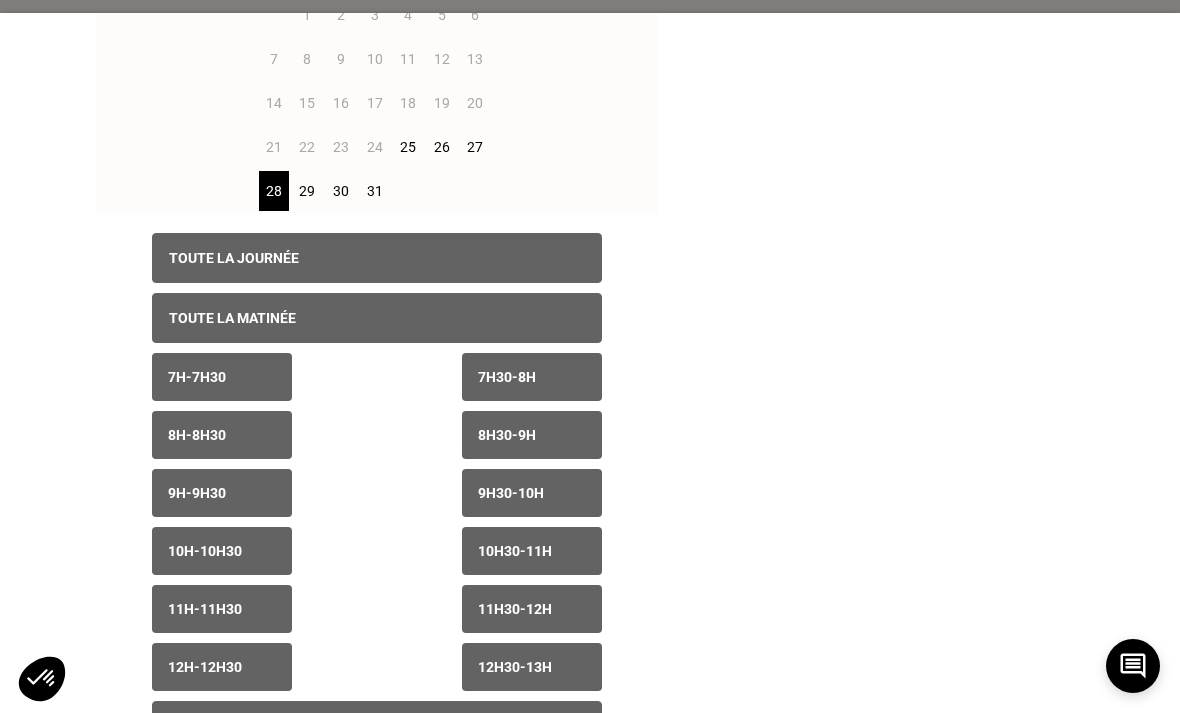 click on "7h  -  7h30" at bounding box center [222, 377] 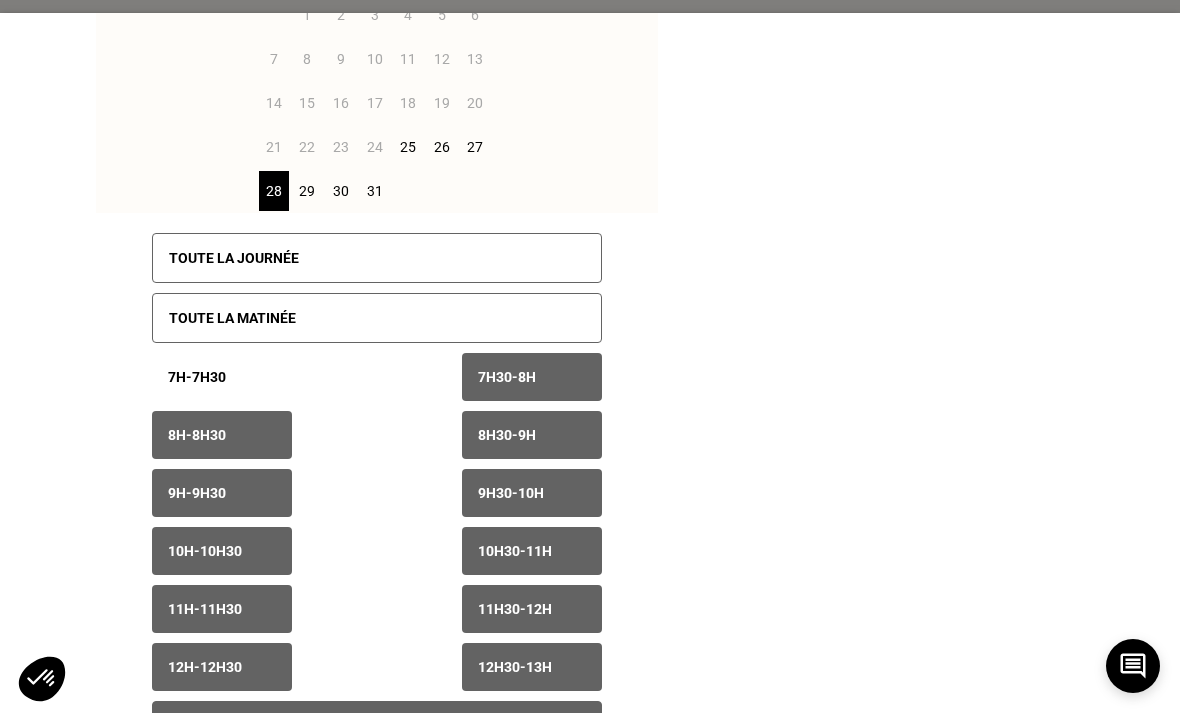 click on "7h30  -  8h" at bounding box center [507, 377] 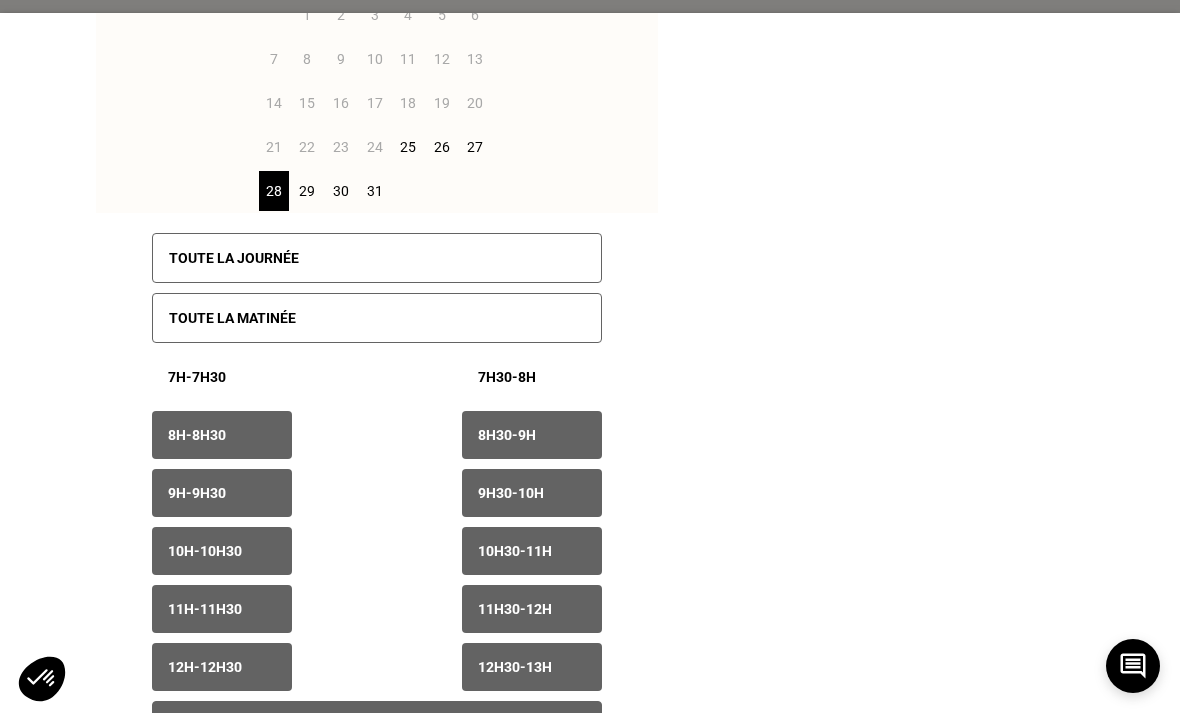 click on "8h  -  8h30" at bounding box center (222, 435) 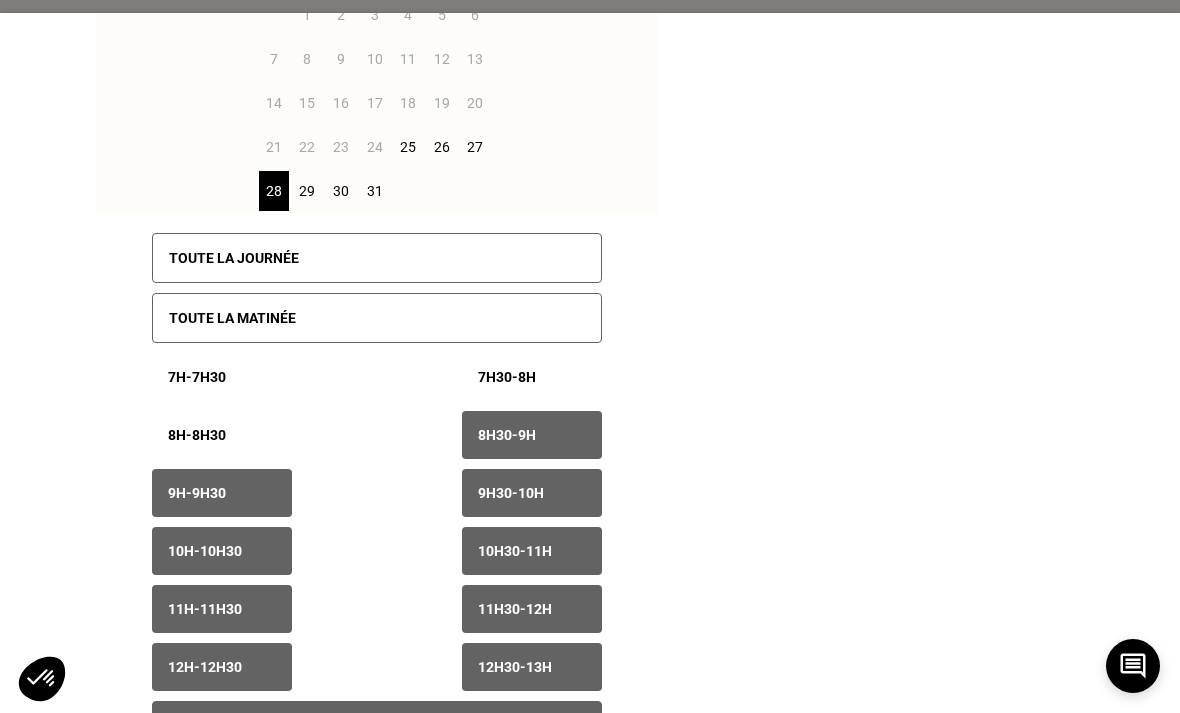 click on "8h30  -  9h" at bounding box center (507, 435) 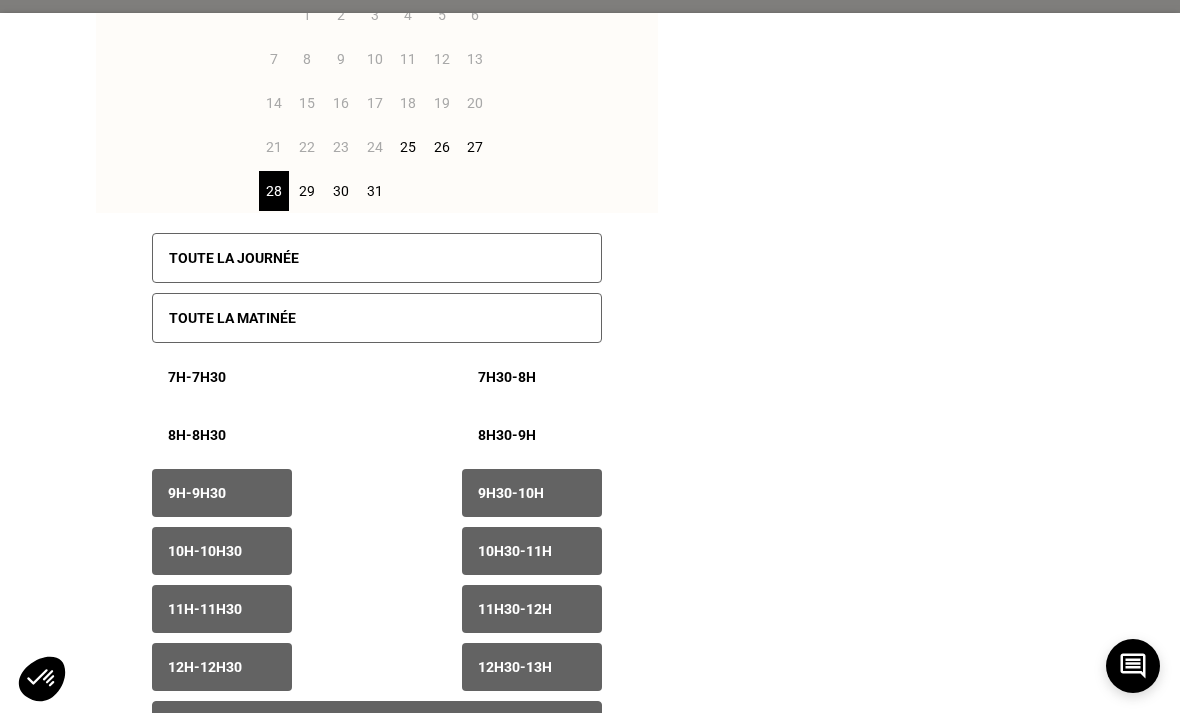 click on "9h  -  9h30" at bounding box center (222, 493) 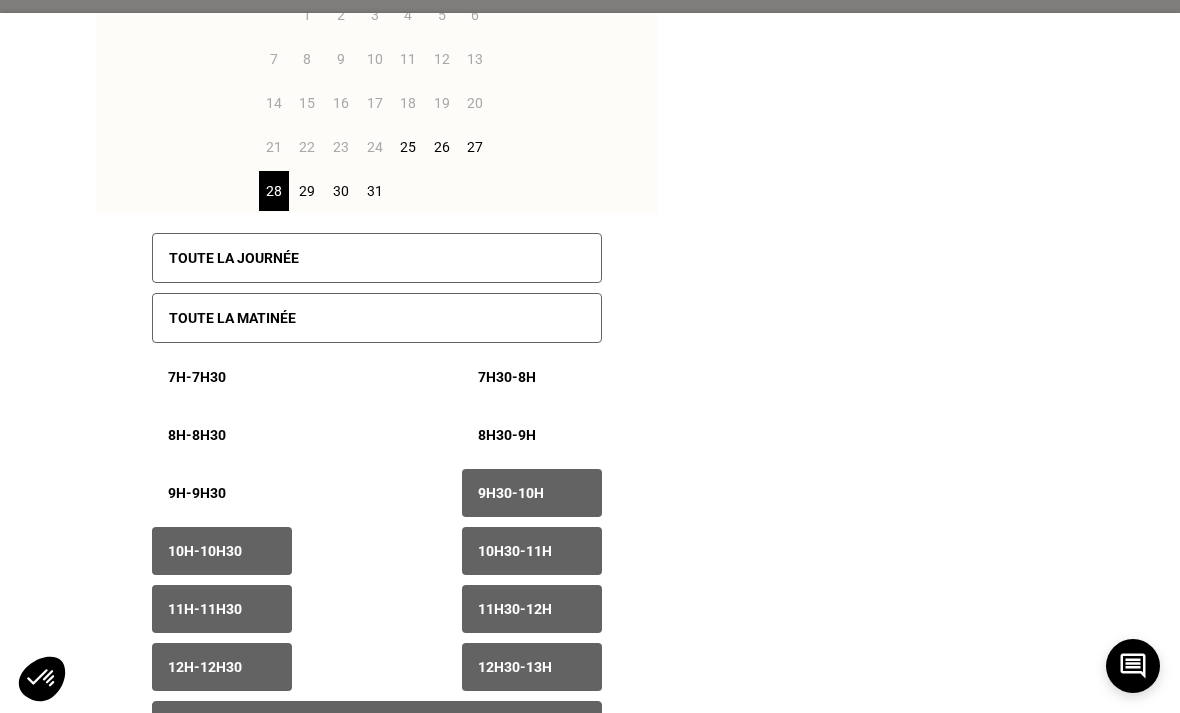 click on "9h  -  9h30" at bounding box center [222, 493] 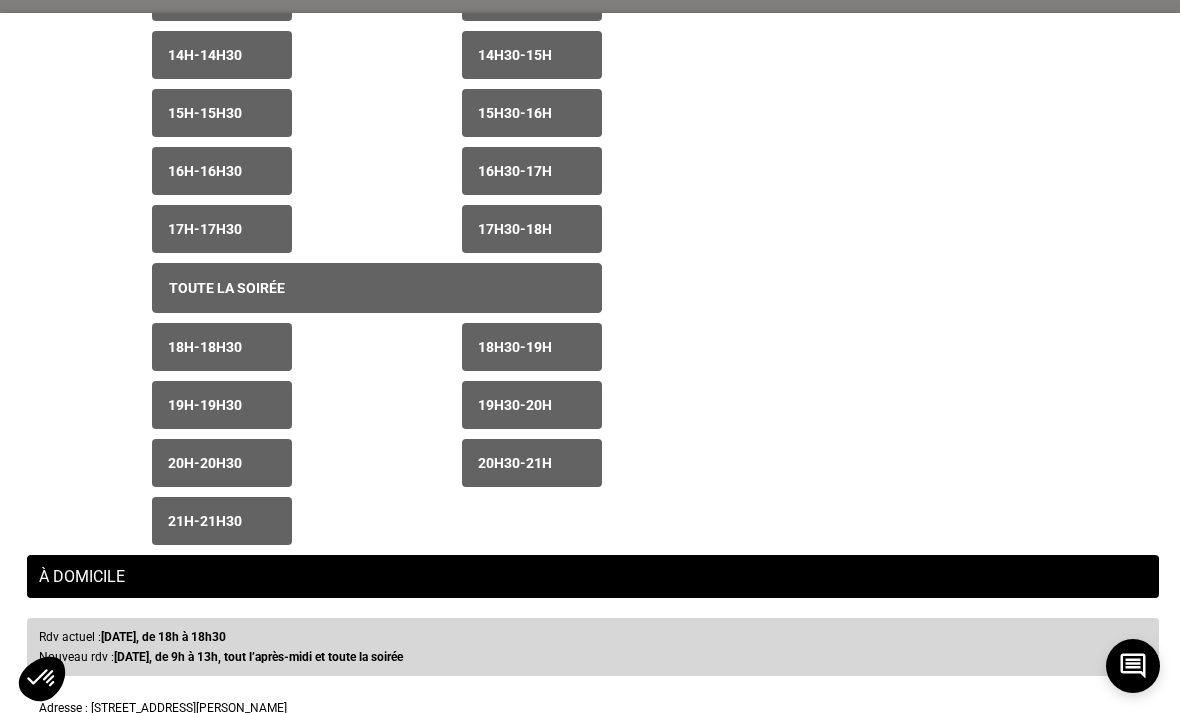 scroll, scrollTop: 1113, scrollLeft: 0, axis: vertical 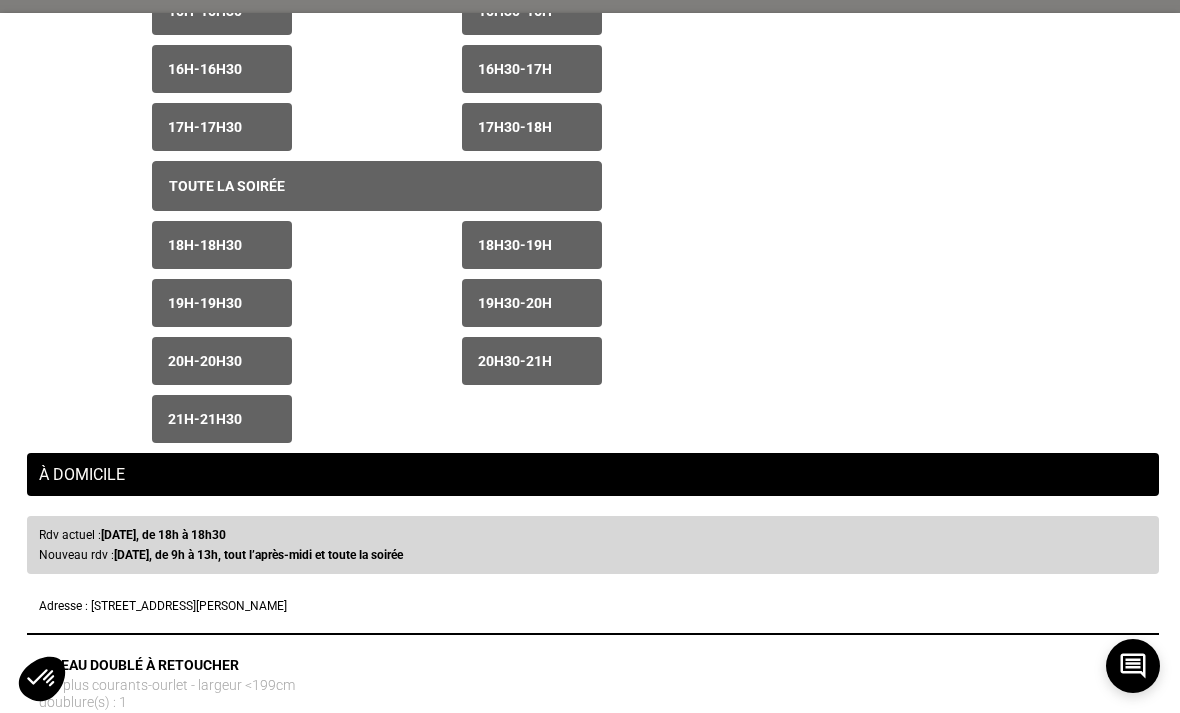 click on "19h  -  19h30" at bounding box center (222, 303) 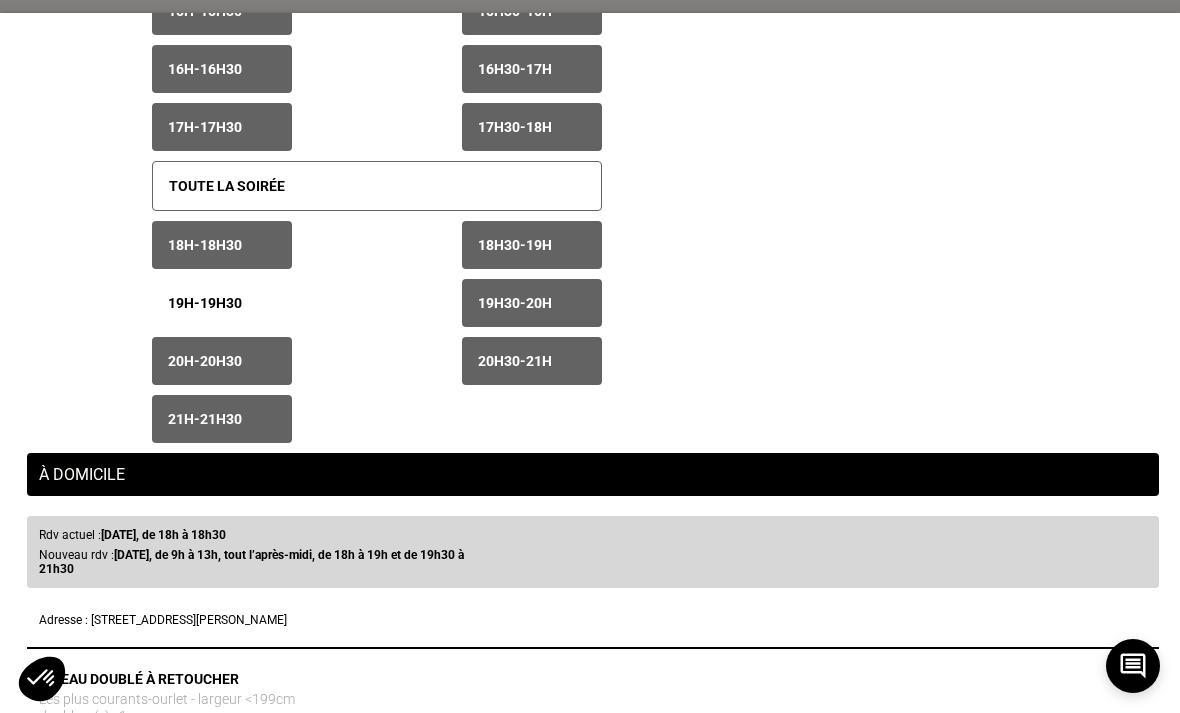 click on "19h30  -  20h" at bounding box center [515, 303] 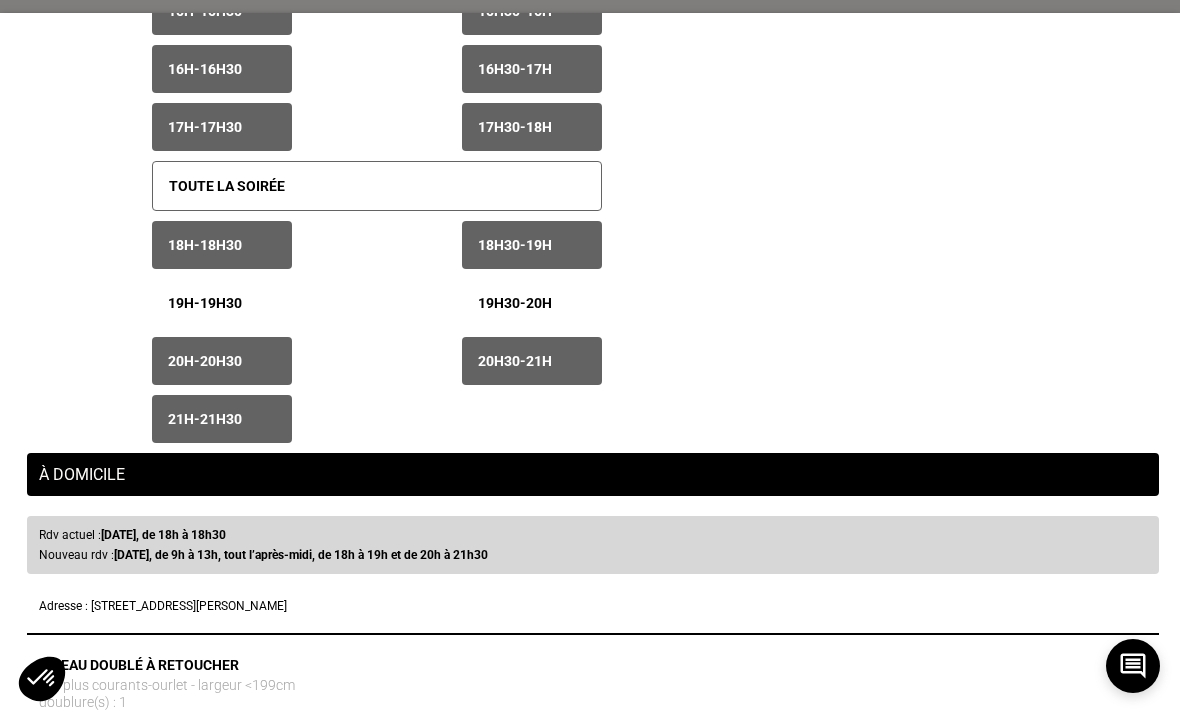 click on "20h  -  20h30" at bounding box center (222, 361) 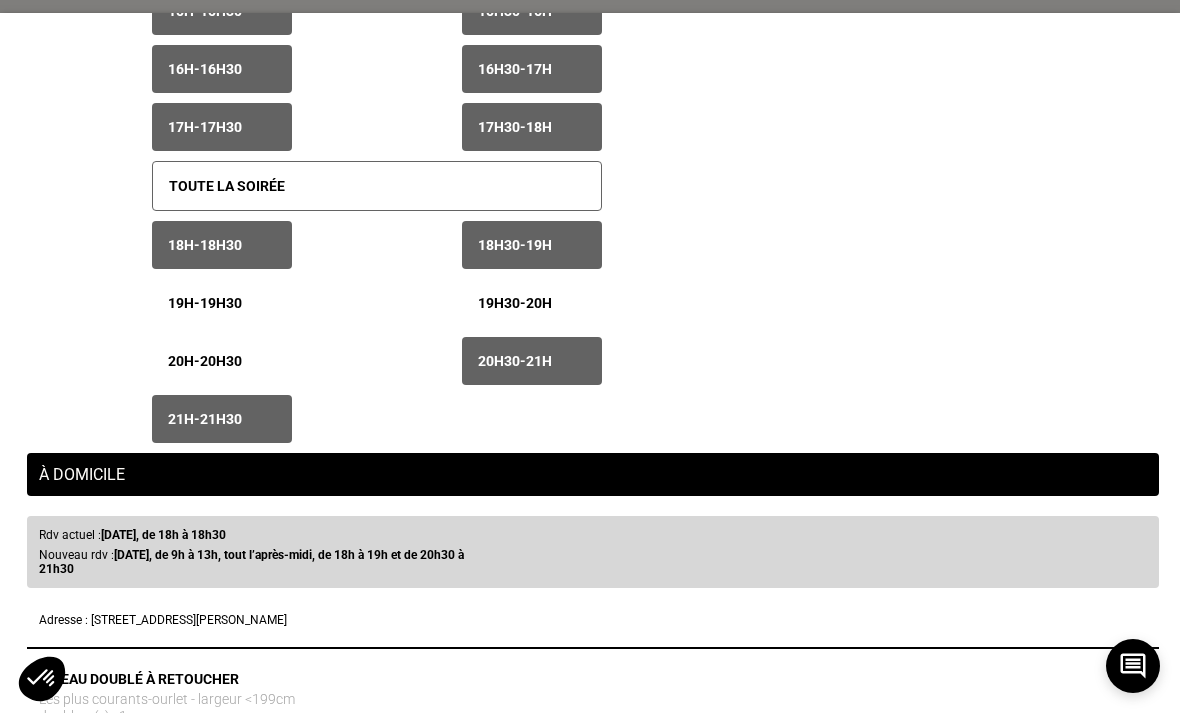 click on "20h30  -  21h" at bounding box center [532, 361] 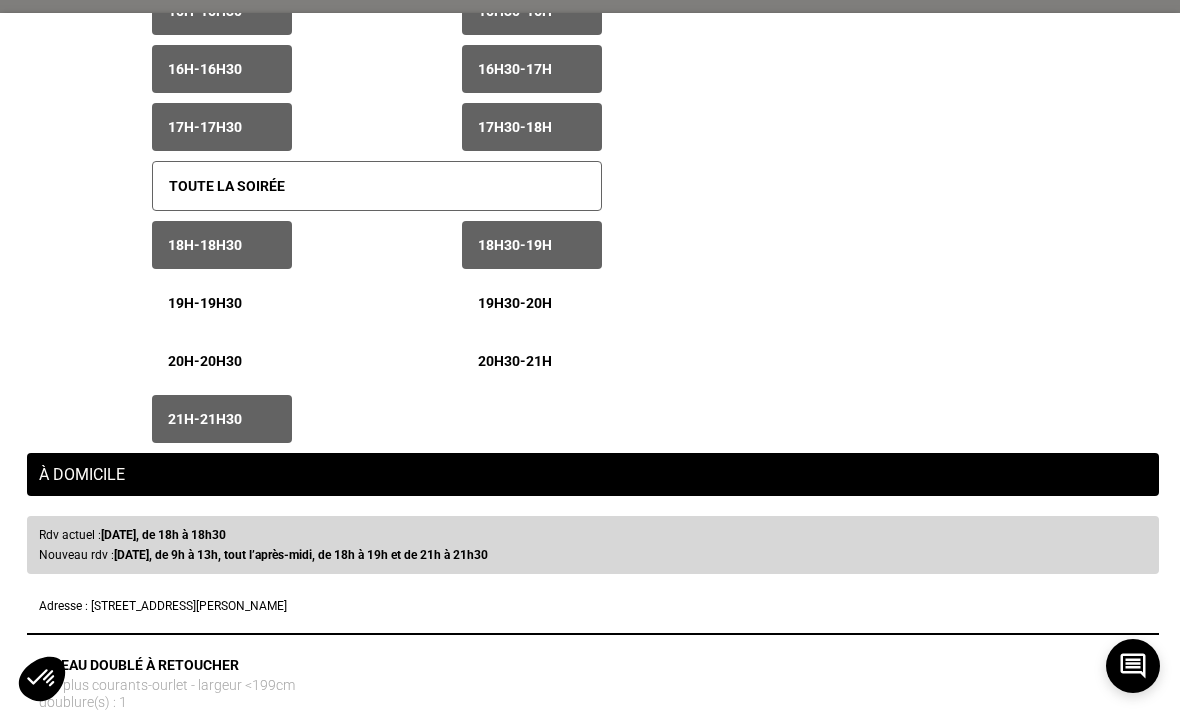 click on "21h  -  21h30" at bounding box center (222, 419) 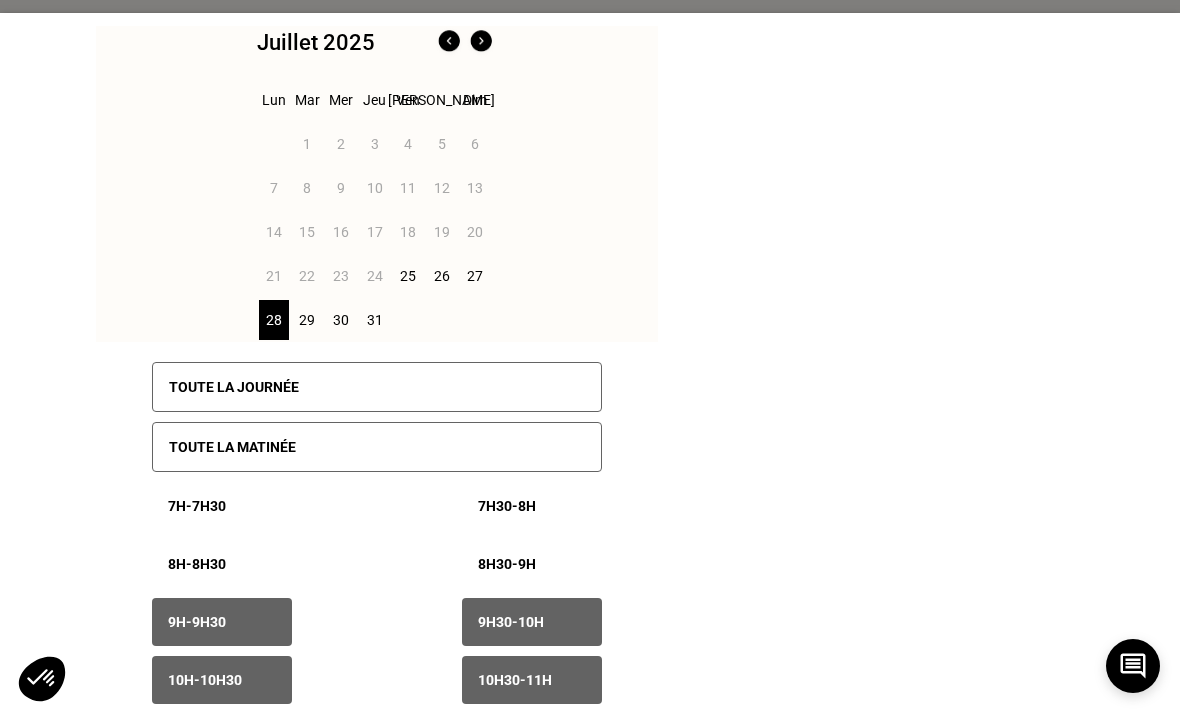 scroll, scrollTop: 92, scrollLeft: 0, axis: vertical 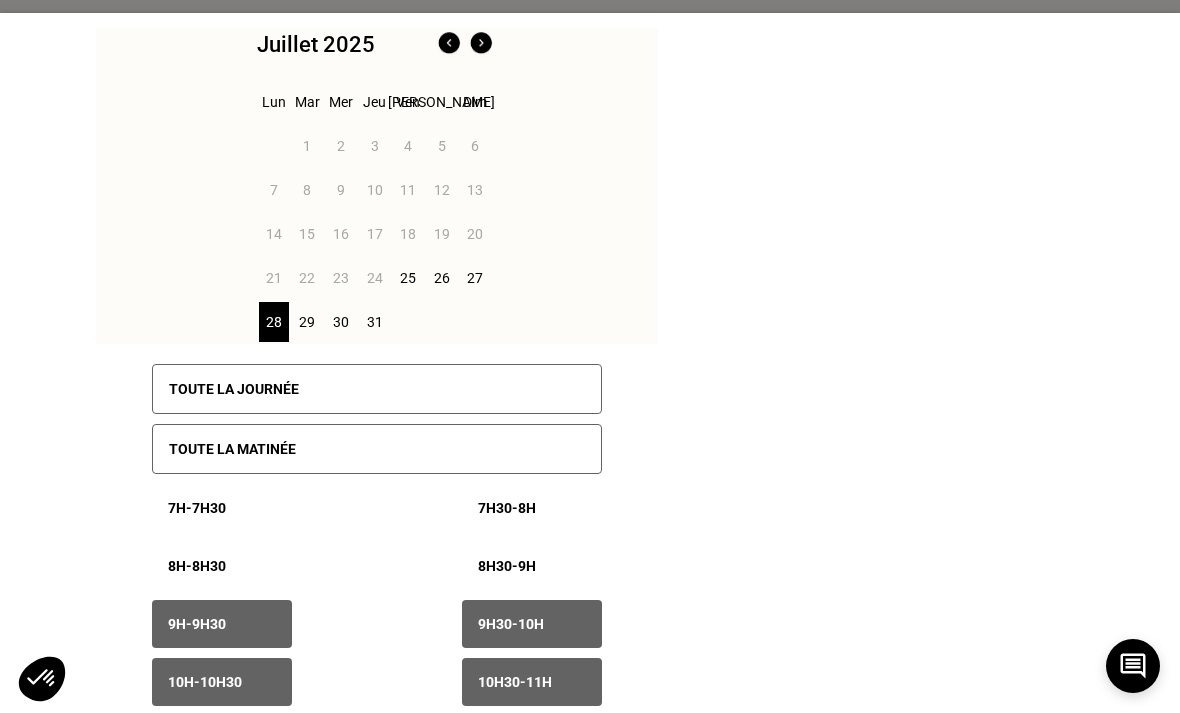 click on "29" at bounding box center (307, 322) 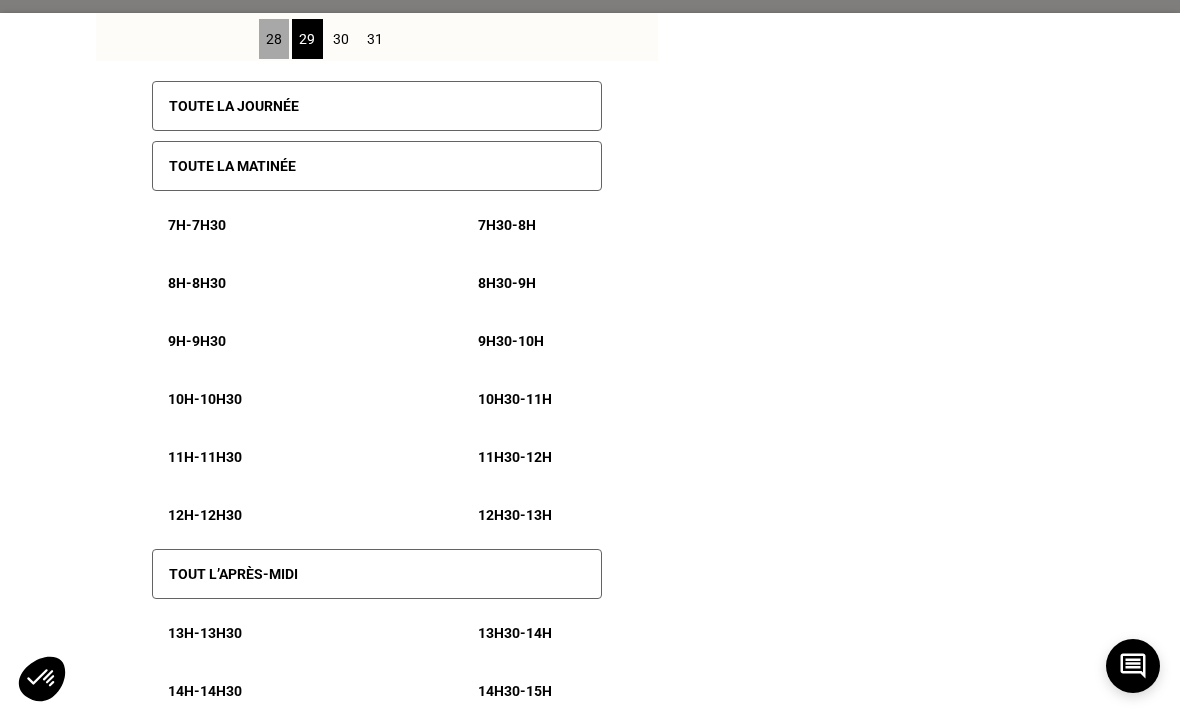 scroll, scrollTop: 394, scrollLeft: 0, axis: vertical 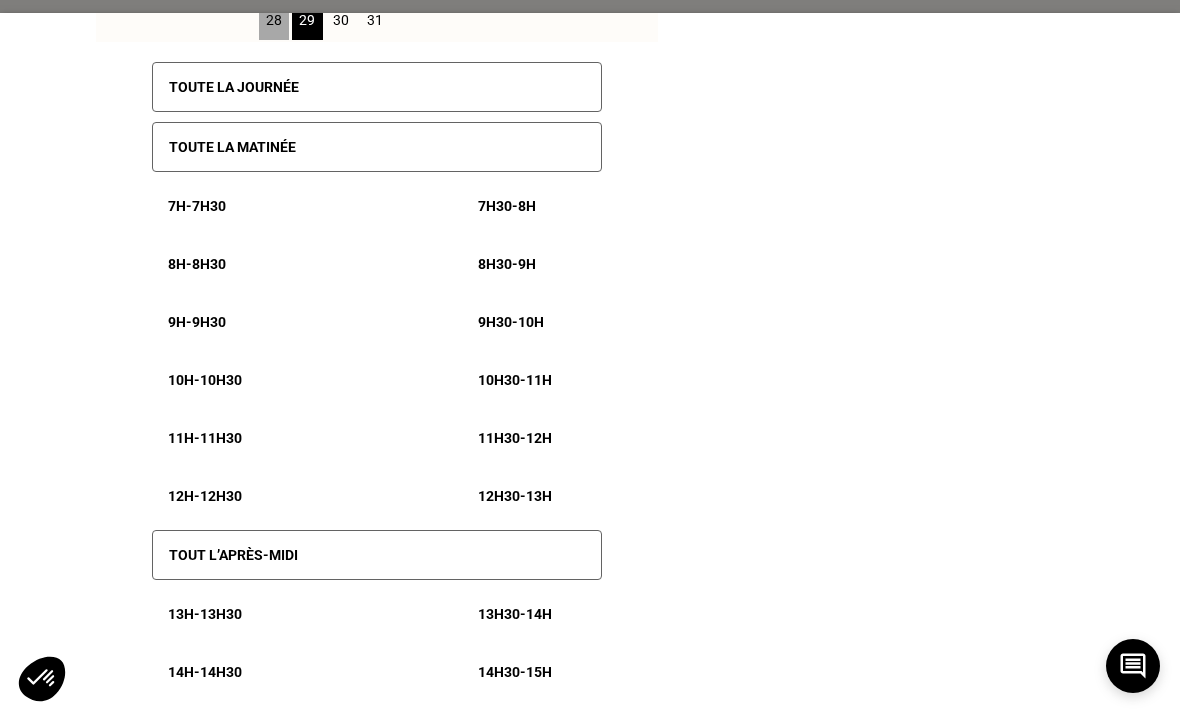 click on "Toute la journée" at bounding box center [377, 87] 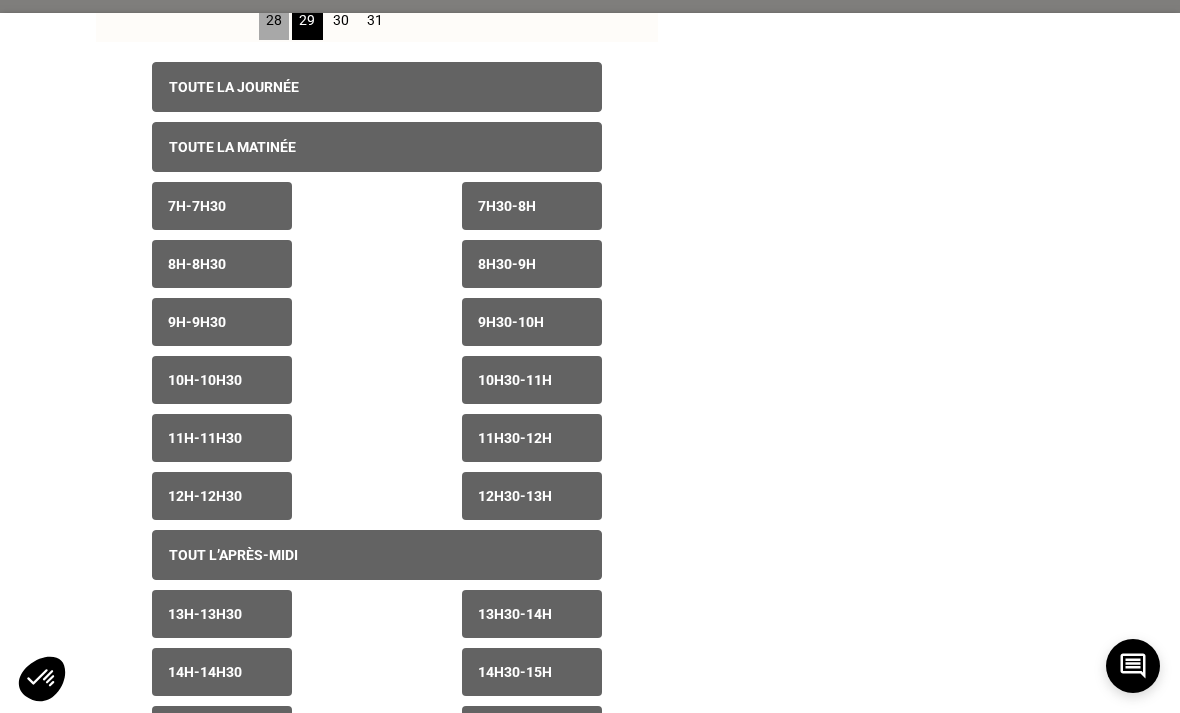 click on "7h  -  7h30" at bounding box center [222, 206] 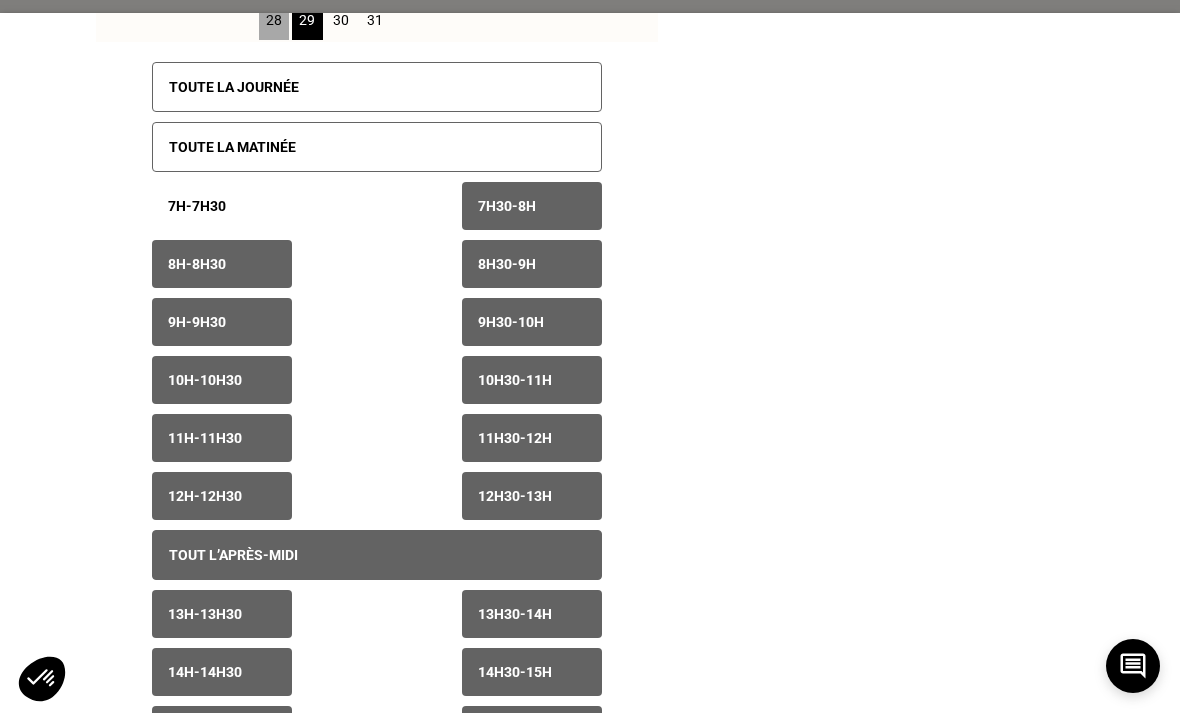 click on "7h30  -  8h" at bounding box center (532, 206) 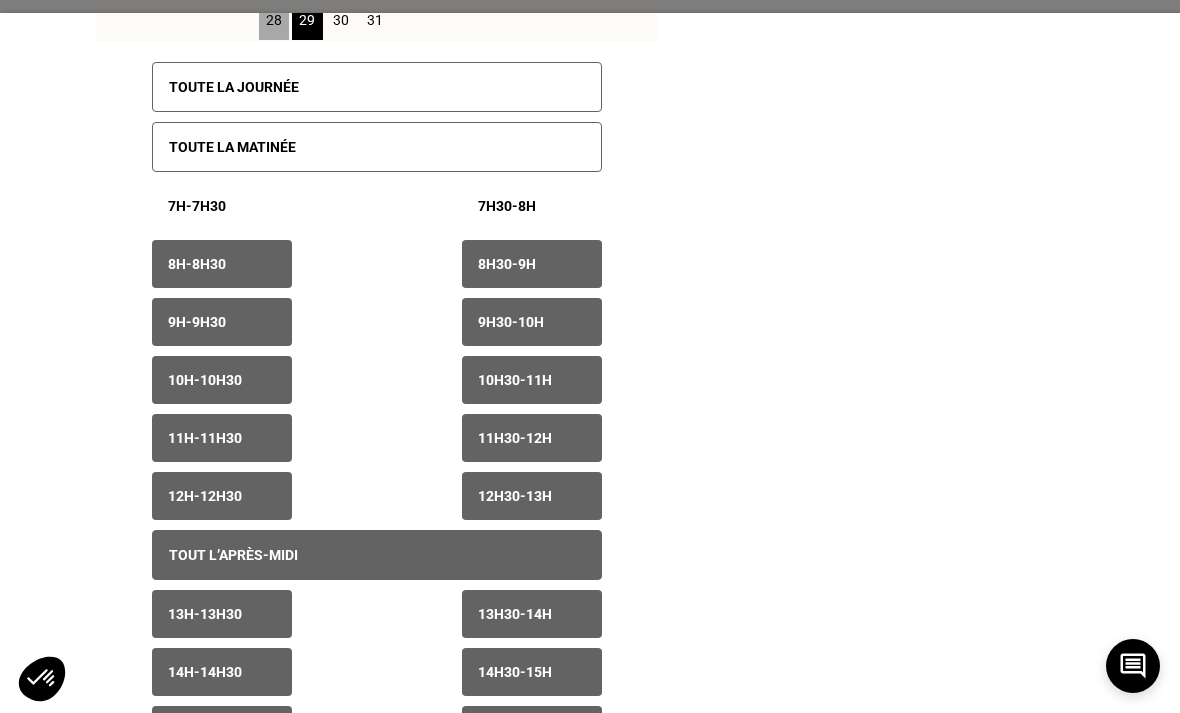 click on "8h  -  8h30" at bounding box center [222, 264] 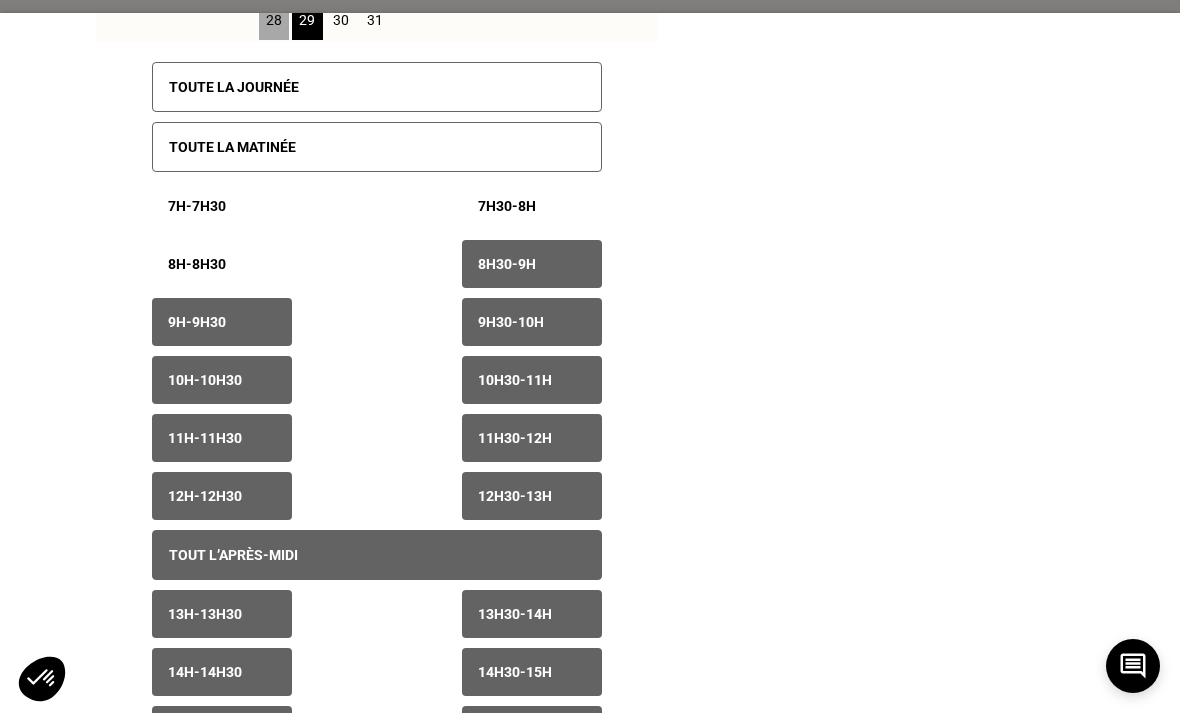 click on "8h30  -  9h" at bounding box center (507, 264) 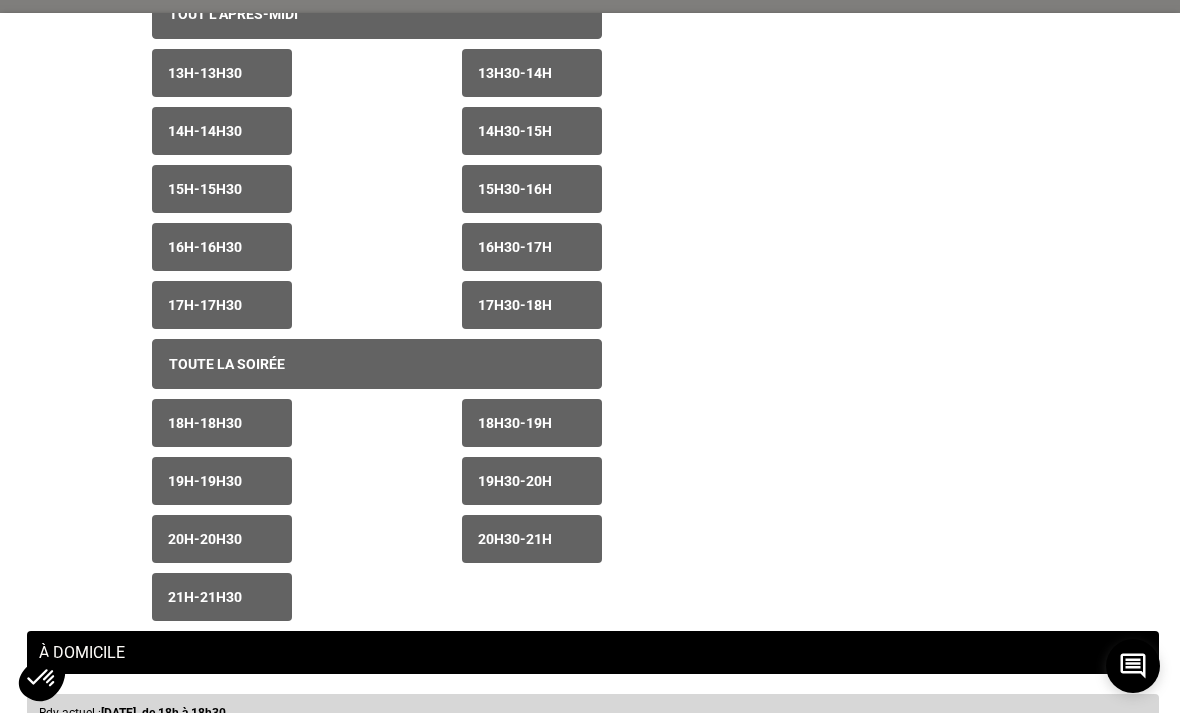 scroll, scrollTop: 1033, scrollLeft: 0, axis: vertical 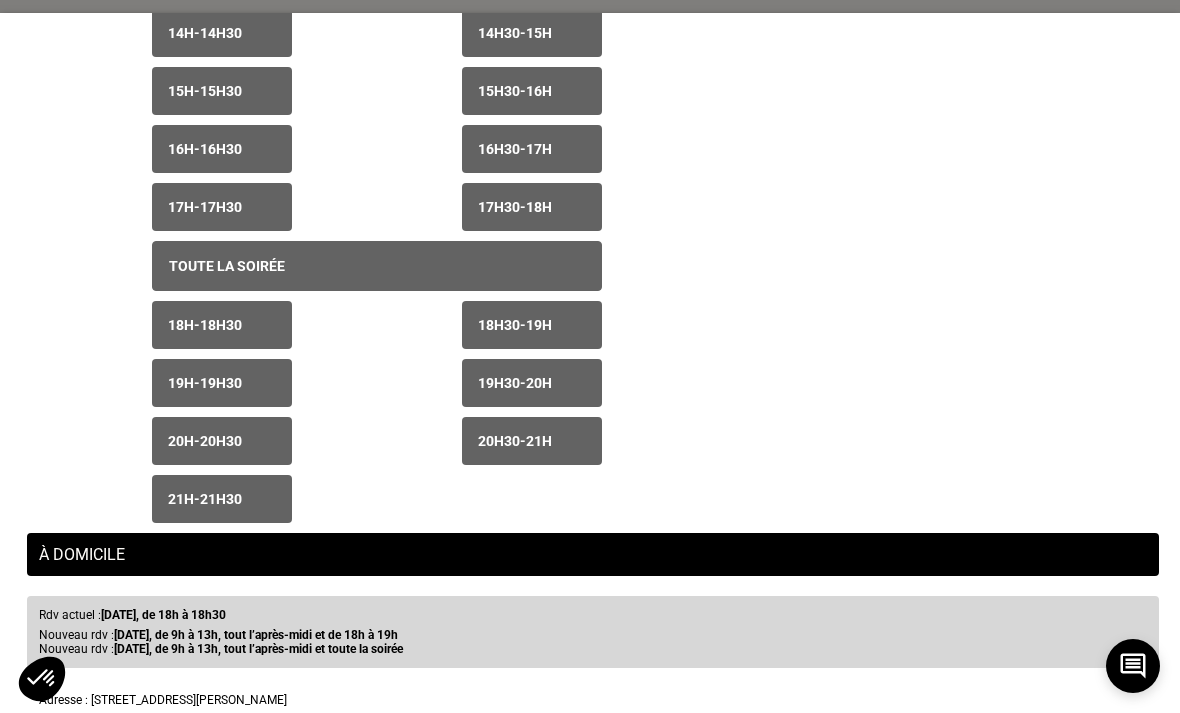 click on "21h  -  21h30" at bounding box center (222, 499) 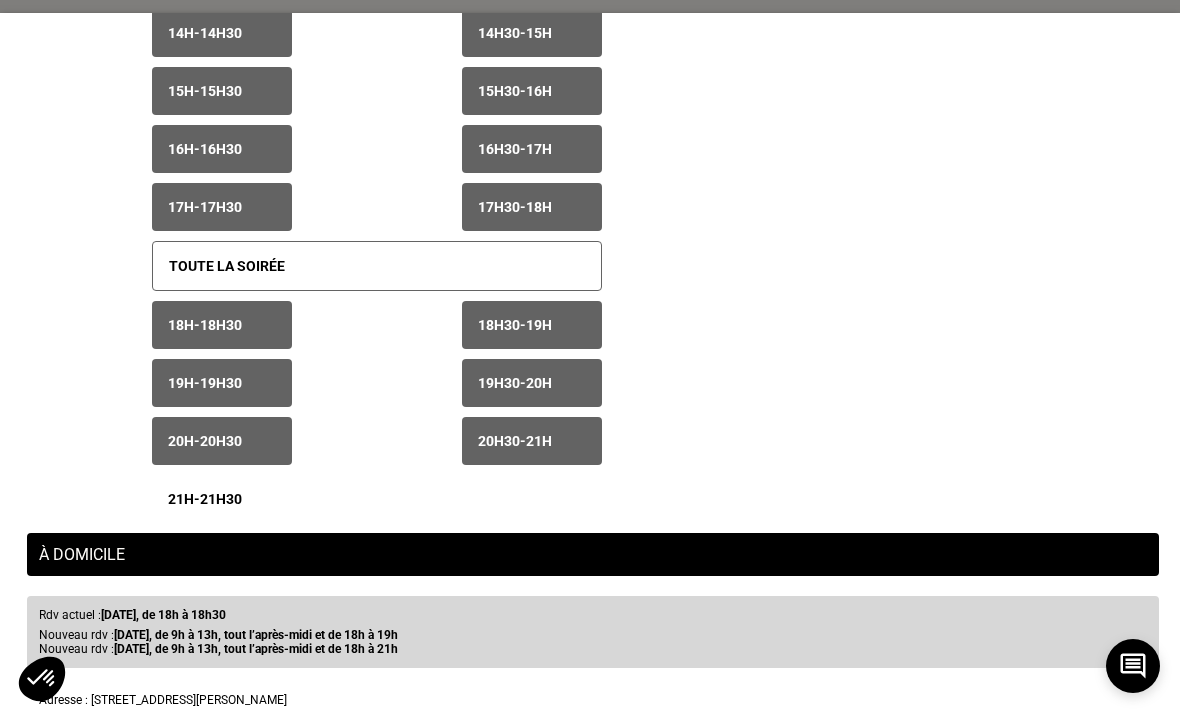 click on "20h  -  20h30" at bounding box center (222, 441) 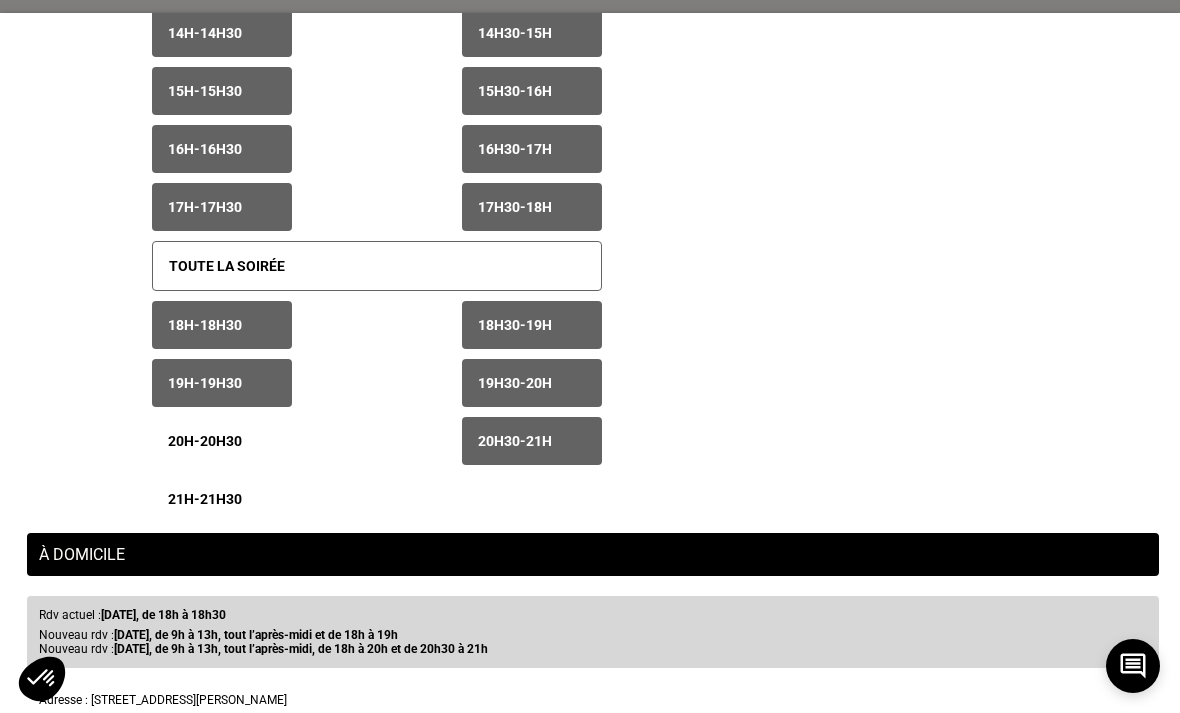 click on "20h30  -  21h" at bounding box center (532, 441) 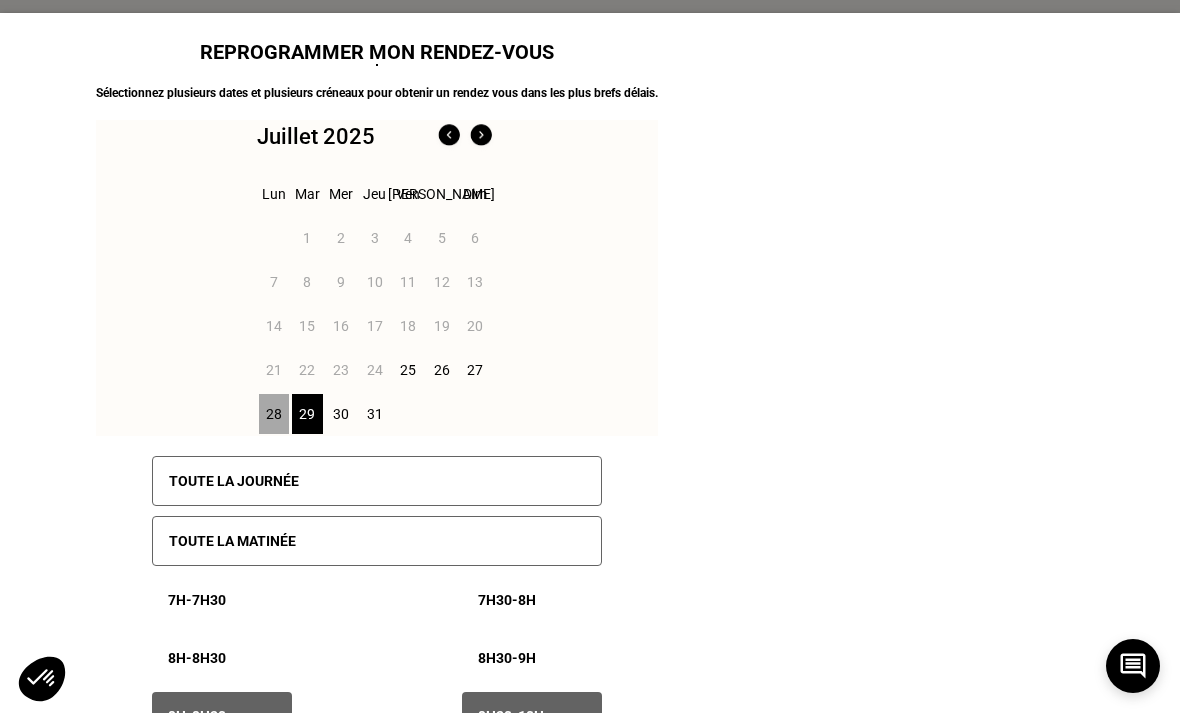 scroll, scrollTop: 0, scrollLeft: 0, axis: both 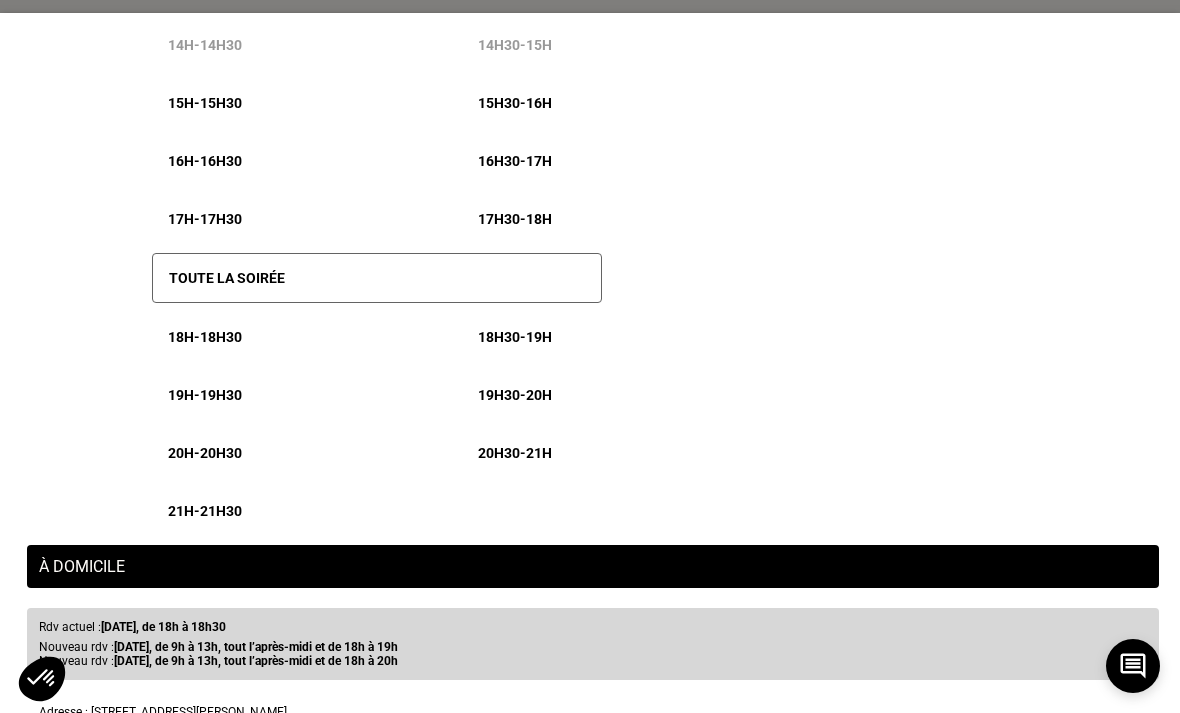 click on "18h  -  18h30" at bounding box center (205, 337) 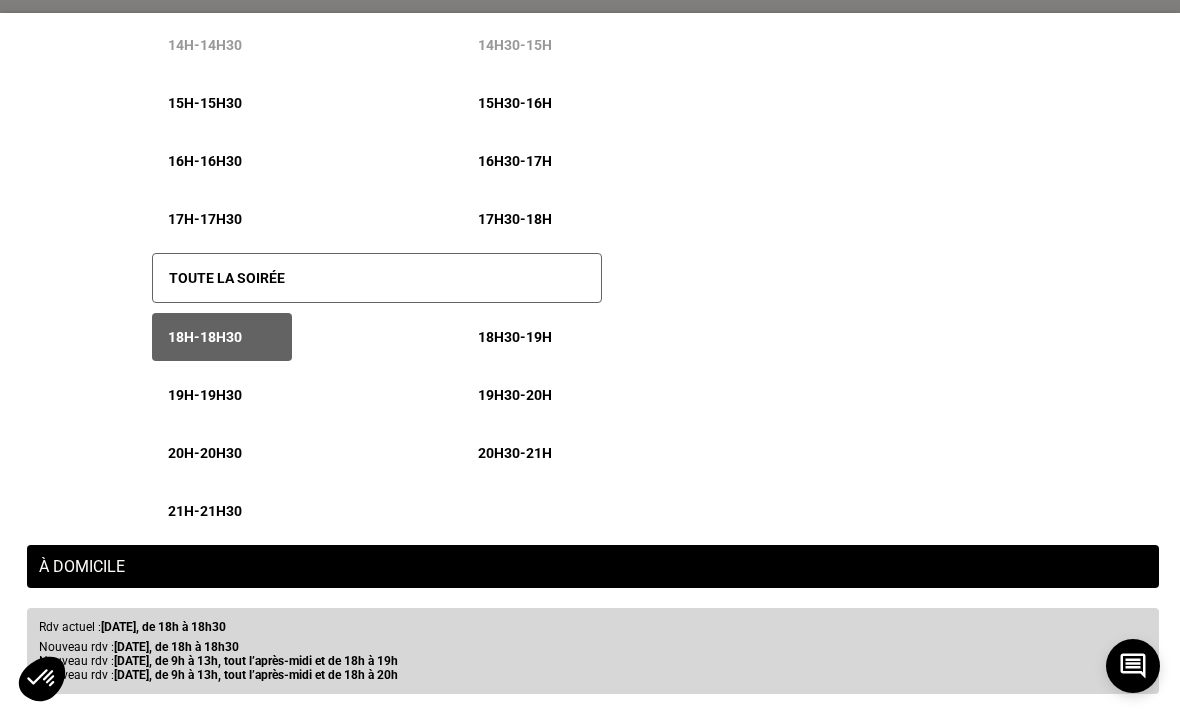click on "18h30  -  19h" at bounding box center [532, 337] 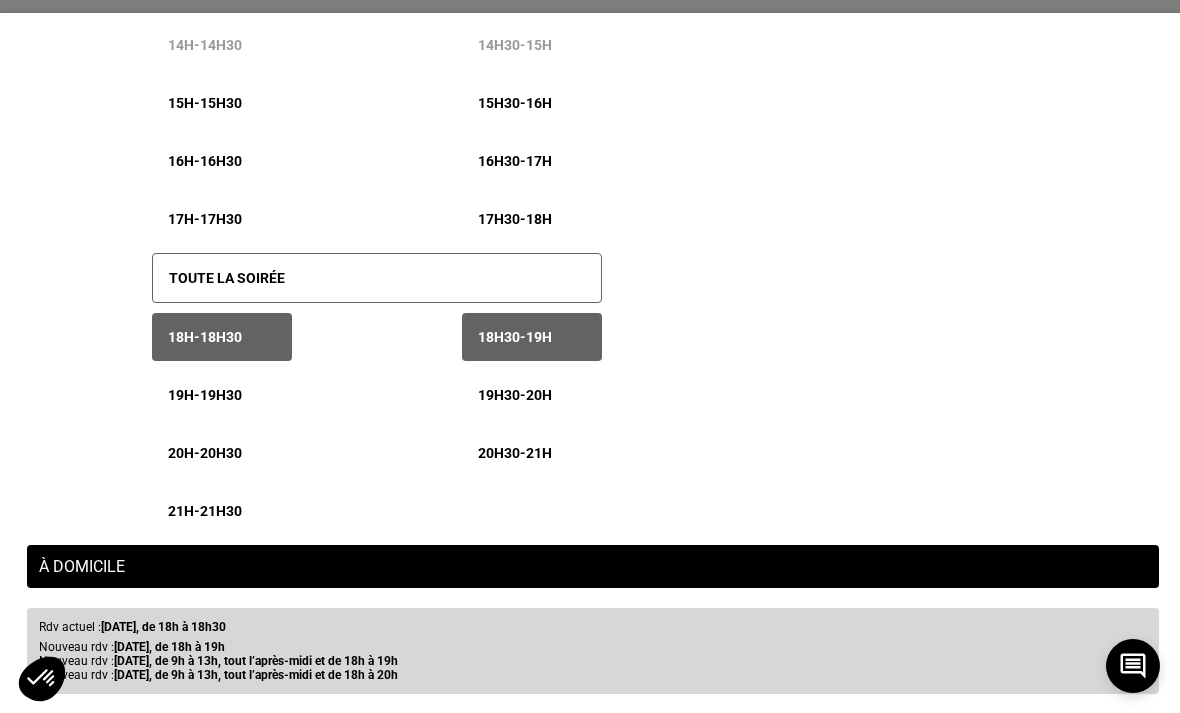 click on "19h  -  19h30" at bounding box center [222, 395] 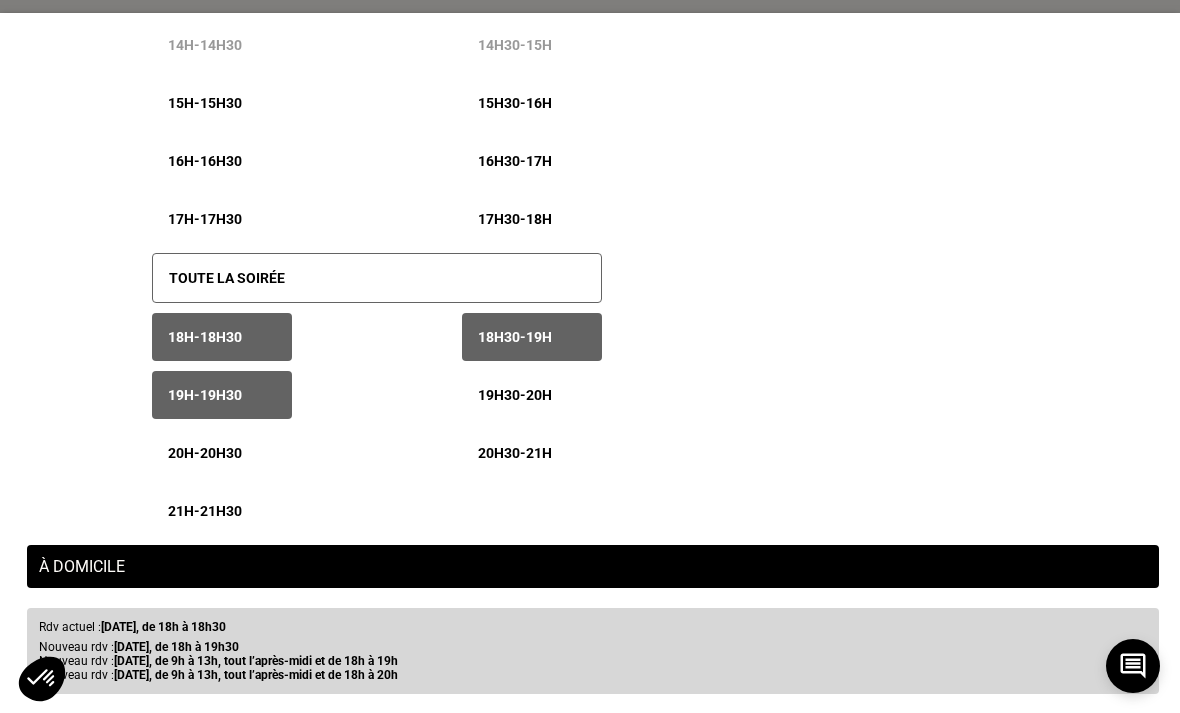 click on "17h30  -  18h" at bounding box center (515, 219) 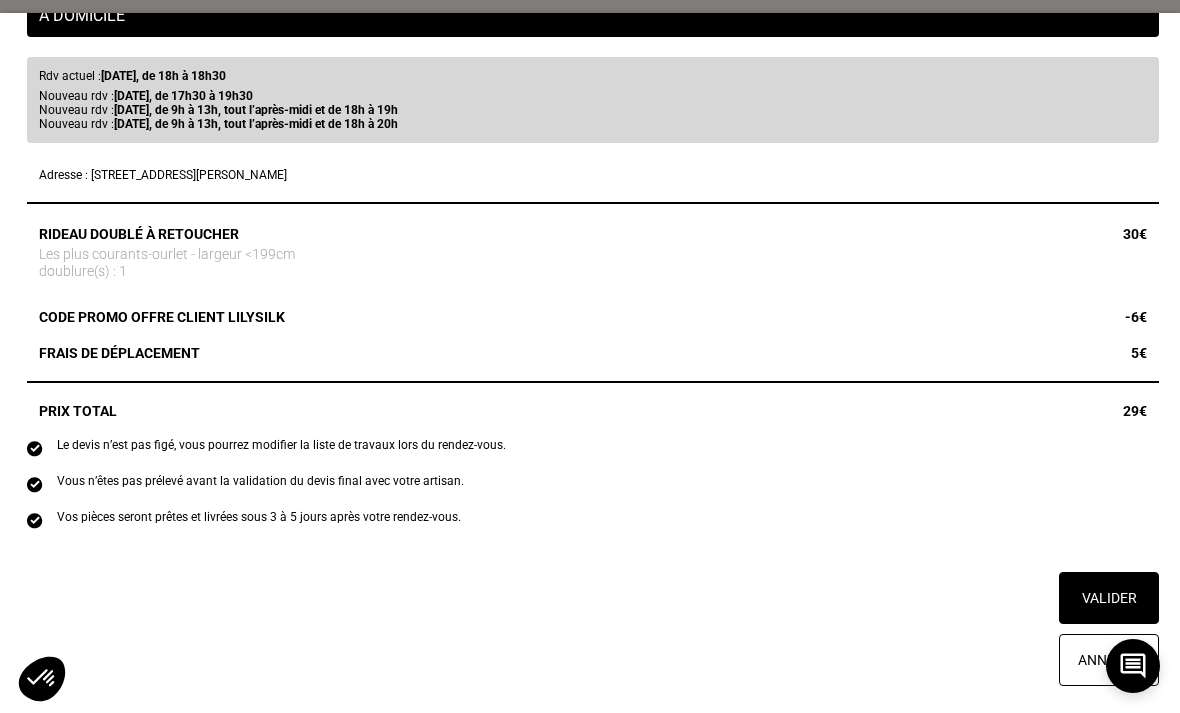 scroll, scrollTop: 1609, scrollLeft: 0, axis: vertical 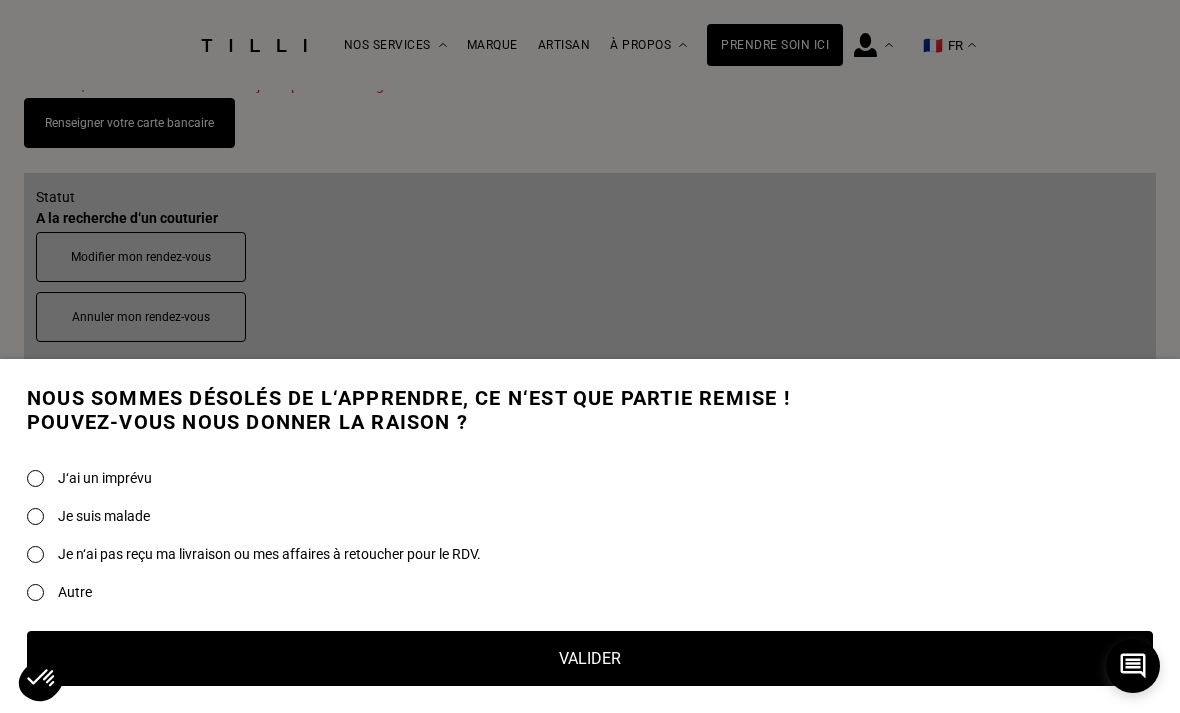 click on "Autre" at bounding box center [590, 592] 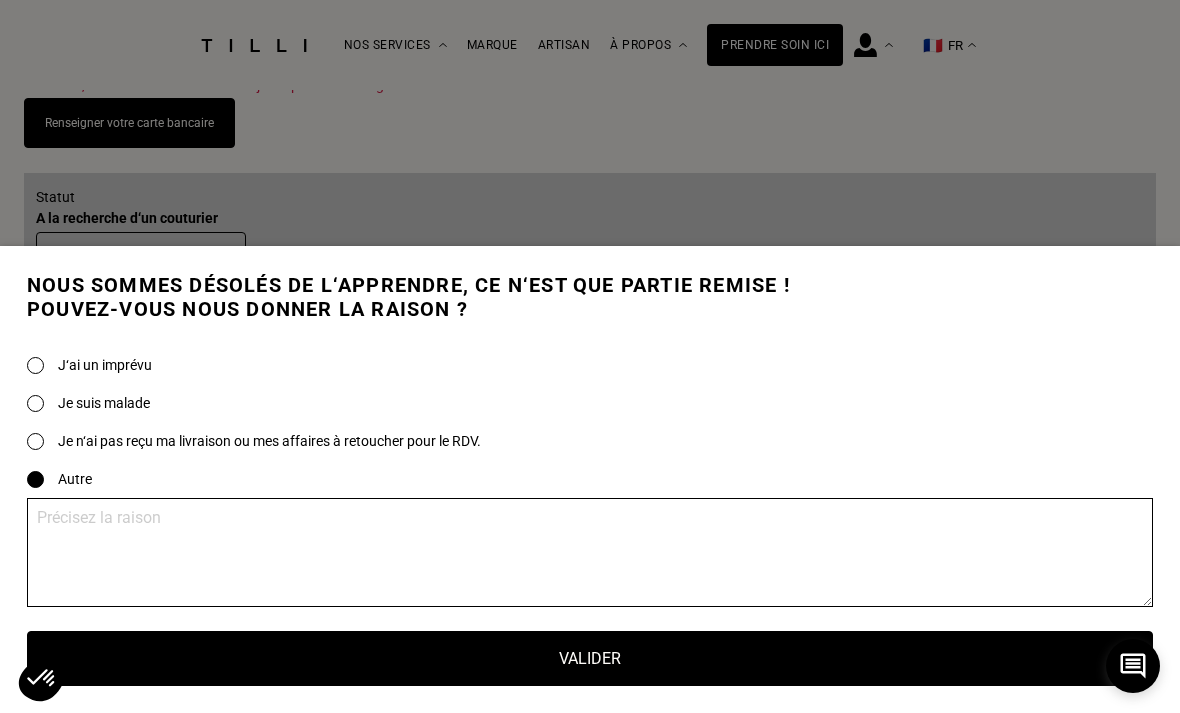 click on "Valider" at bounding box center (590, 658) 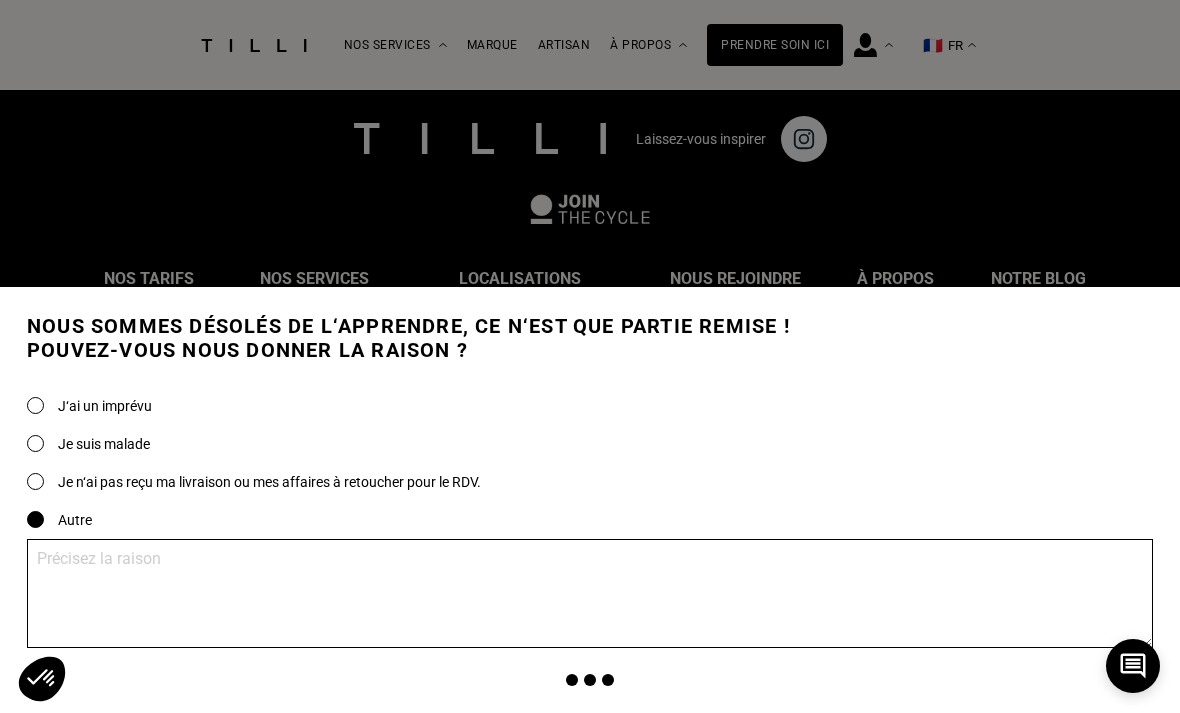 scroll, scrollTop: 1310, scrollLeft: 0, axis: vertical 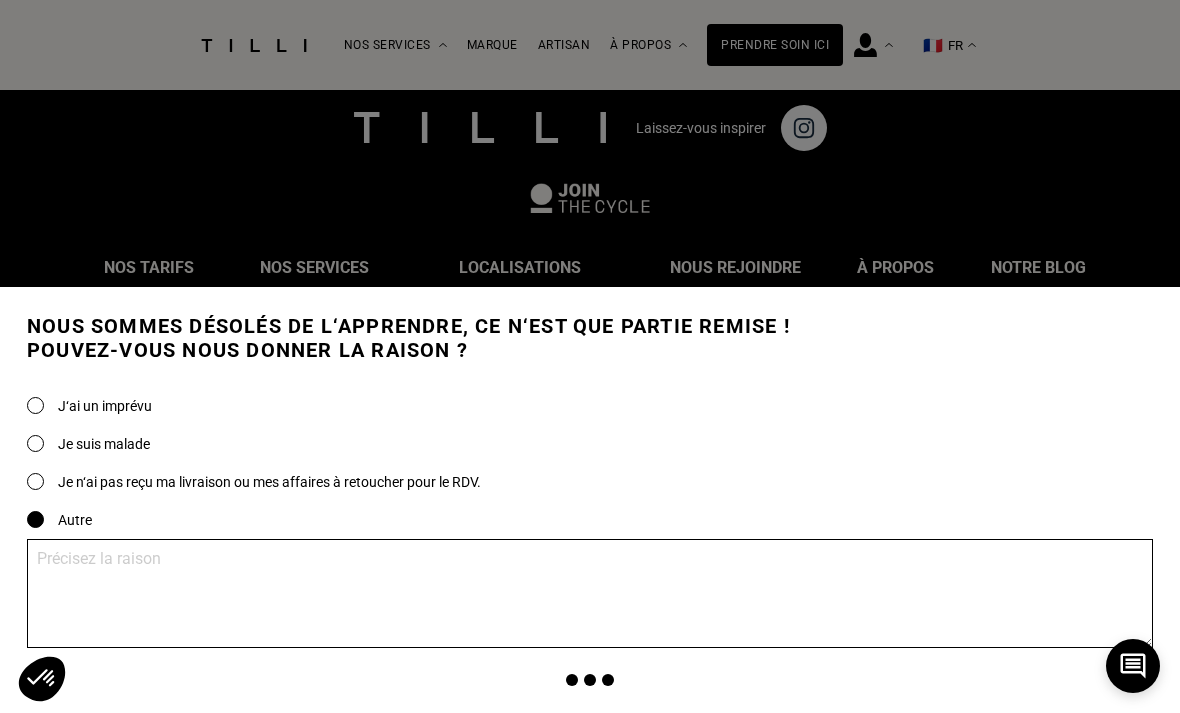 click at bounding box center [590, 593] 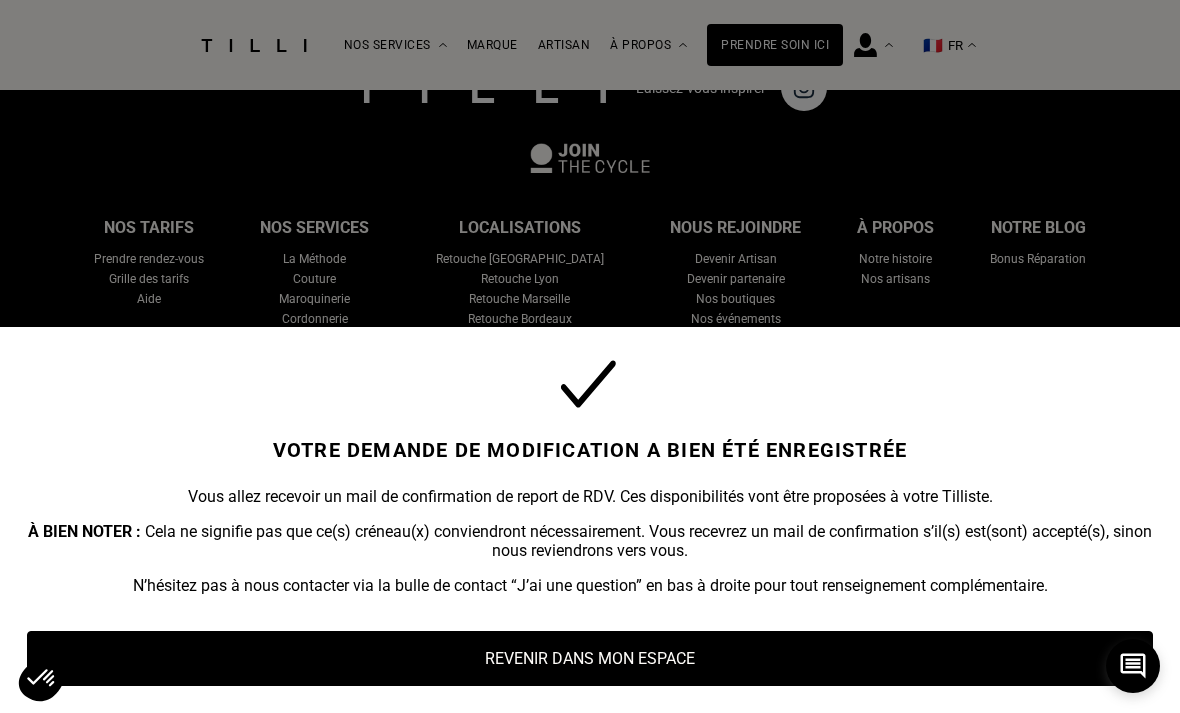 scroll, scrollTop: 0, scrollLeft: 0, axis: both 